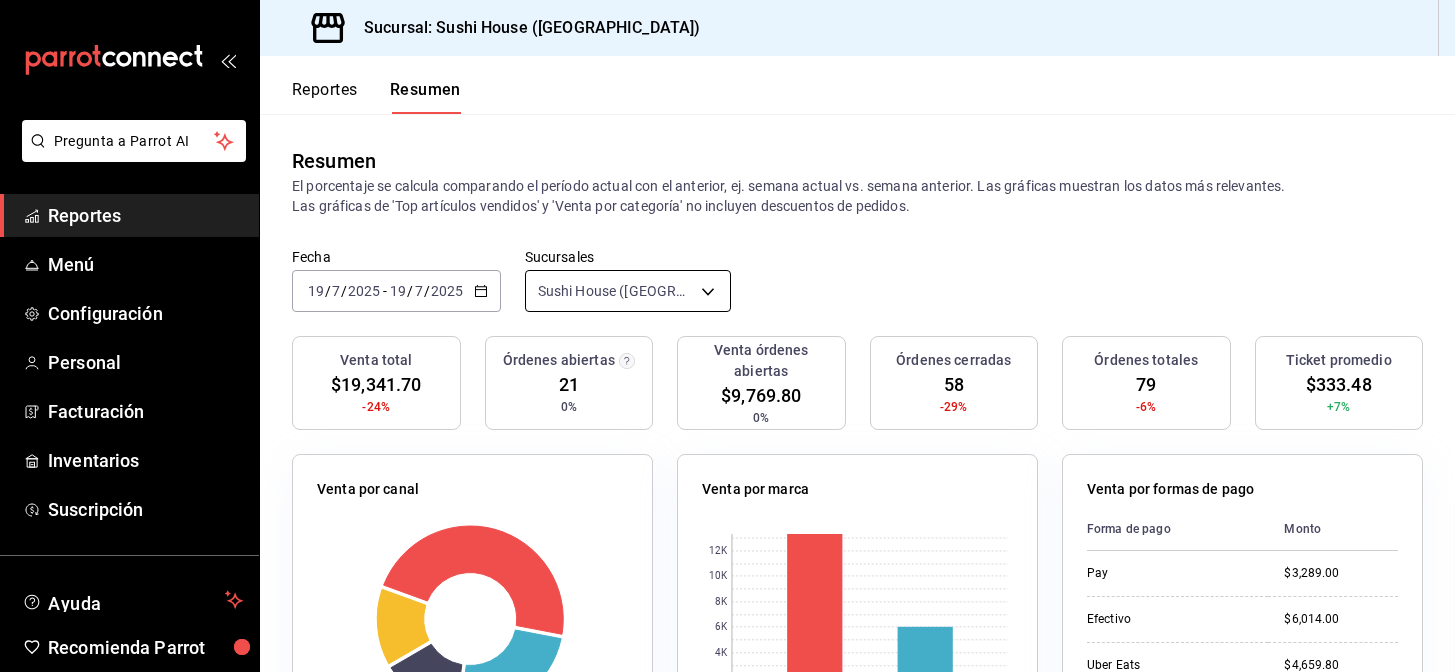 scroll, scrollTop: 0, scrollLeft: 0, axis: both 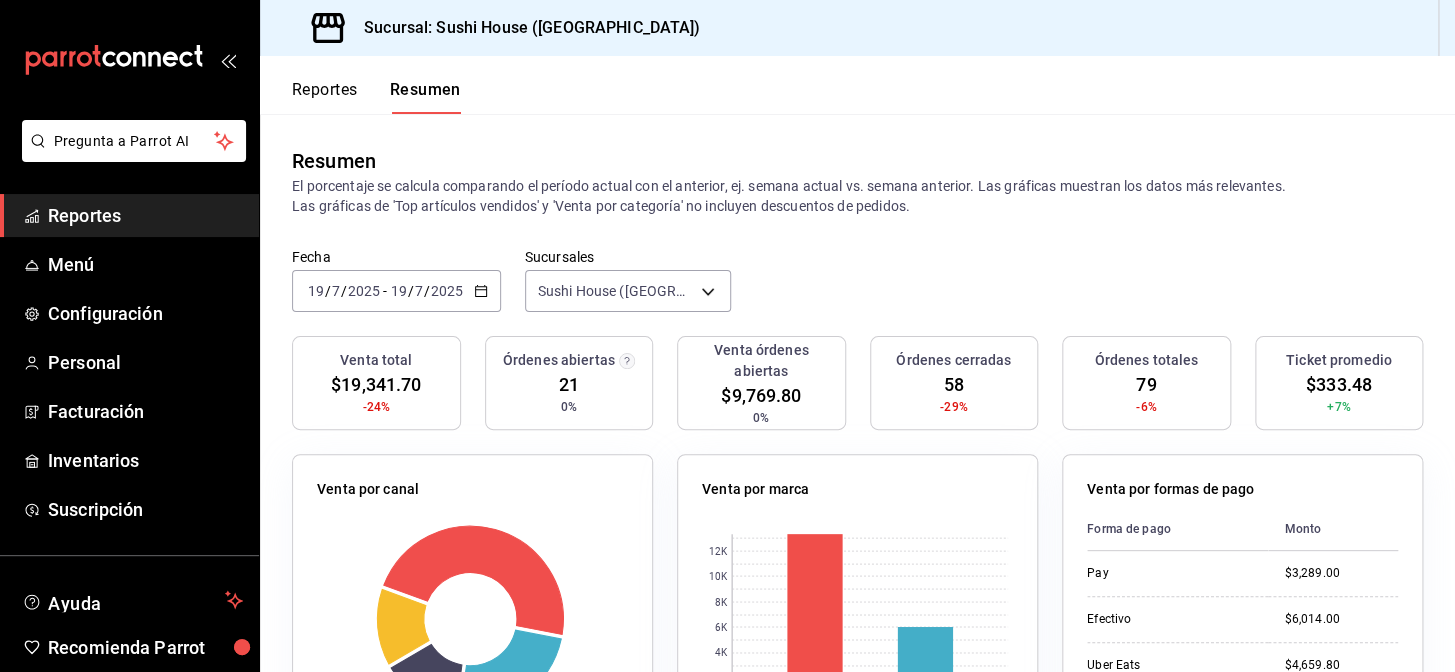 click on "Reportes" at bounding box center (325, 97) 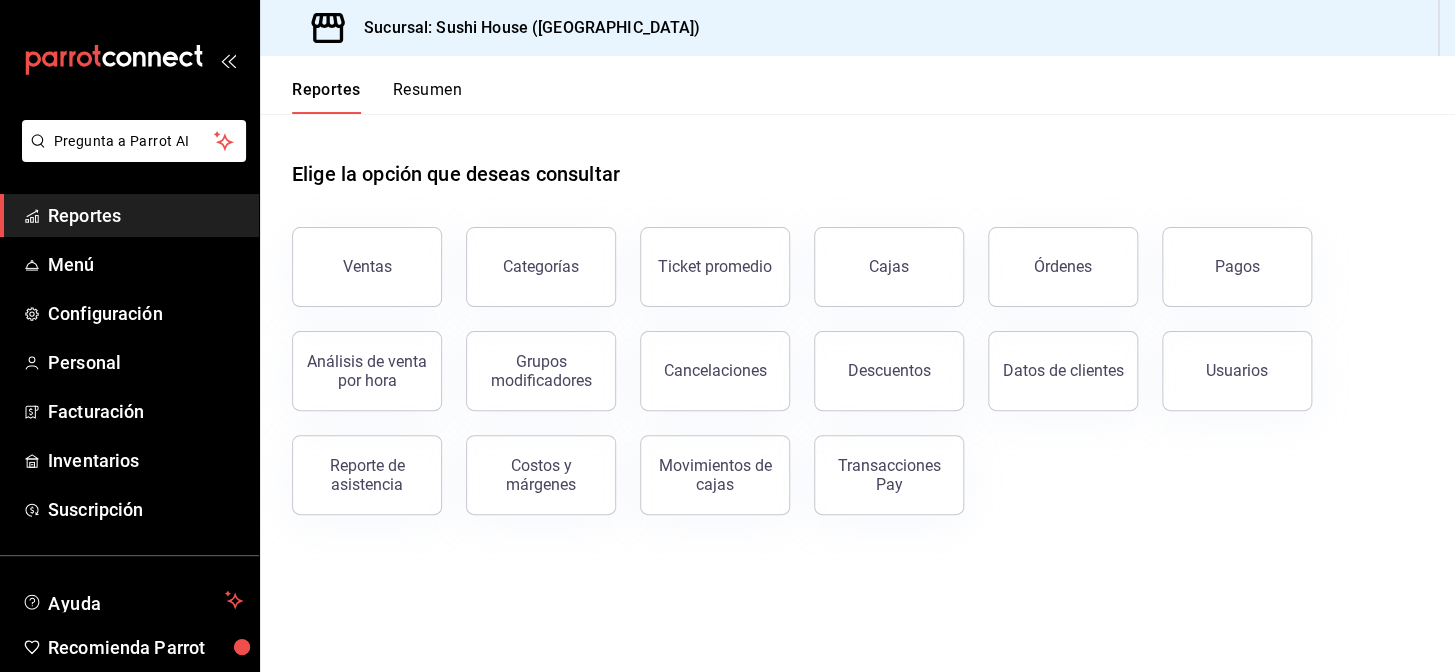 click on "Reportes" at bounding box center (326, 97) 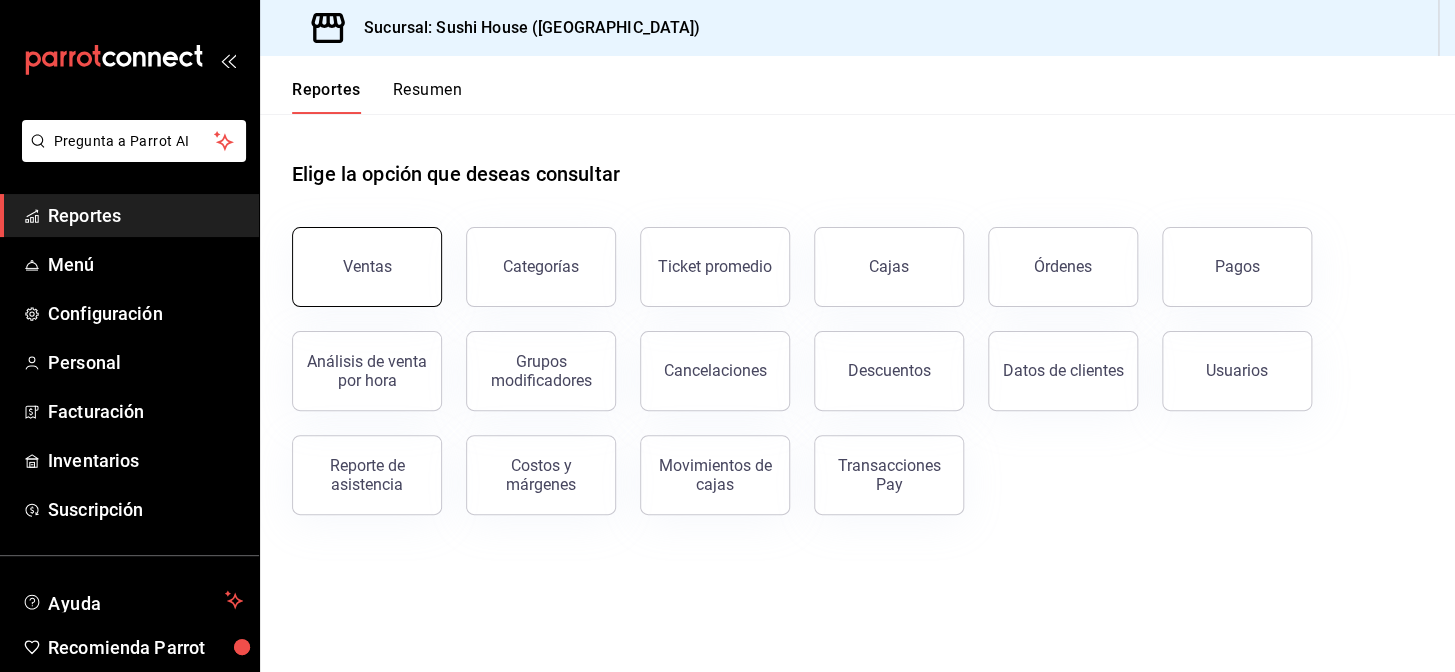 click on "Ventas" at bounding box center [367, 266] 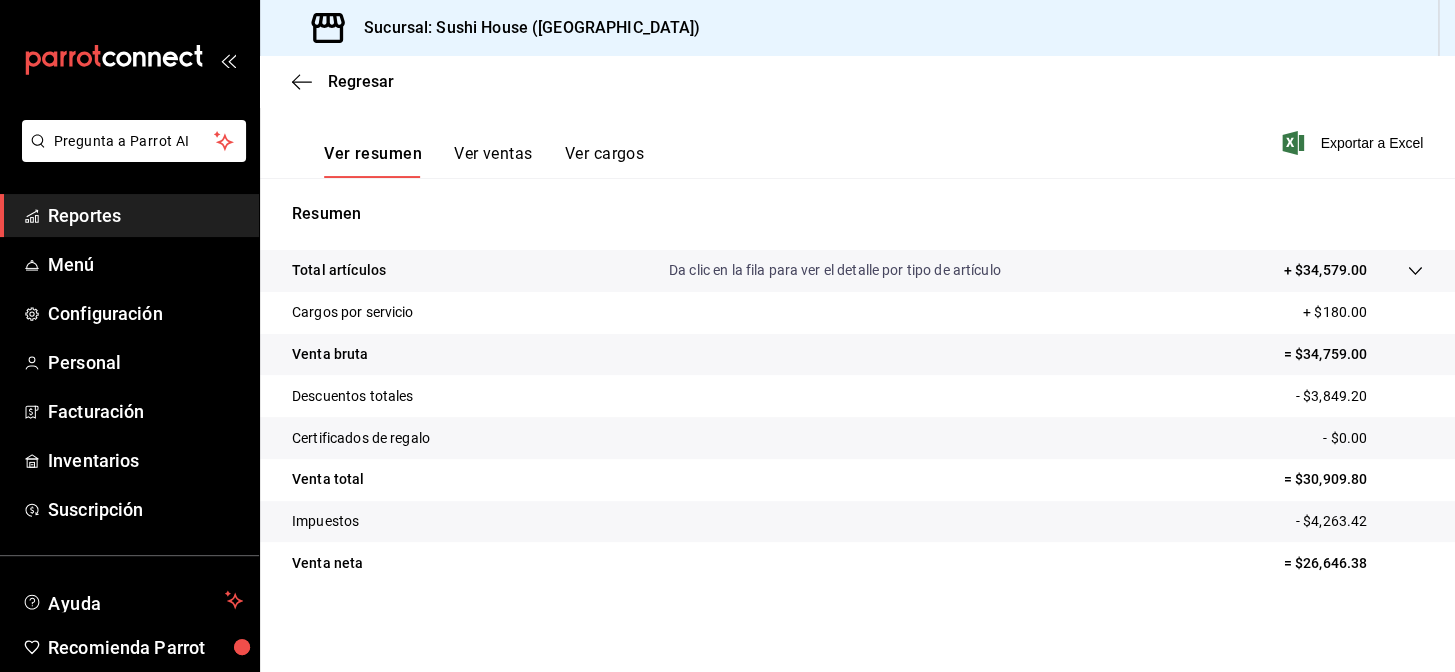 scroll, scrollTop: 287, scrollLeft: 0, axis: vertical 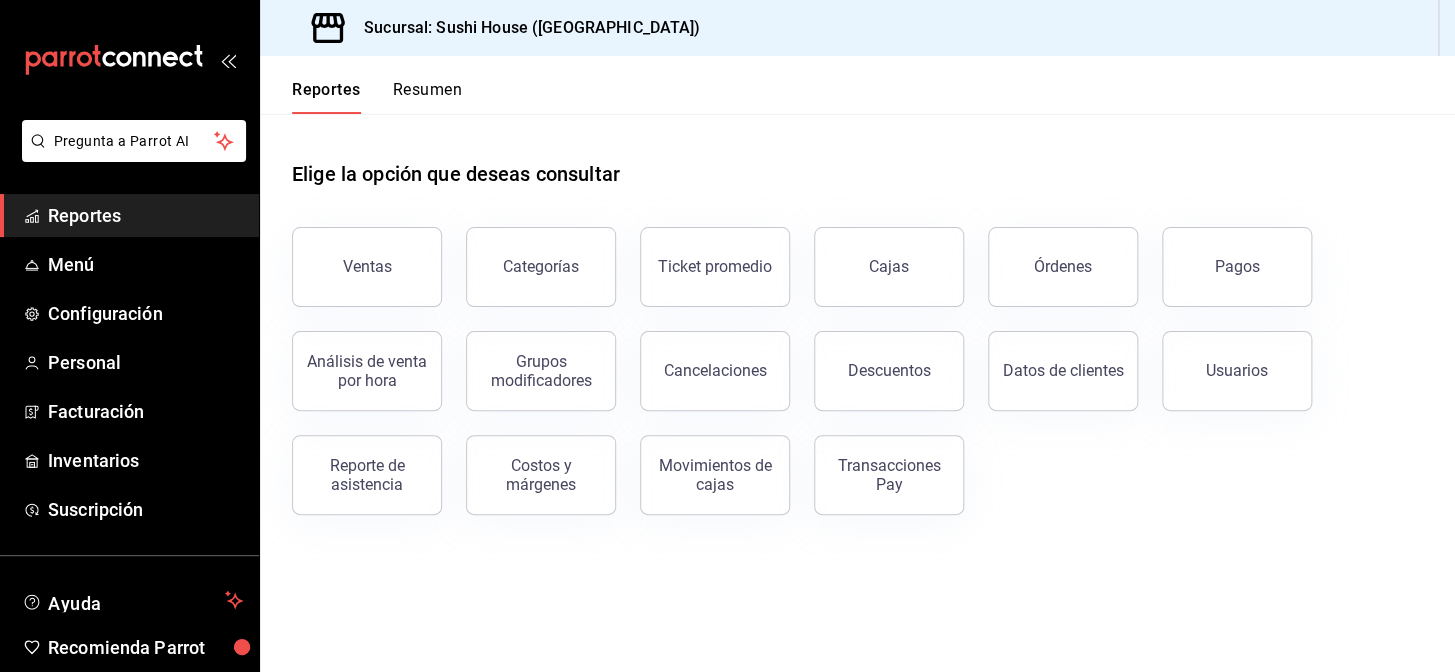 click on "Resumen" at bounding box center [427, 97] 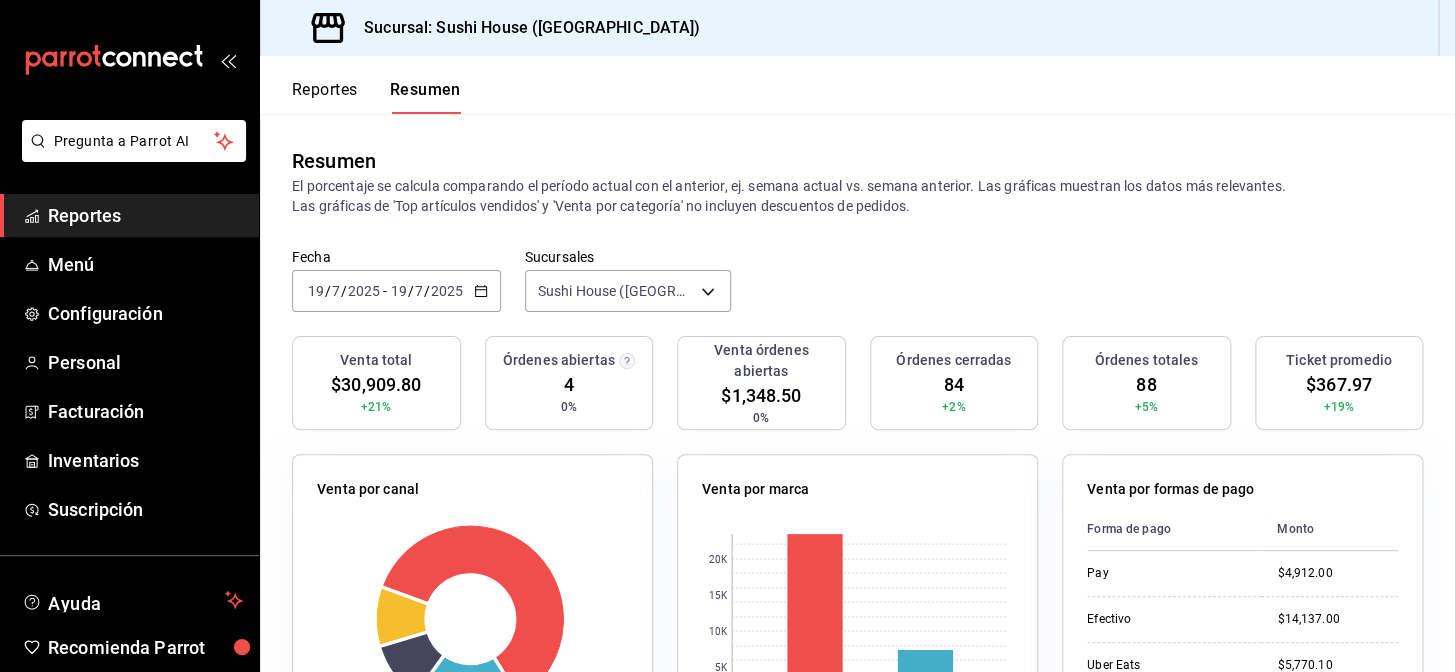 click on "Reportes" at bounding box center (145, 215) 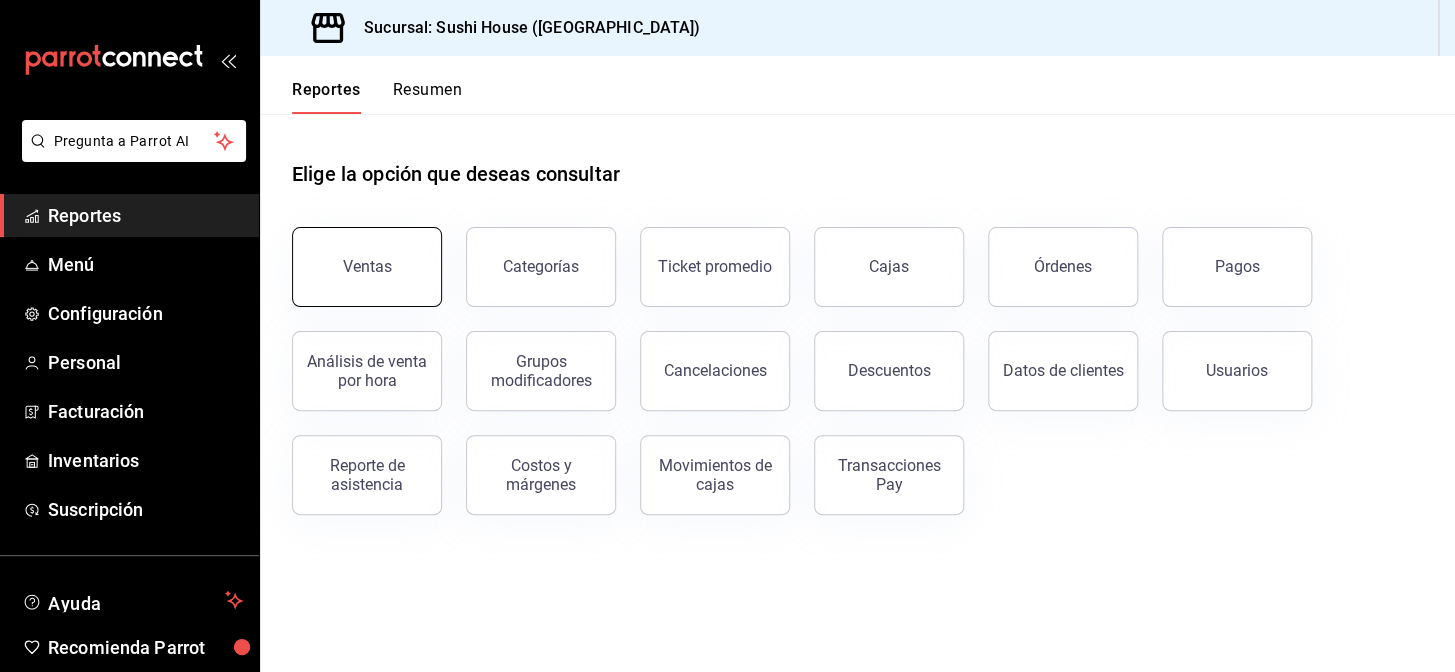 drag, startPoint x: 311, startPoint y: 12, endPoint x: 332, endPoint y: 267, distance: 255.86325 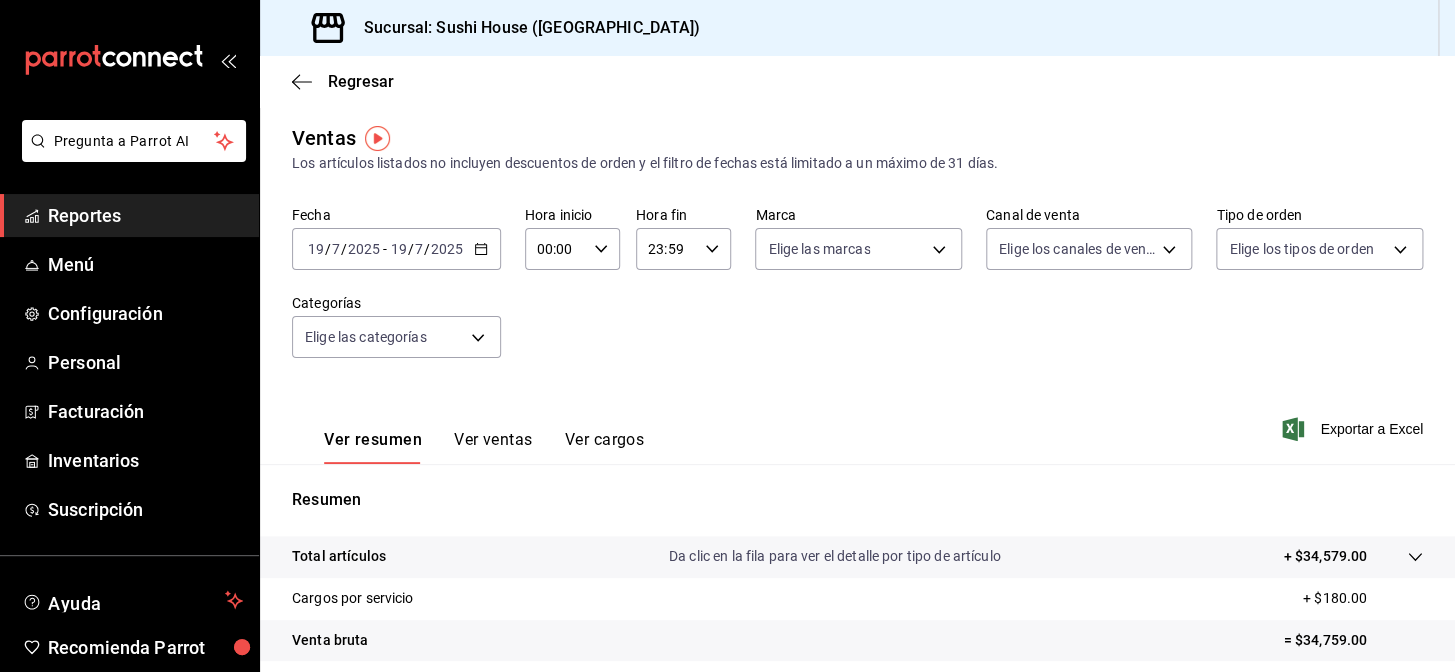 click on "Reportes" at bounding box center (145, 215) 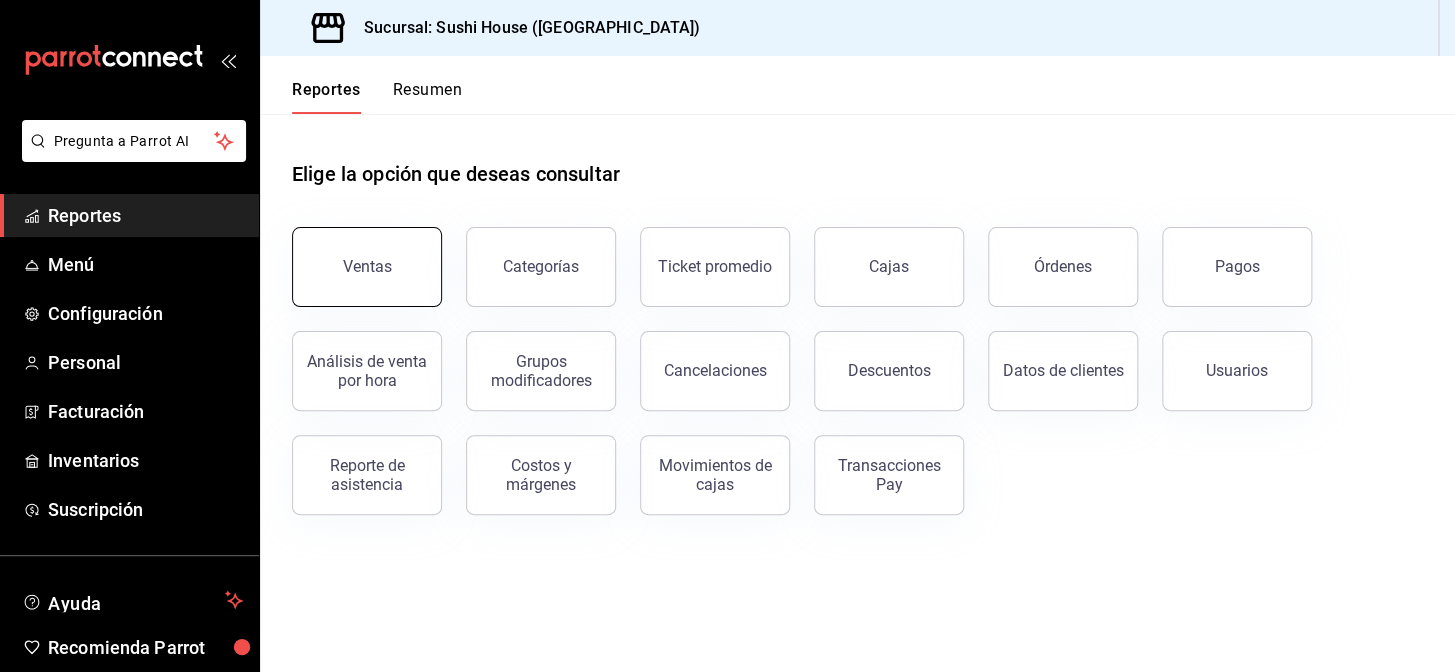 click on "Ventas" at bounding box center (367, 267) 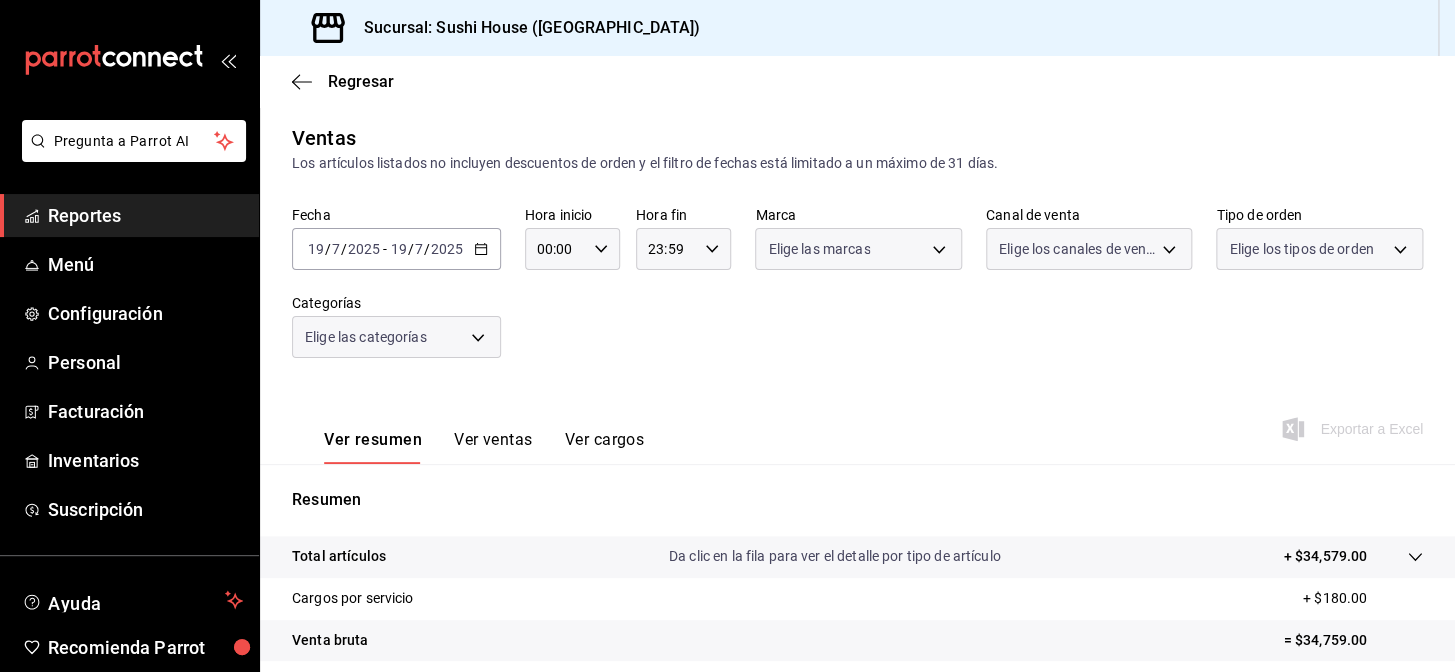 scroll, scrollTop: 287, scrollLeft: 0, axis: vertical 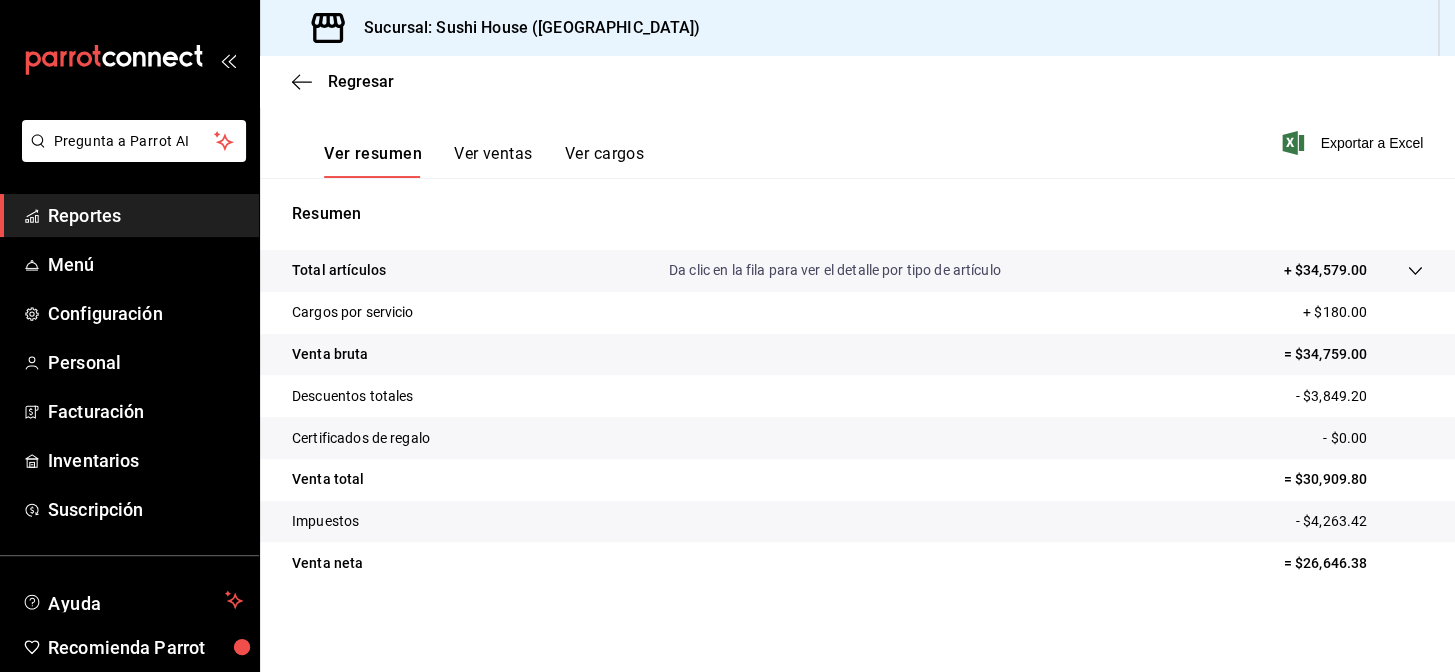 click on "Reportes" at bounding box center (129, 215) 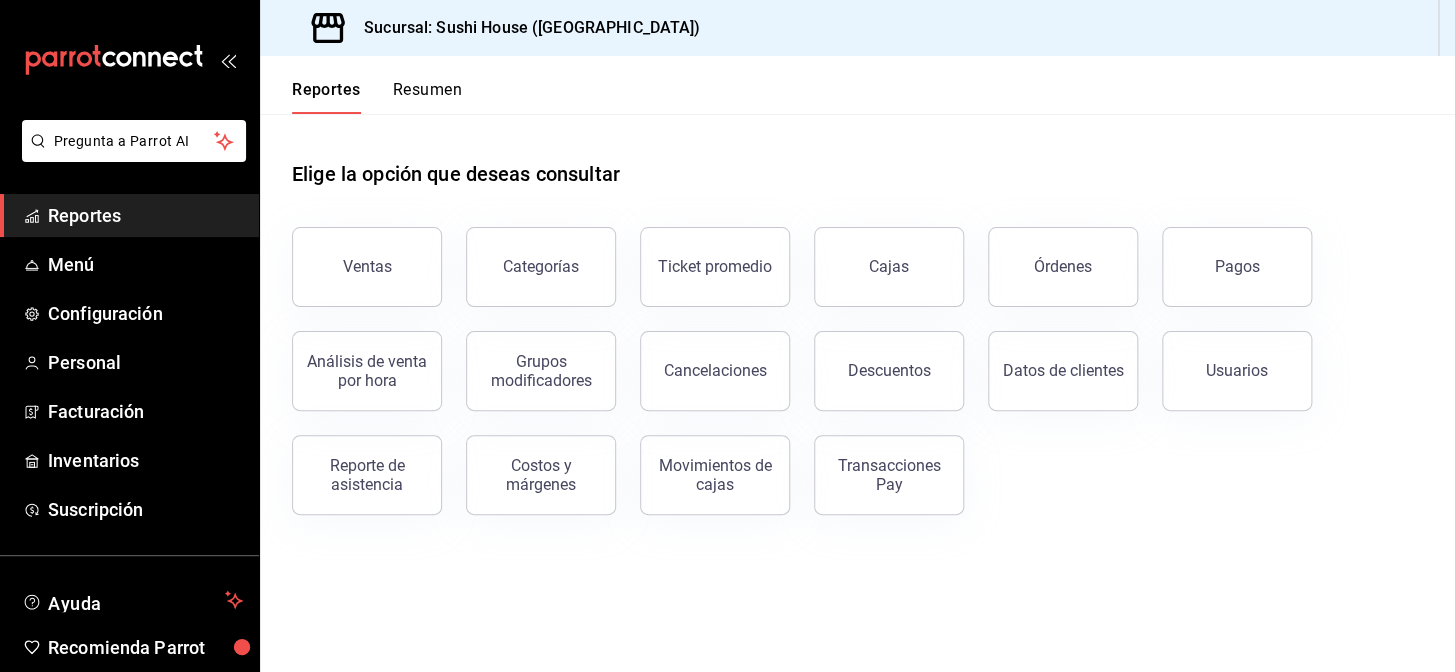 click on "Resumen" at bounding box center [427, 97] 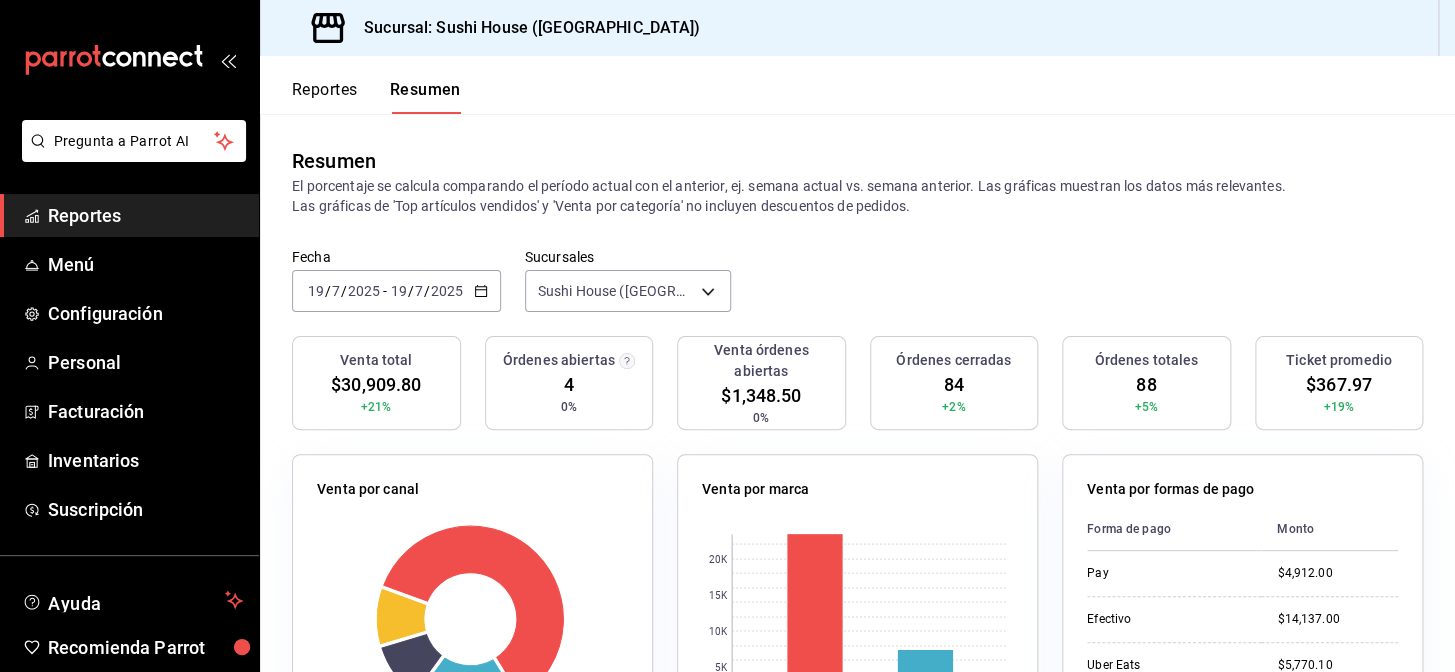 click on "Reportes" at bounding box center [145, 215] 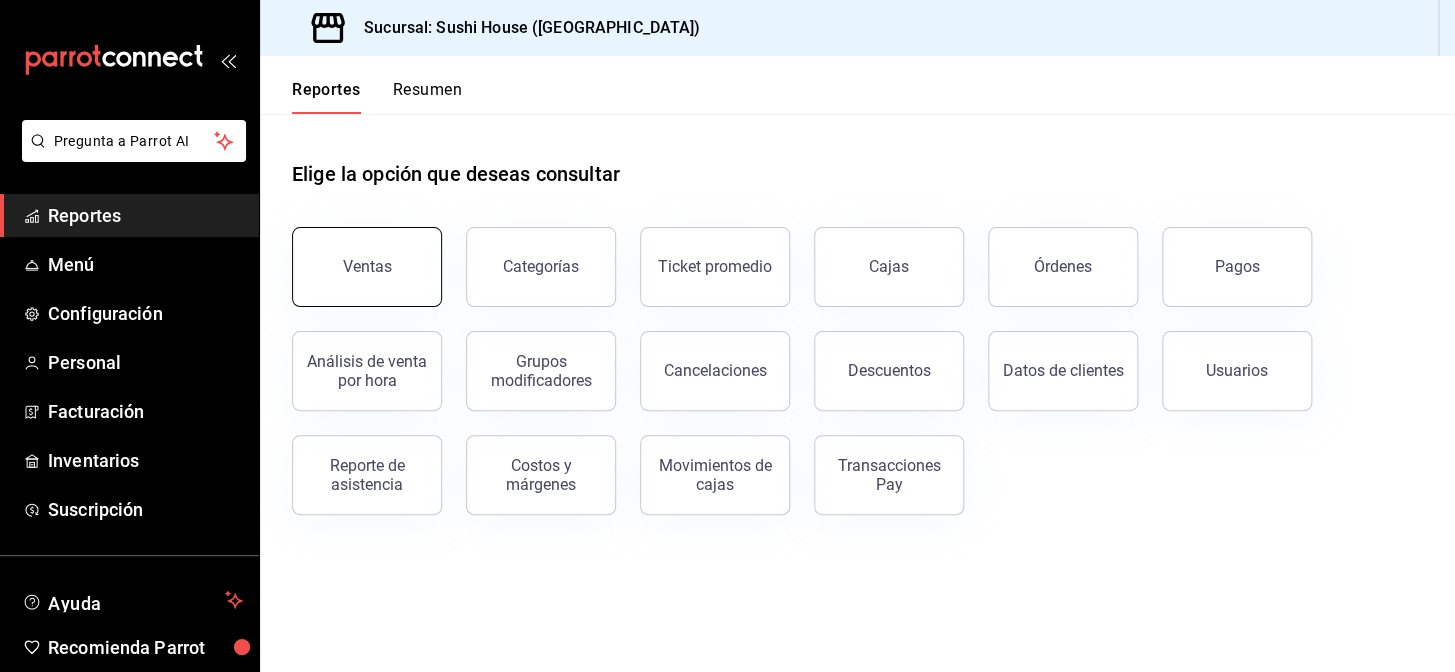 click on "Ventas" at bounding box center [367, 267] 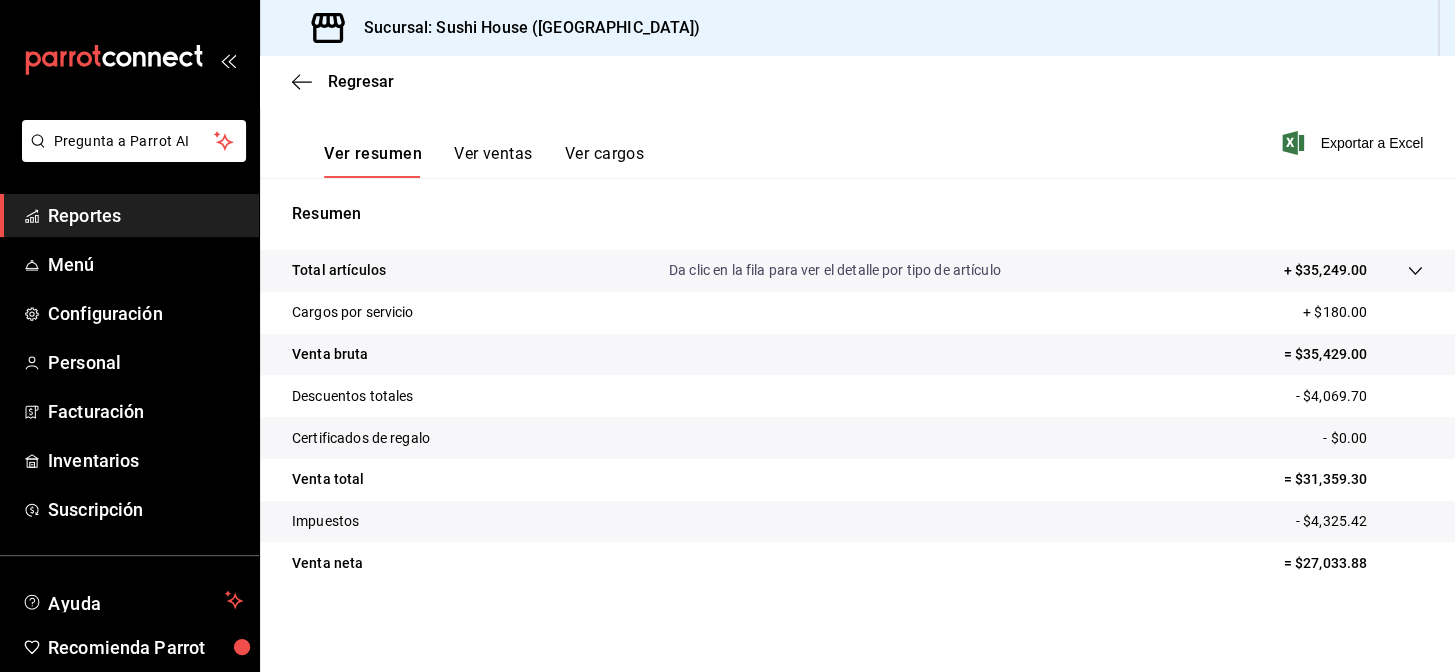scroll, scrollTop: 0, scrollLeft: 0, axis: both 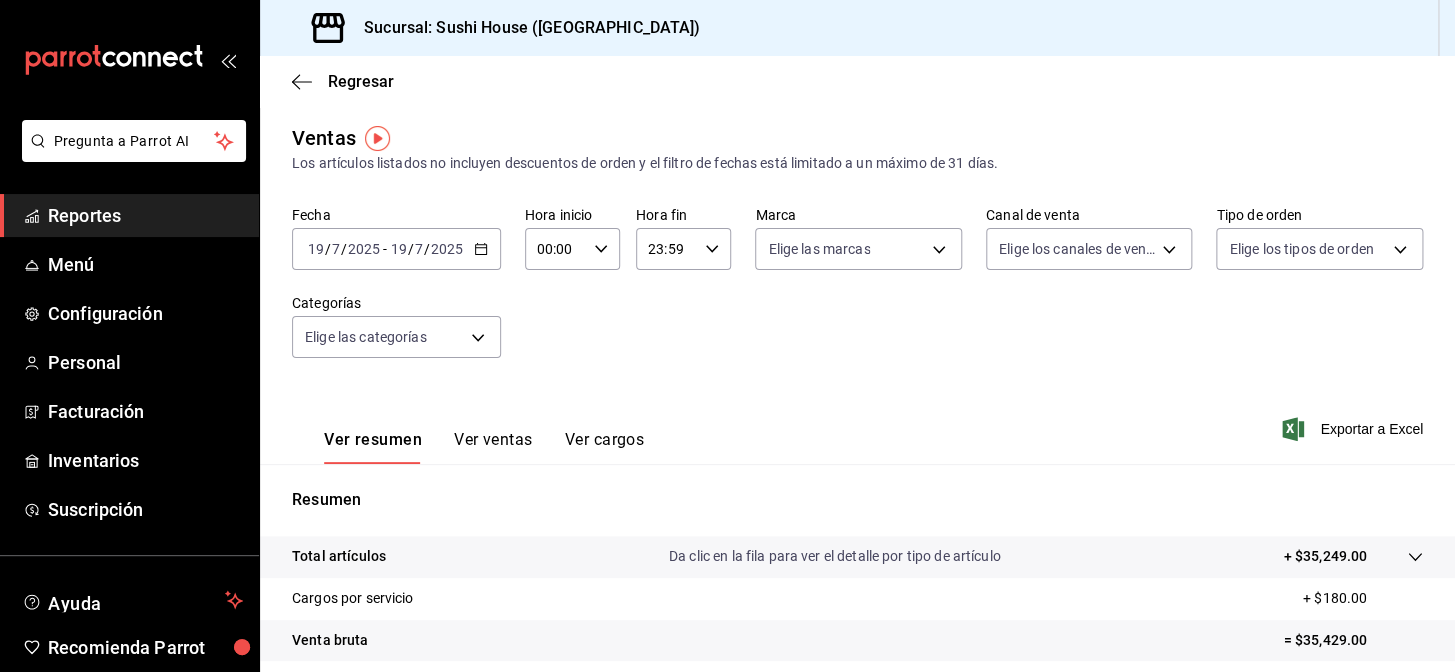 click on "Reportes" at bounding box center (145, 215) 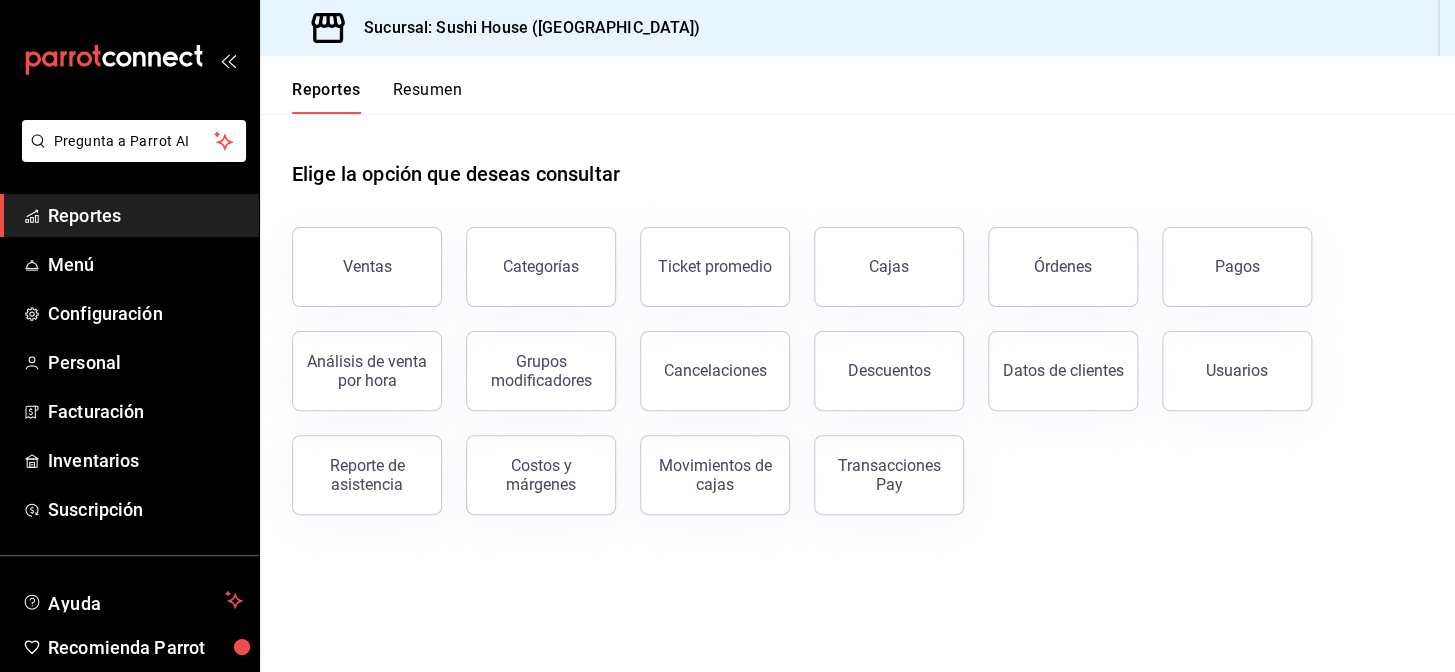 click on "Resumen" at bounding box center (427, 97) 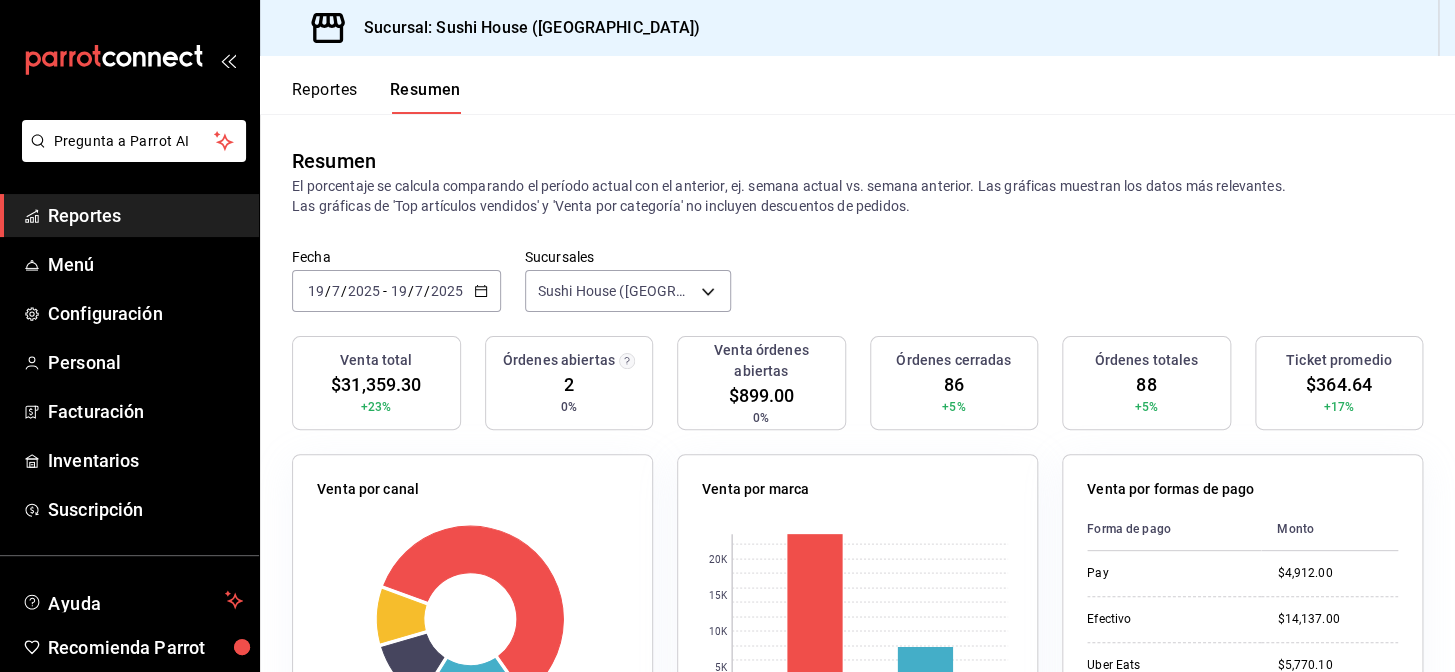 click on "Reportes" at bounding box center (129, 215) 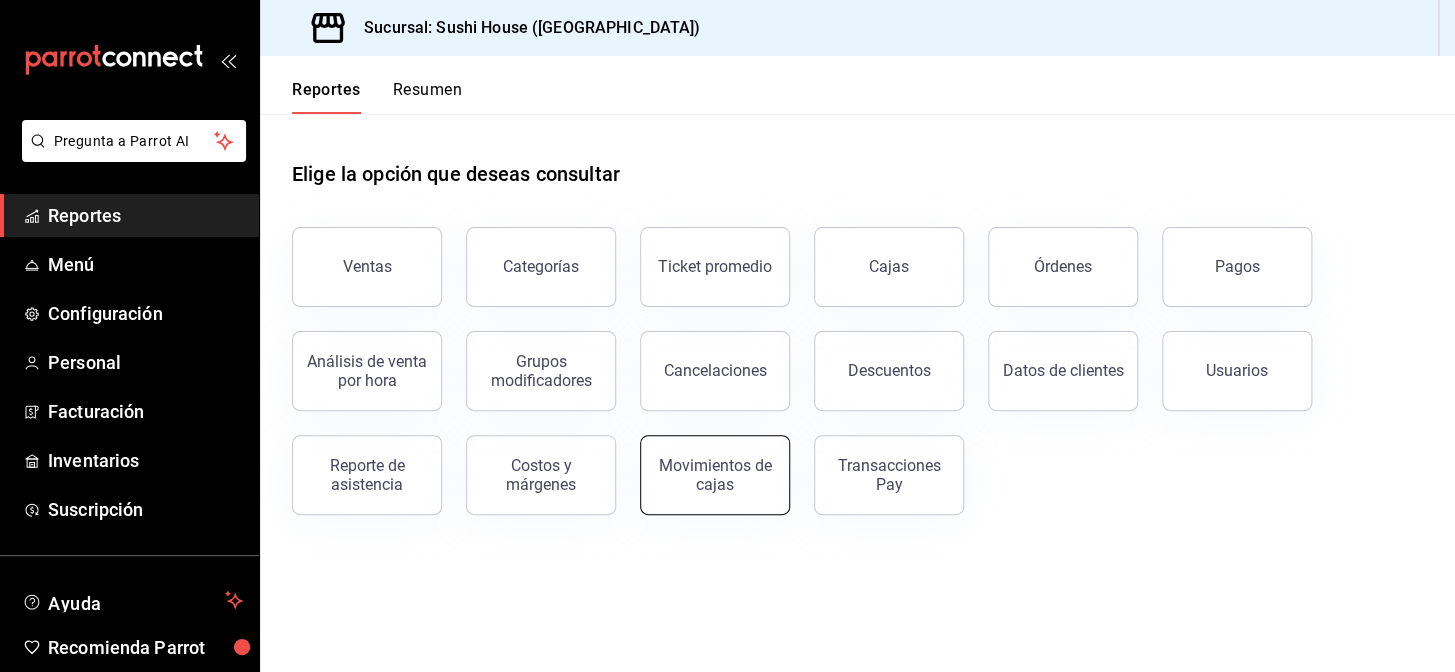 click on "Movimientos de cajas" at bounding box center [715, 475] 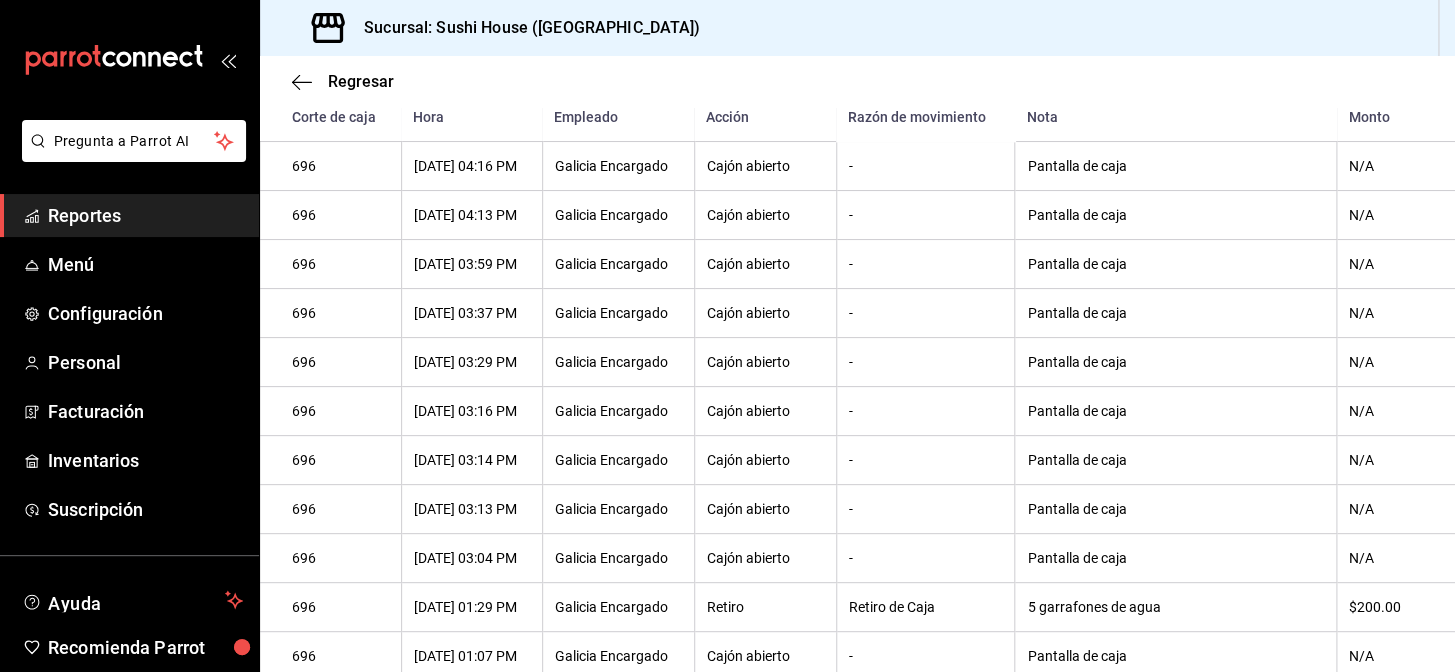 scroll, scrollTop: 1292, scrollLeft: 0, axis: vertical 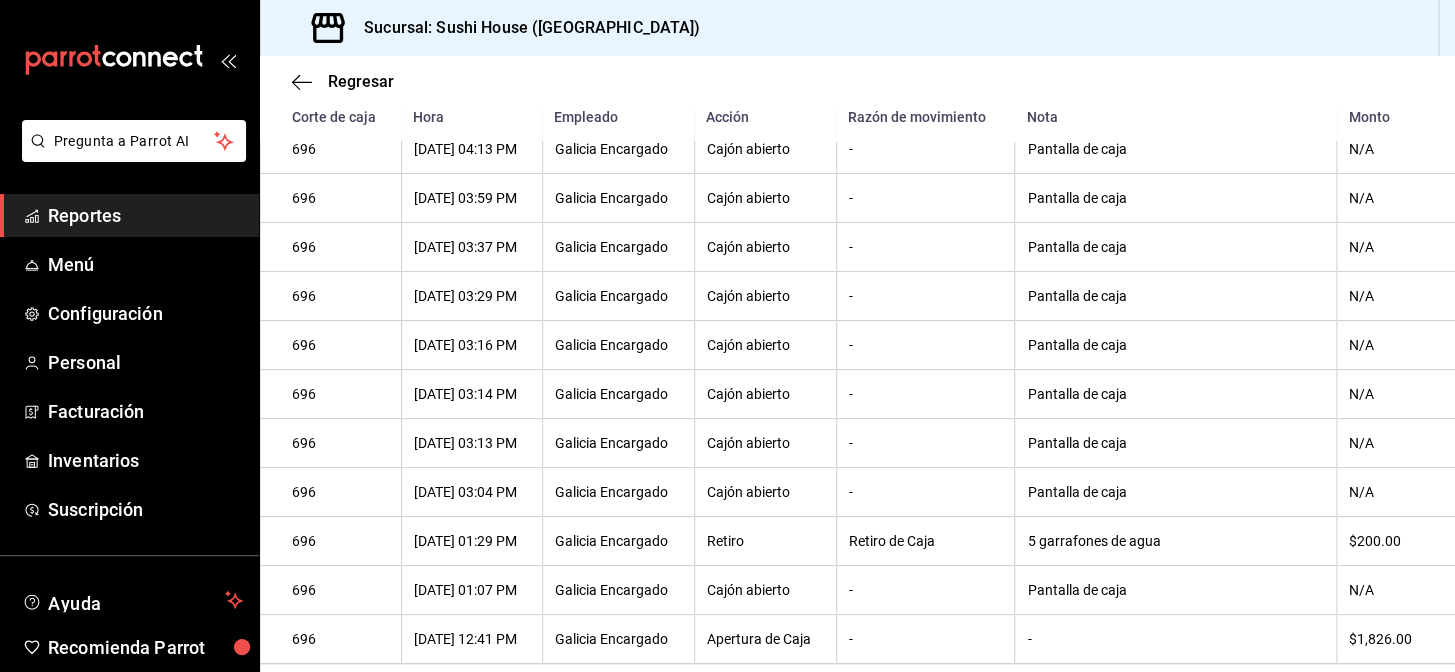 click on "Reportes" at bounding box center [145, 215] 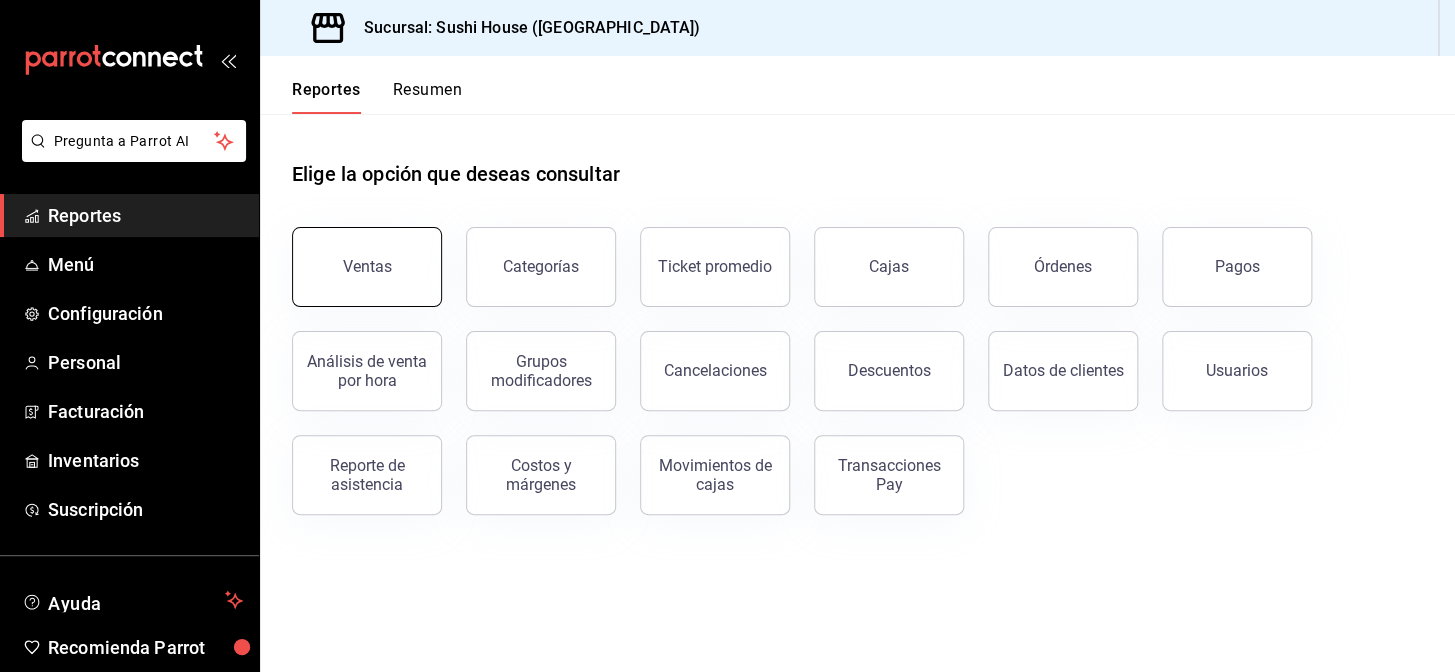 click on "Ventas" at bounding box center (367, 266) 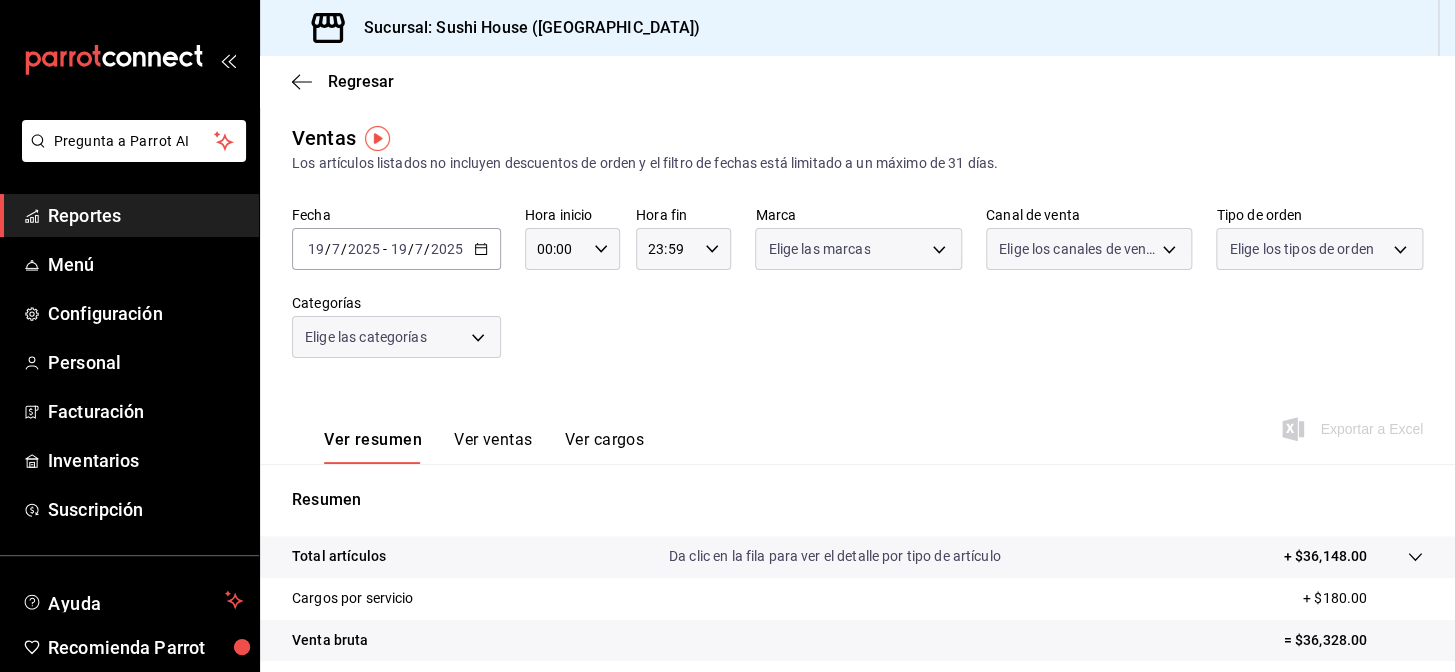scroll, scrollTop: 287, scrollLeft: 0, axis: vertical 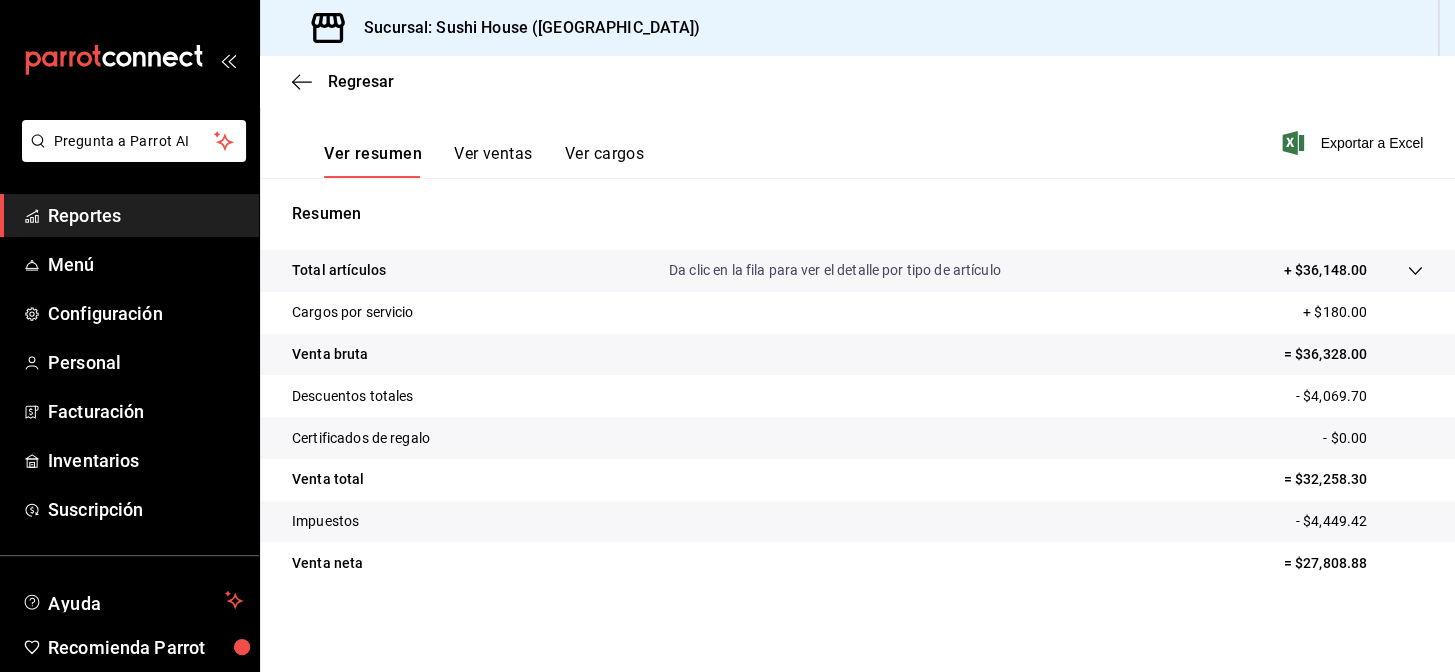 click on "Pregunta a Parrot AI" at bounding box center [129, 157] 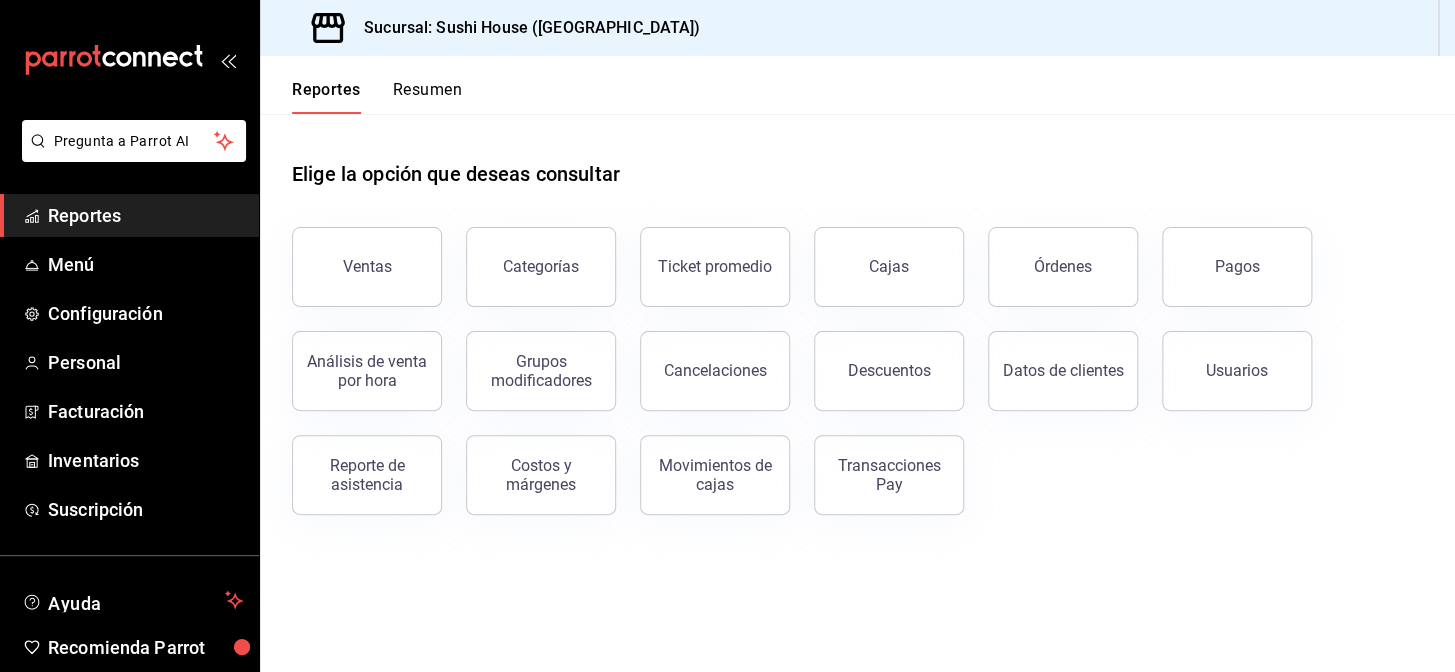 click on "Resumen" at bounding box center [427, 97] 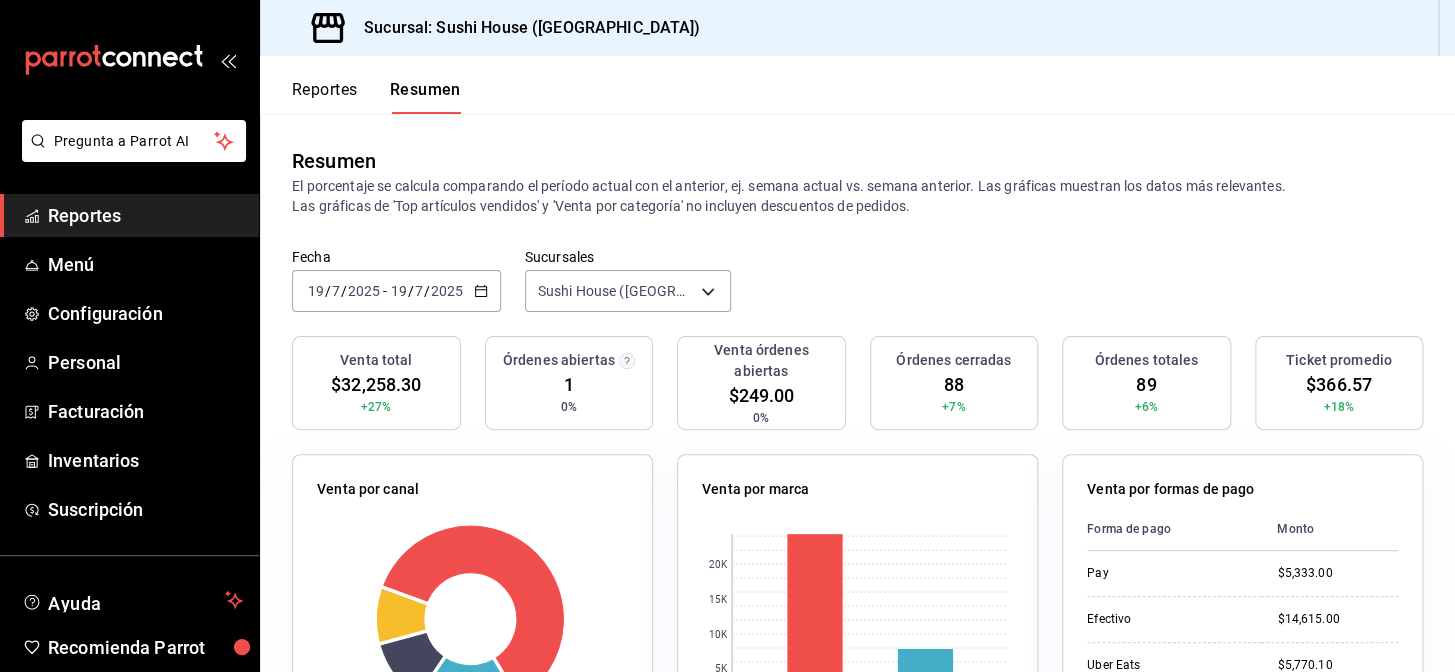 click on "Reportes" at bounding box center (145, 215) 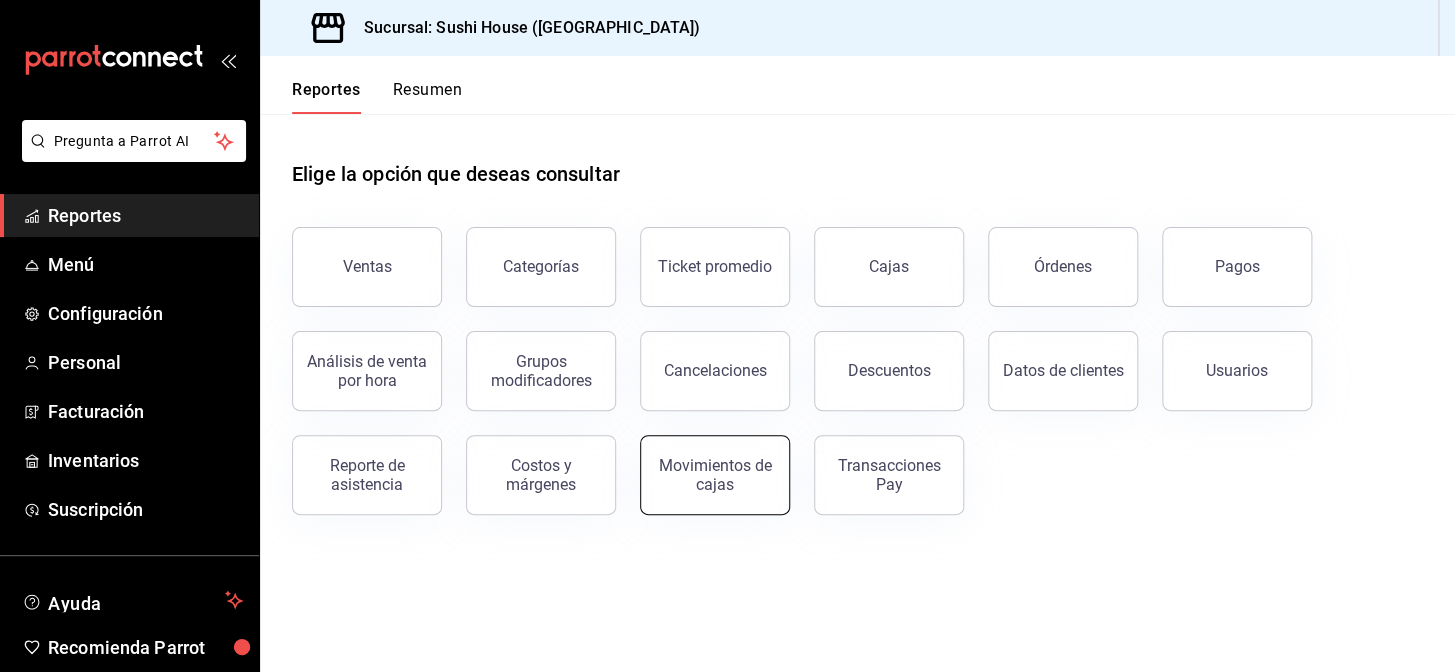 click on "Movimientos de cajas" at bounding box center [715, 475] 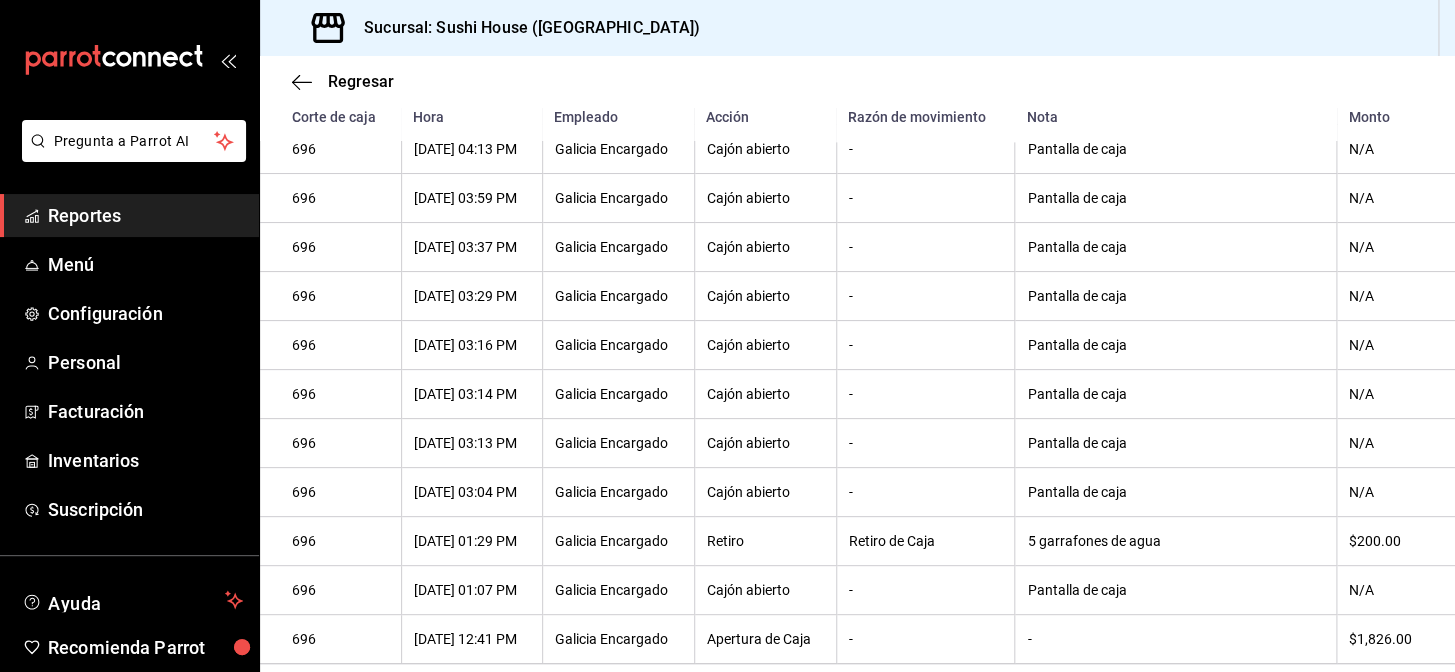 scroll, scrollTop: 1393, scrollLeft: 0, axis: vertical 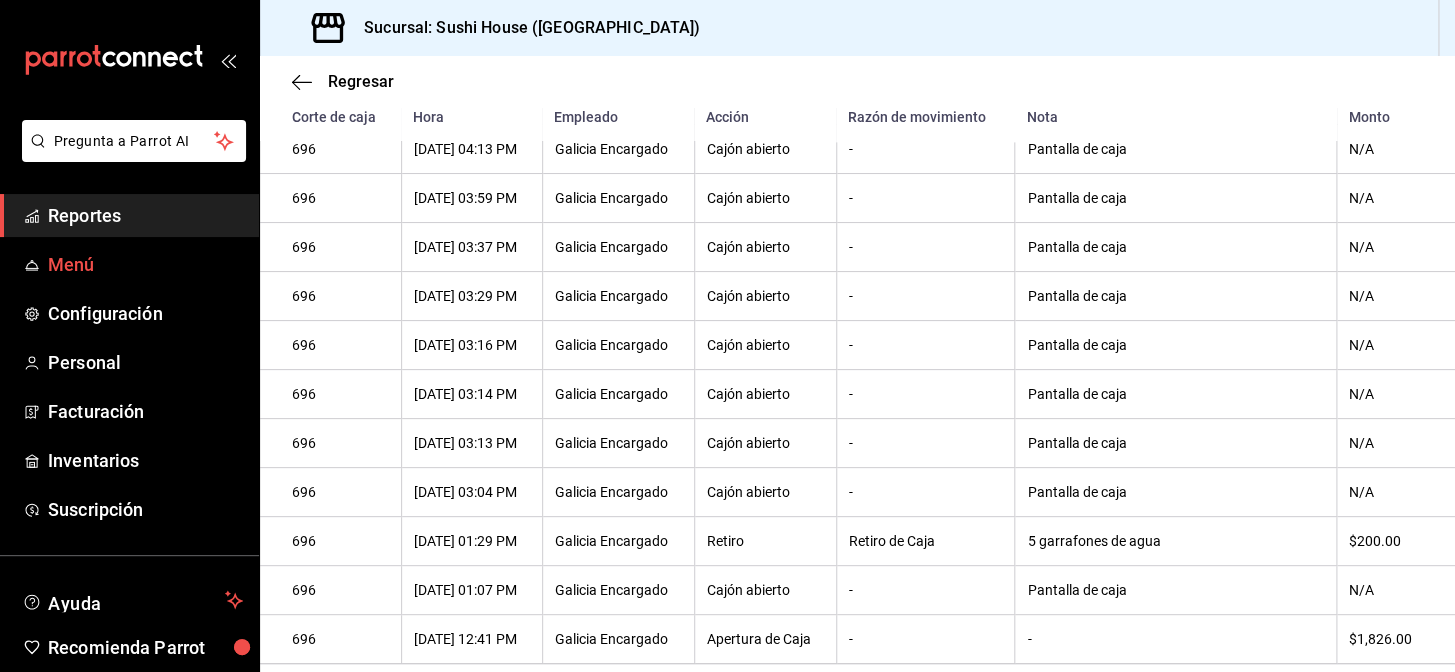 click on "Reportes" at bounding box center (145, 215) 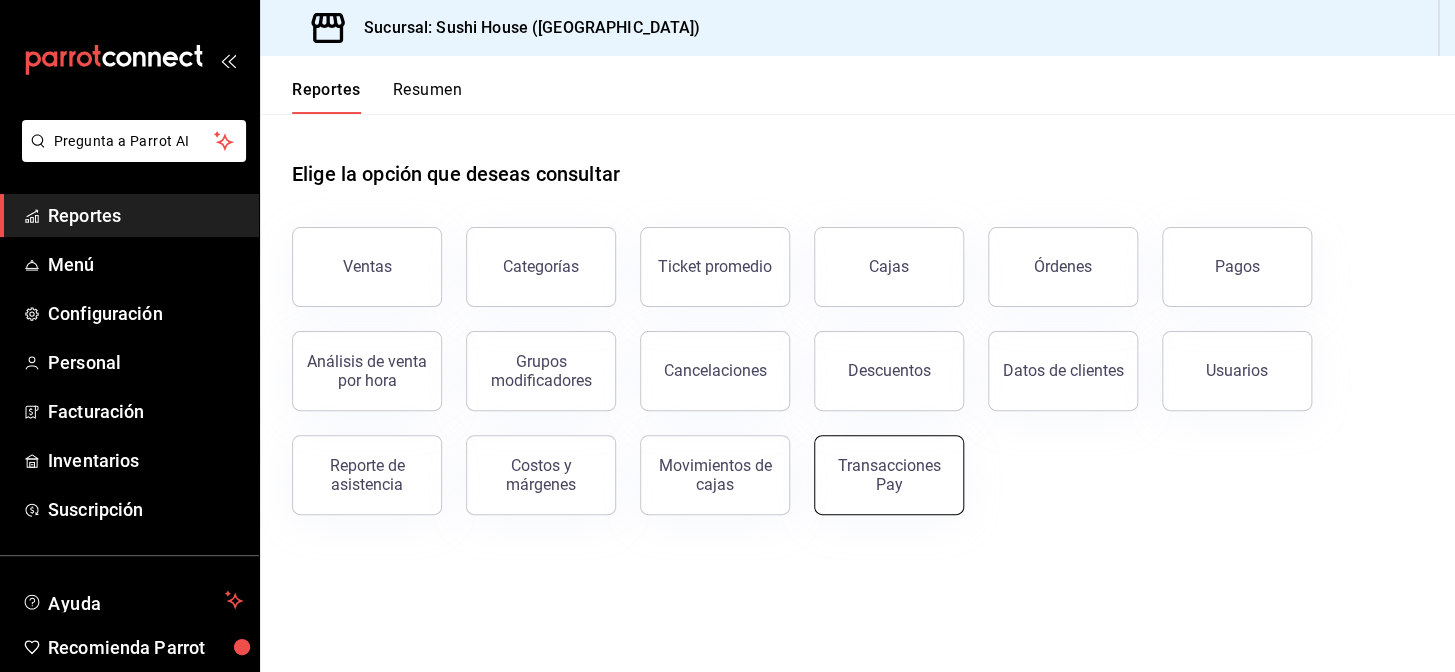 click on "Transacciones Pay" at bounding box center [889, 475] 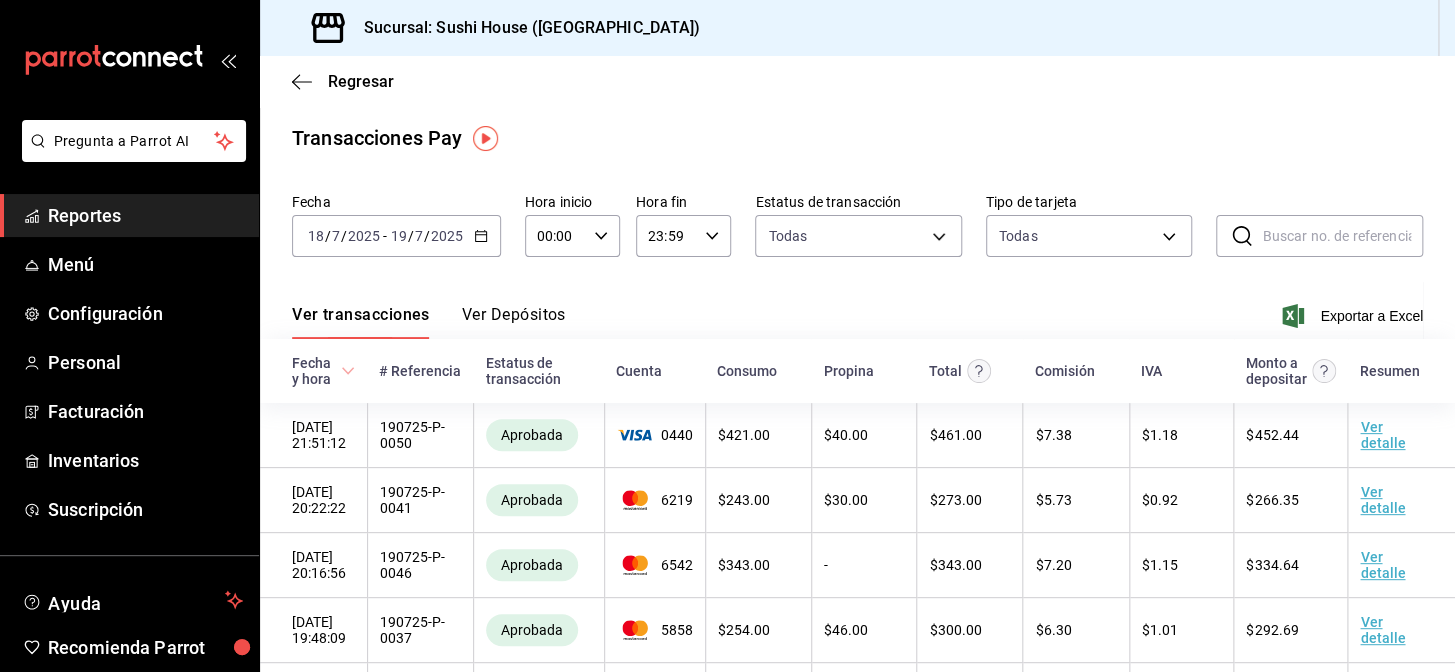 click on "[DATE] [DATE] - [DATE] [DATE]" at bounding box center (396, 236) 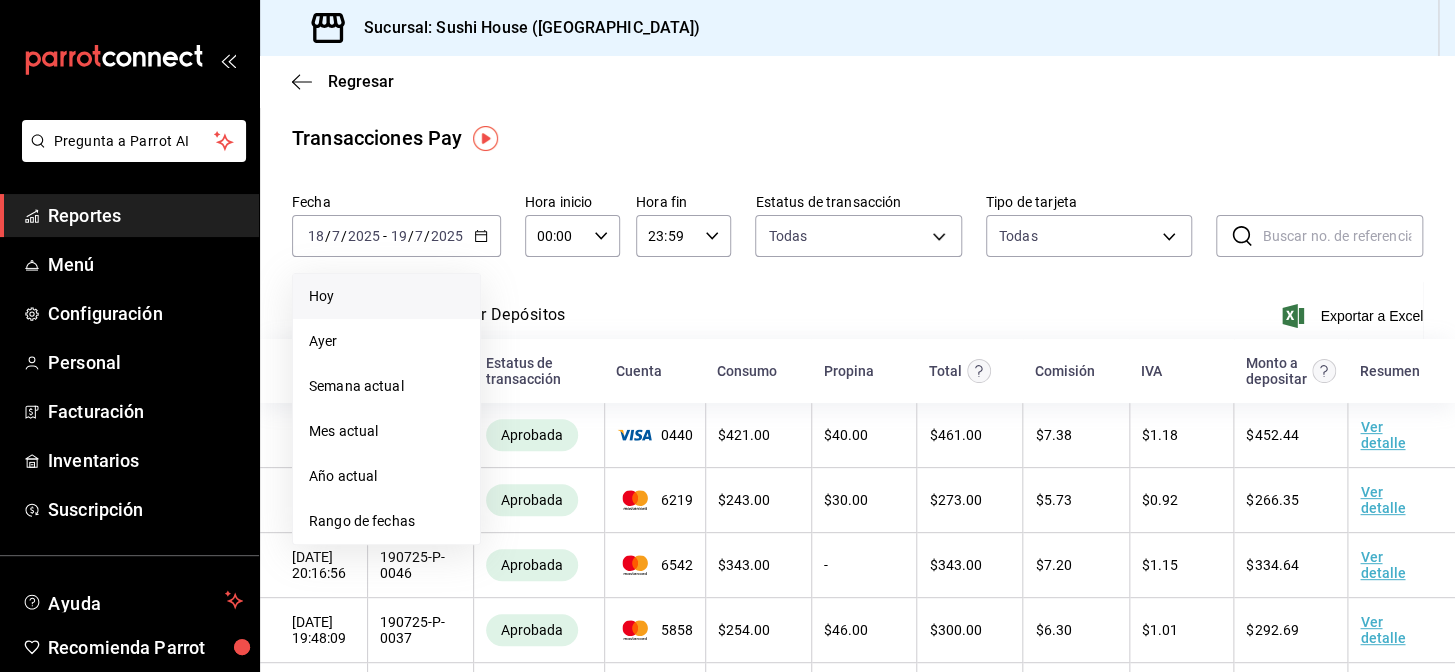 click on "Hoy" at bounding box center [386, 296] 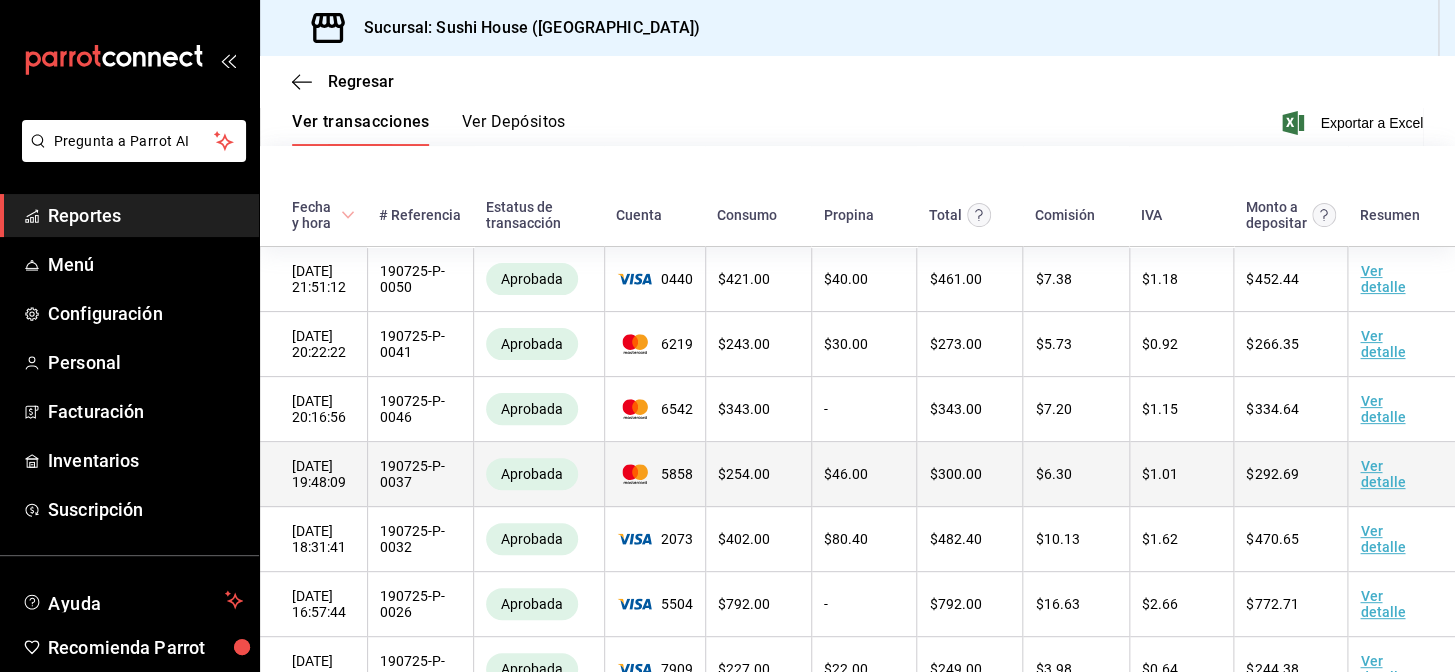 scroll, scrollTop: 178, scrollLeft: 0, axis: vertical 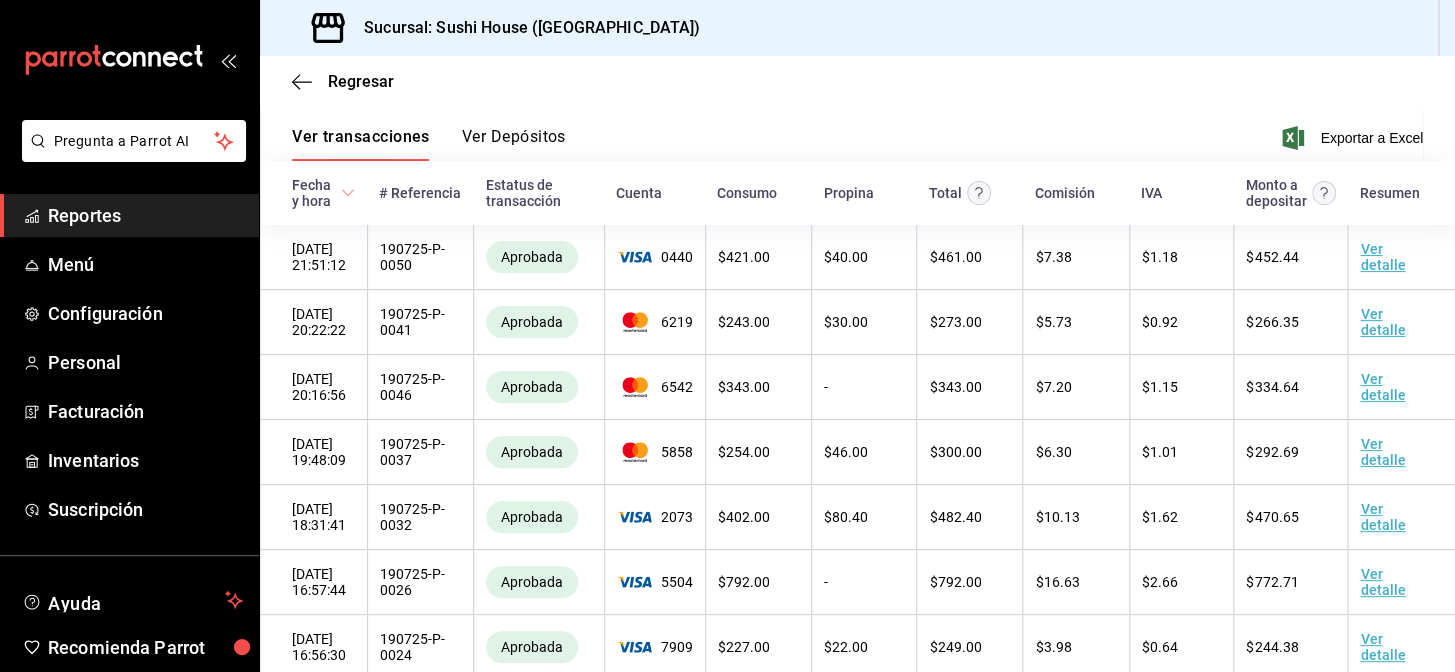 click on "Reportes" at bounding box center (145, 215) 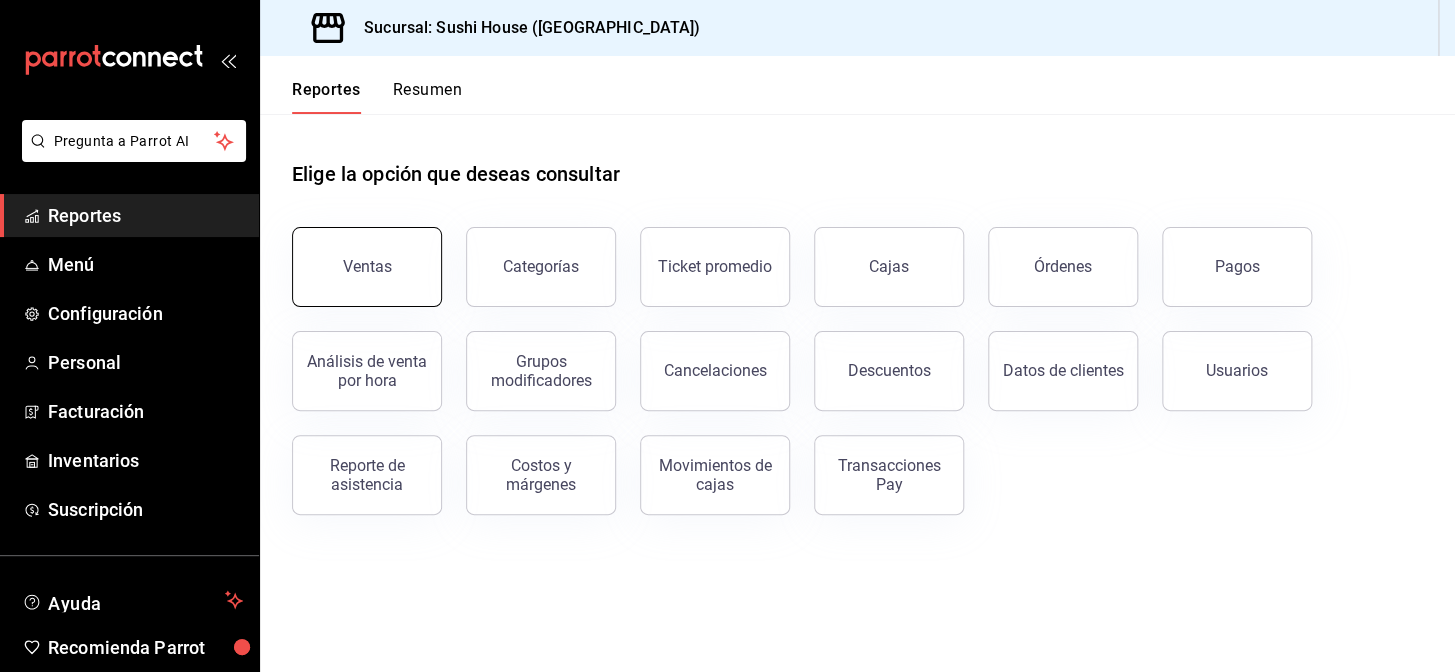 click on "Ventas" at bounding box center [367, 267] 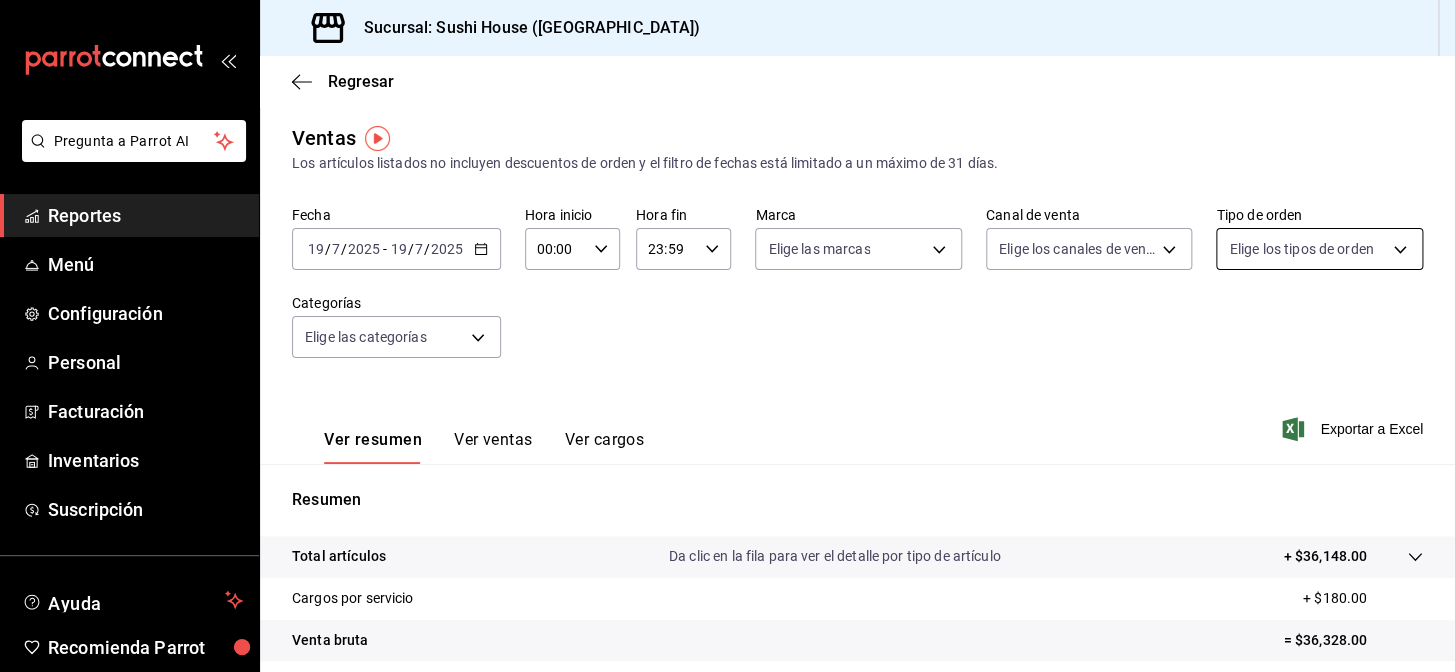 click on "Pregunta a Parrot AI Reportes   Menú   Configuración   Personal   Facturación   Inventarios   Suscripción   Ayuda Recomienda Parrot   Galicia Encargado   Sugerir nueva función   Sucursal: Sushi House ([GEOGRAPHIC_DATA]) Regresar Ventas Los artículos listados no incluyen descuentos de orden y el filtro de fechas está limitado a un máximo de 31 días. Fecha [DATE] [DATE] - [DATE] [DATE] Hora inicio 00:00 Hora inicio Hora fin 23:59 Hora fin Marca Elige las marcas Canal de venta Elige los canales de venta Tipo de orden Elige los tipos de orden Categorías Elige las categorías Ver resumen Ver ventas Ver cargos Exportar a Excel Resumen Total artículos Da clic en la fila para ver el detalle por tipo de artículo + $36,148.00 Cargos por servicio + $180.00 Venta bruta = $36,328.00 Descuentos totales - $4,069.70 Certificados de regalo - $0.00 Venta total = $32,258.30 Impuestos - $4,449.42 Venta neta = $27,808.88 Pregunta a Parrot AI Reportes   Menú   Configuración   Personal   Facturación" at bounding box center (727, 336) 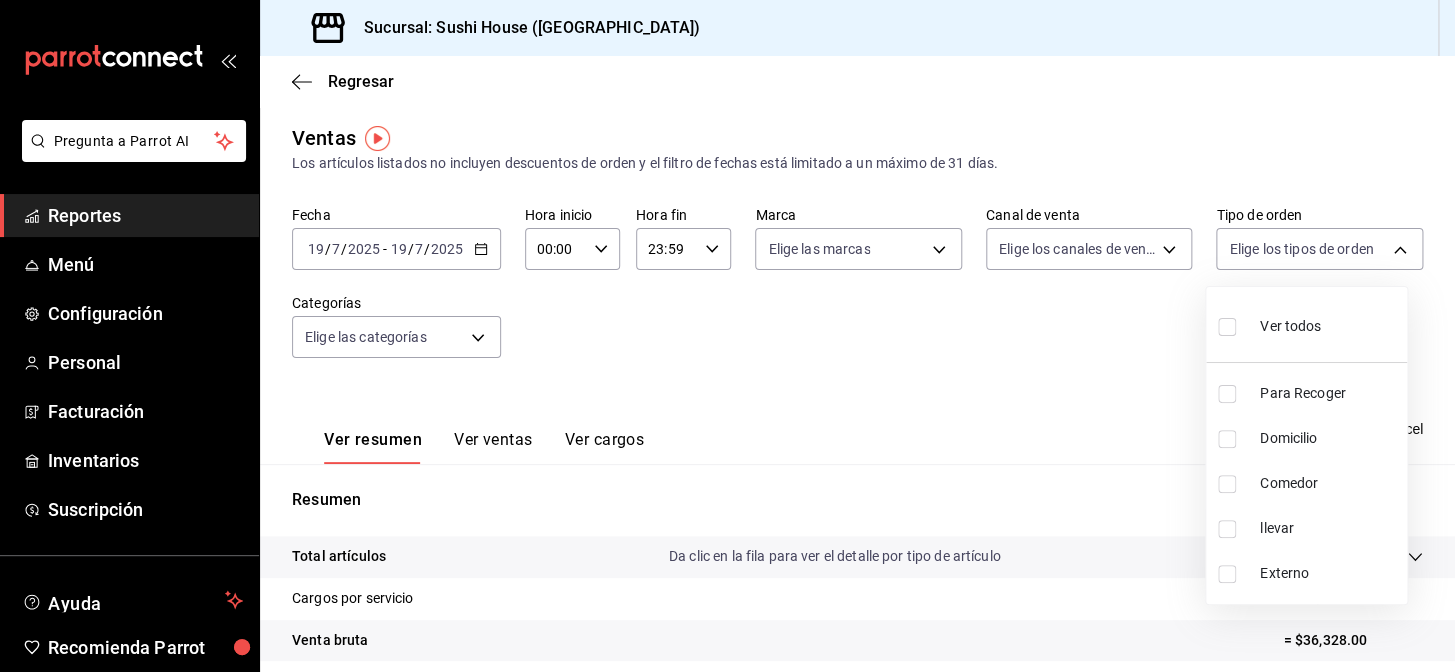 click at bounding box center (1227, 394) 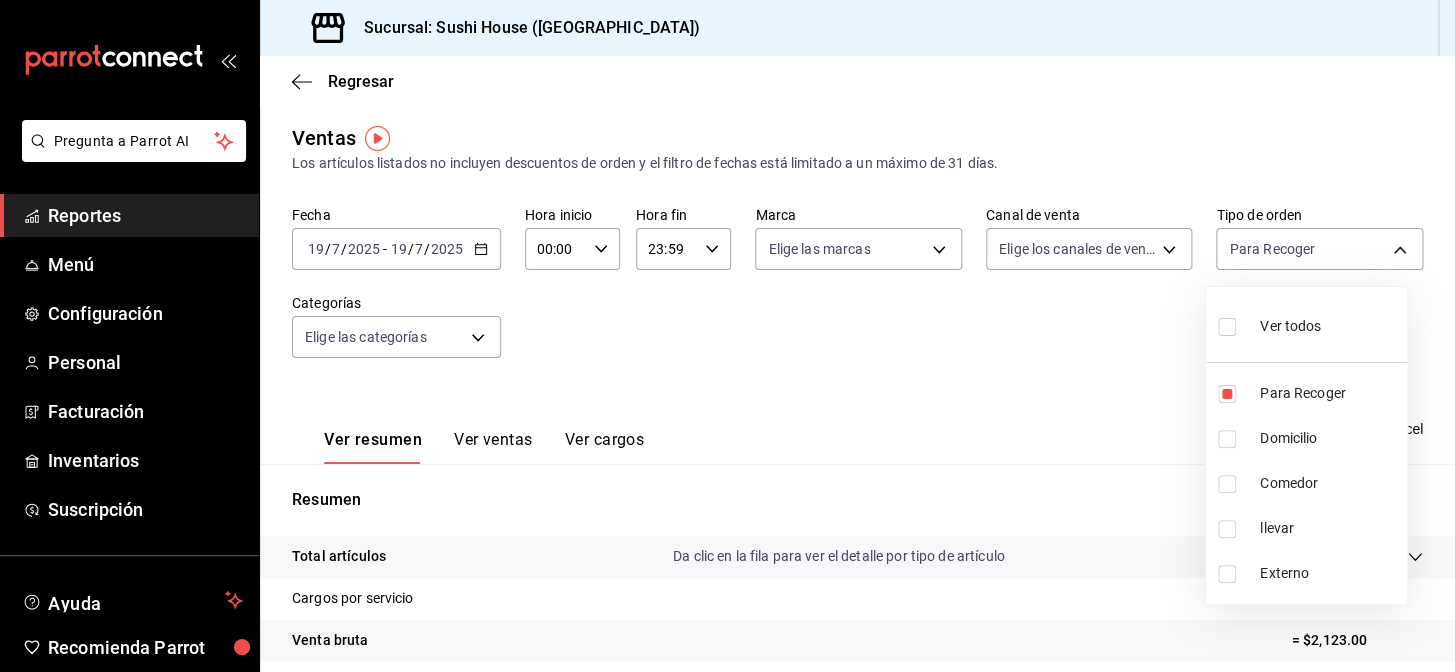 click at bounding box center [1227, 439] 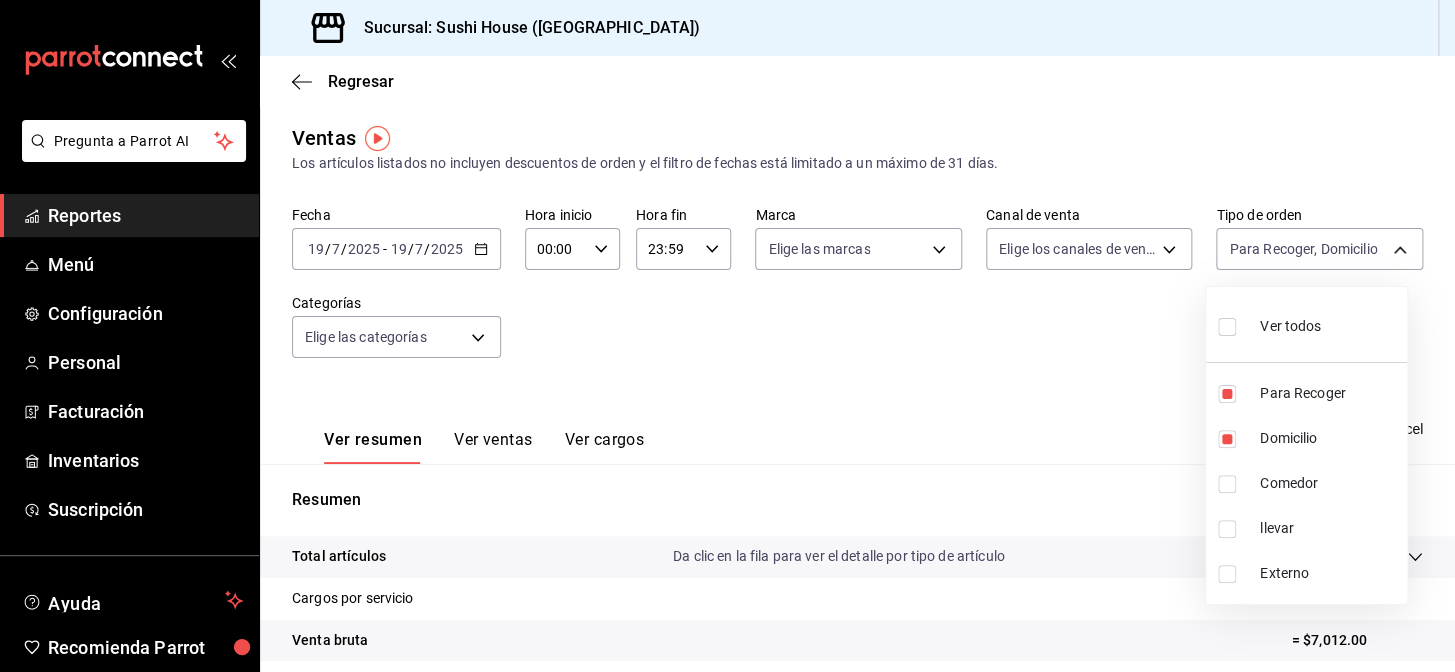 click on "Comedor" at bounding box center (1306, 483) 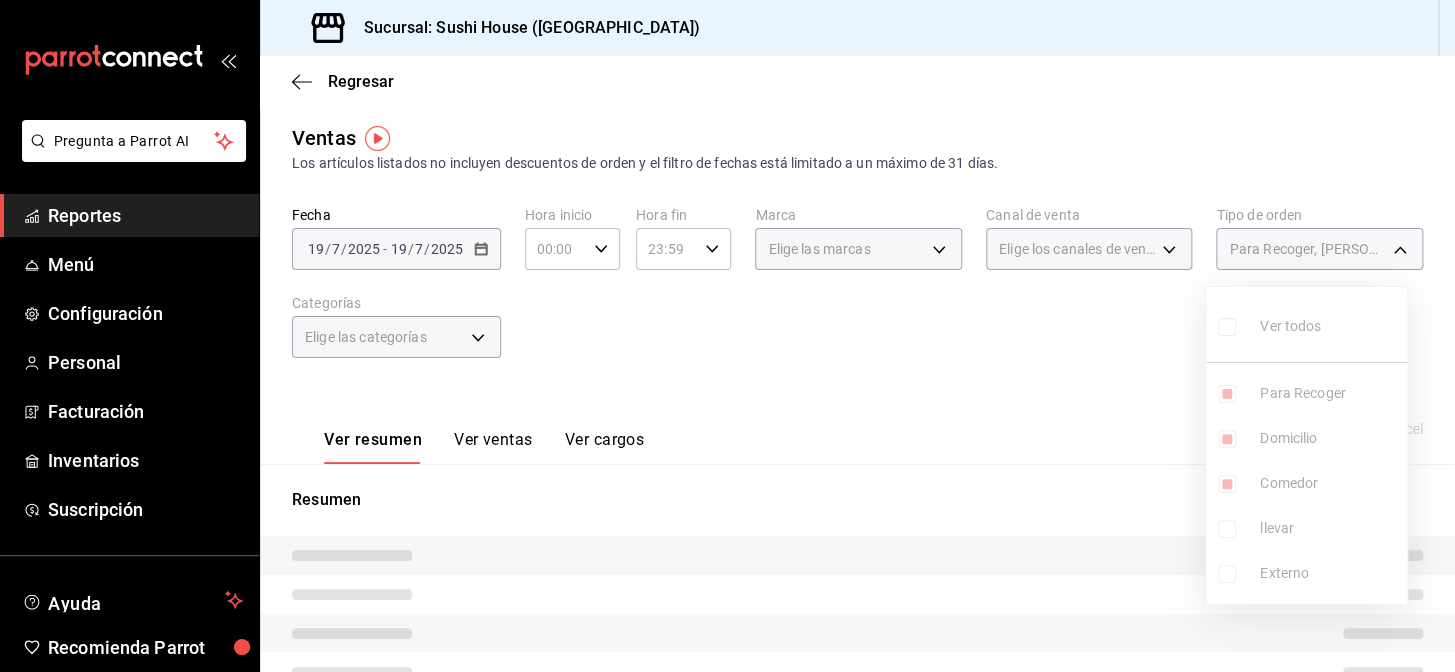 click at bounding box center (1227, 529) 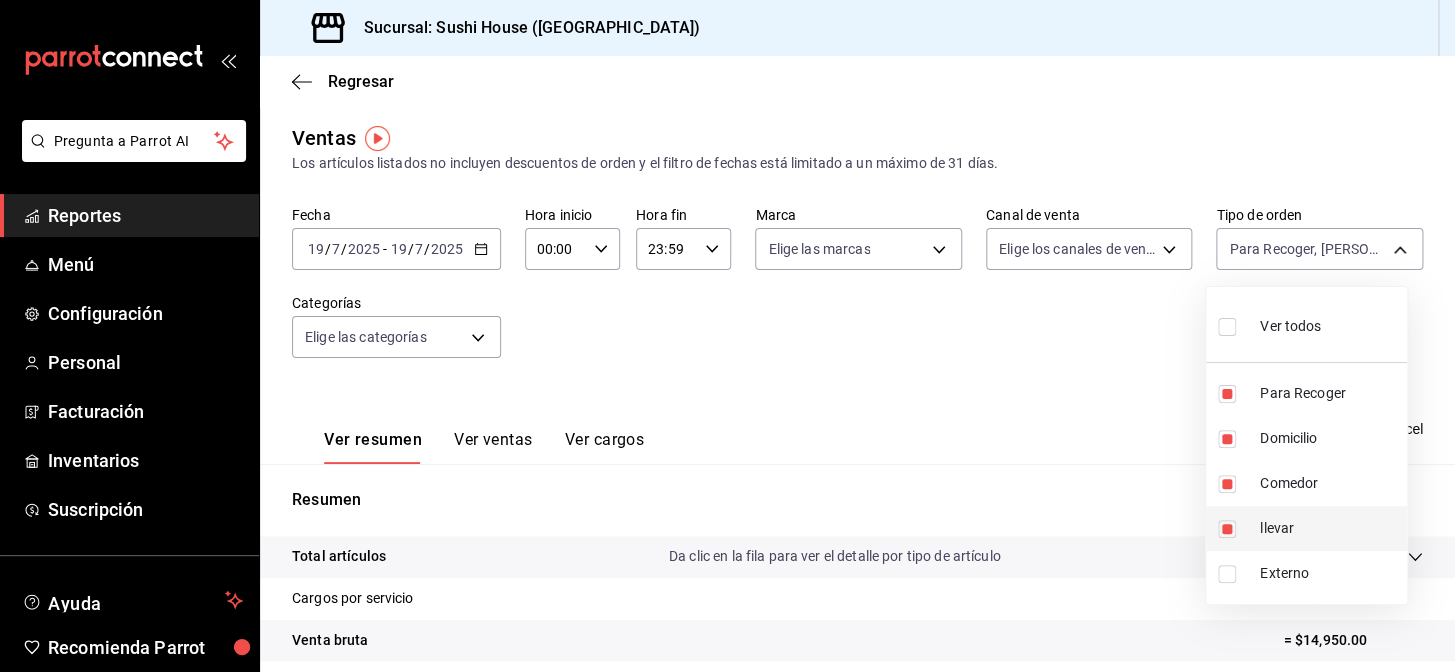 type on "9d316b26-ed3c-41d9-ac2e-659a84dac7c1,c813e250-a487-4472-927d-f84c1c5aa0d0,53da9e0d-67bf-4991-b98c-05c8f4440e97,384c026d-ffa6-4735-8e50-cc57dc09c347" 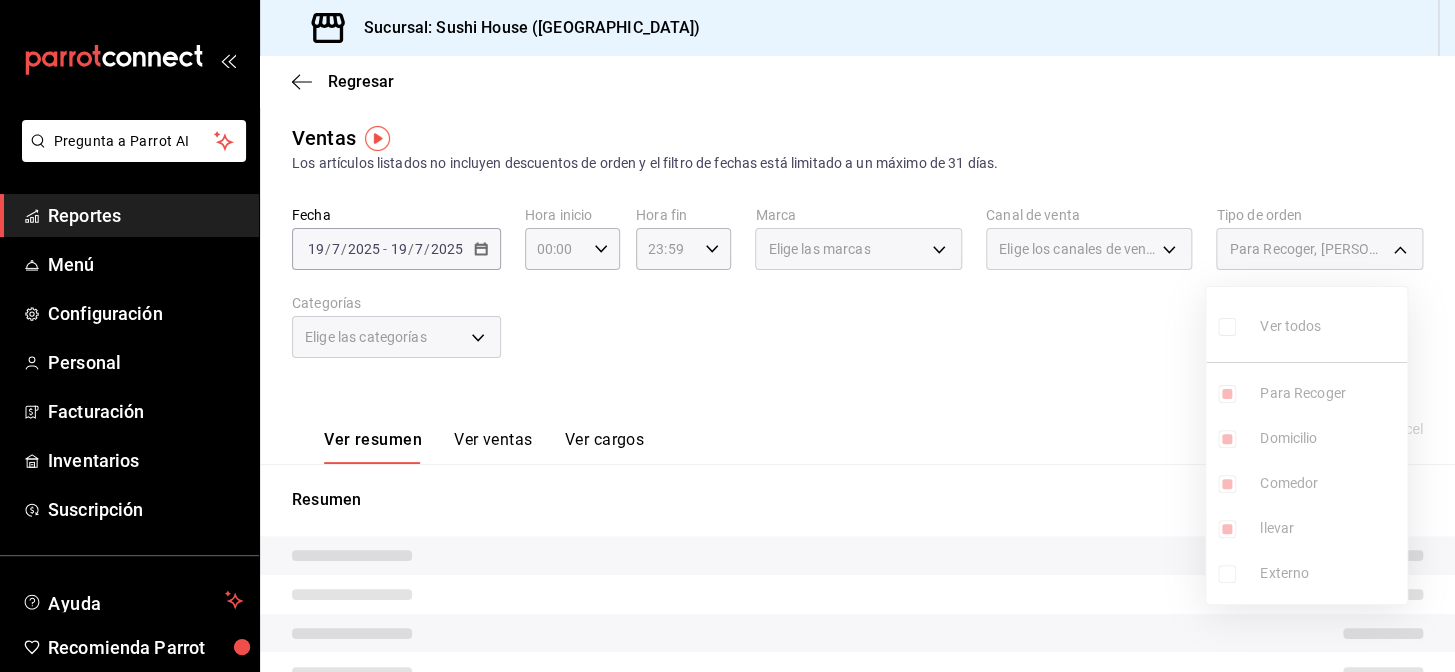 click at bounding box center [727, 336] 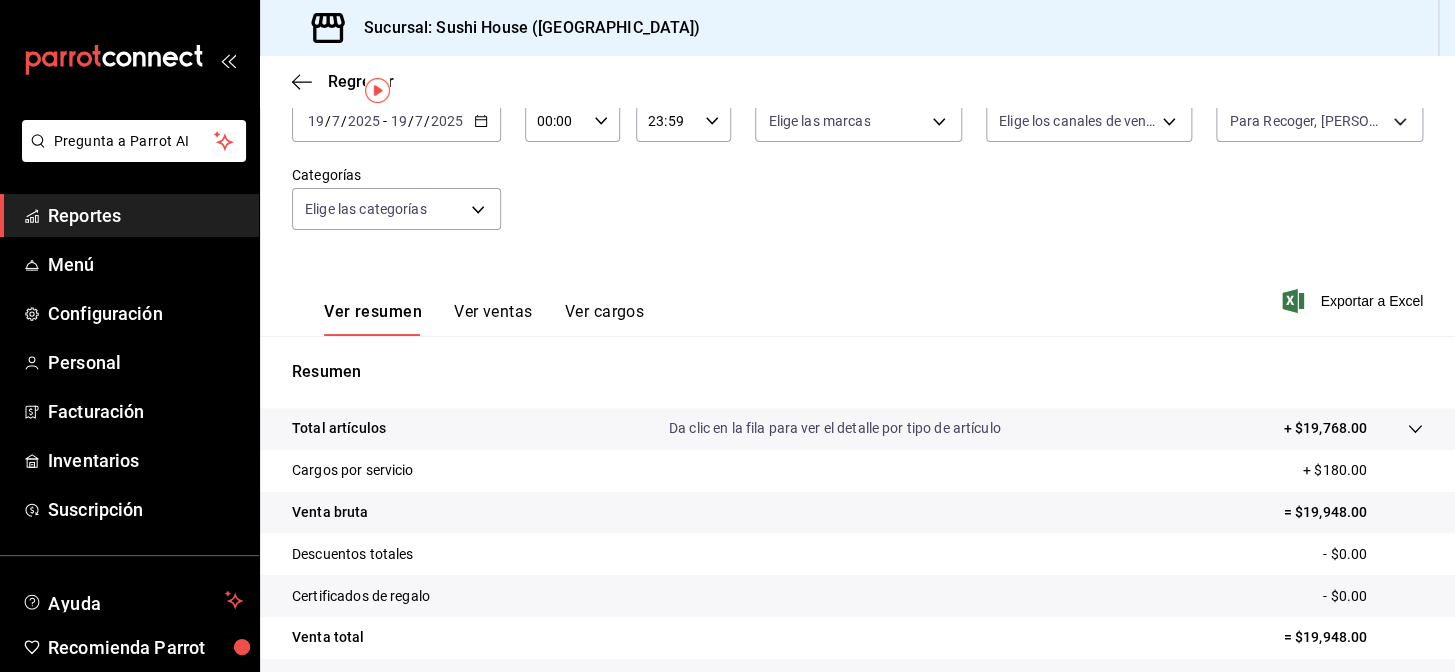 scroll, scrollTop: 0, scrollLeft: 0, axis: both 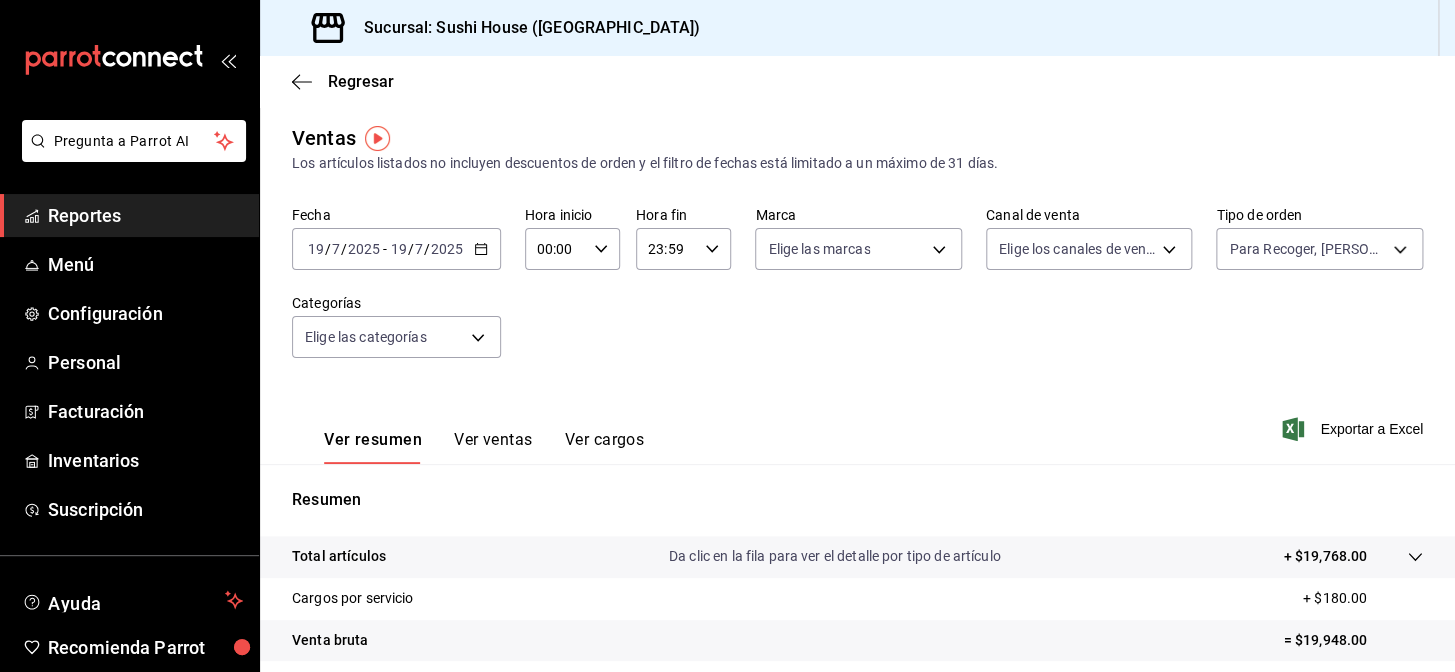 click on "Reportes" at bounding box center (145, 215) 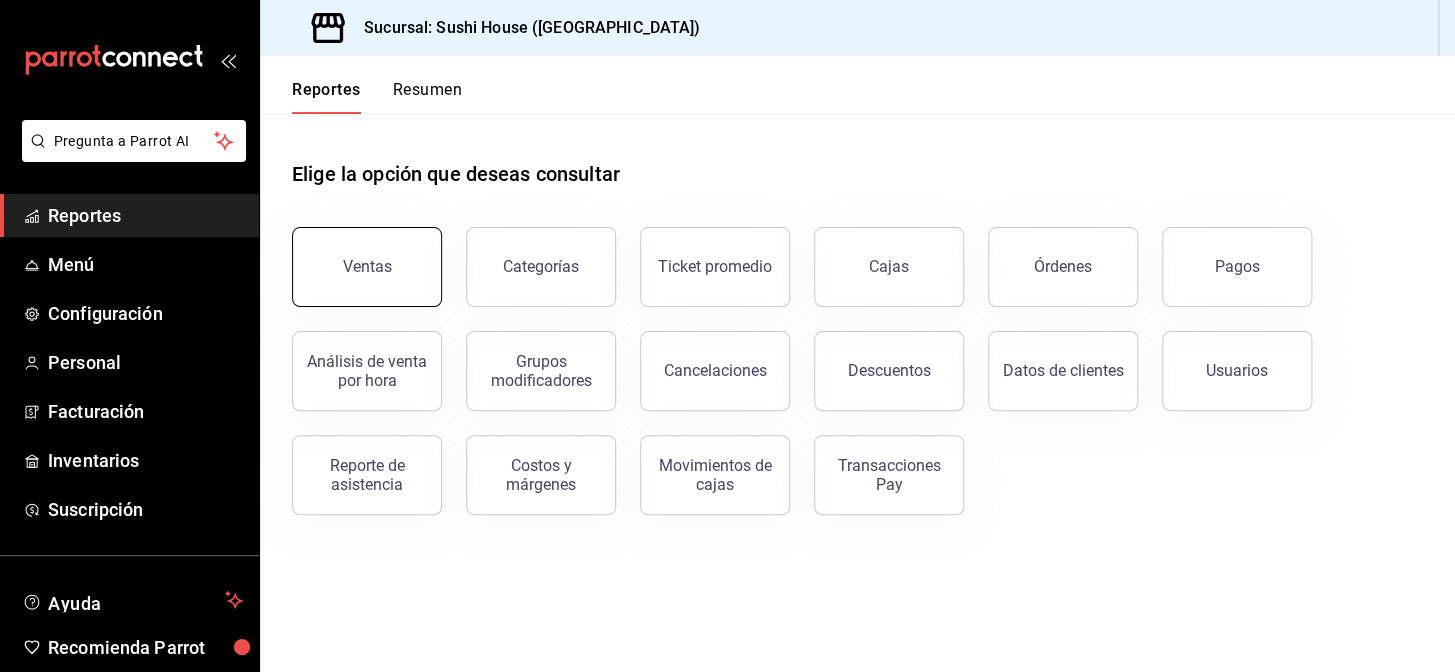 click on "Ventas" at bounding box center [367, 267] 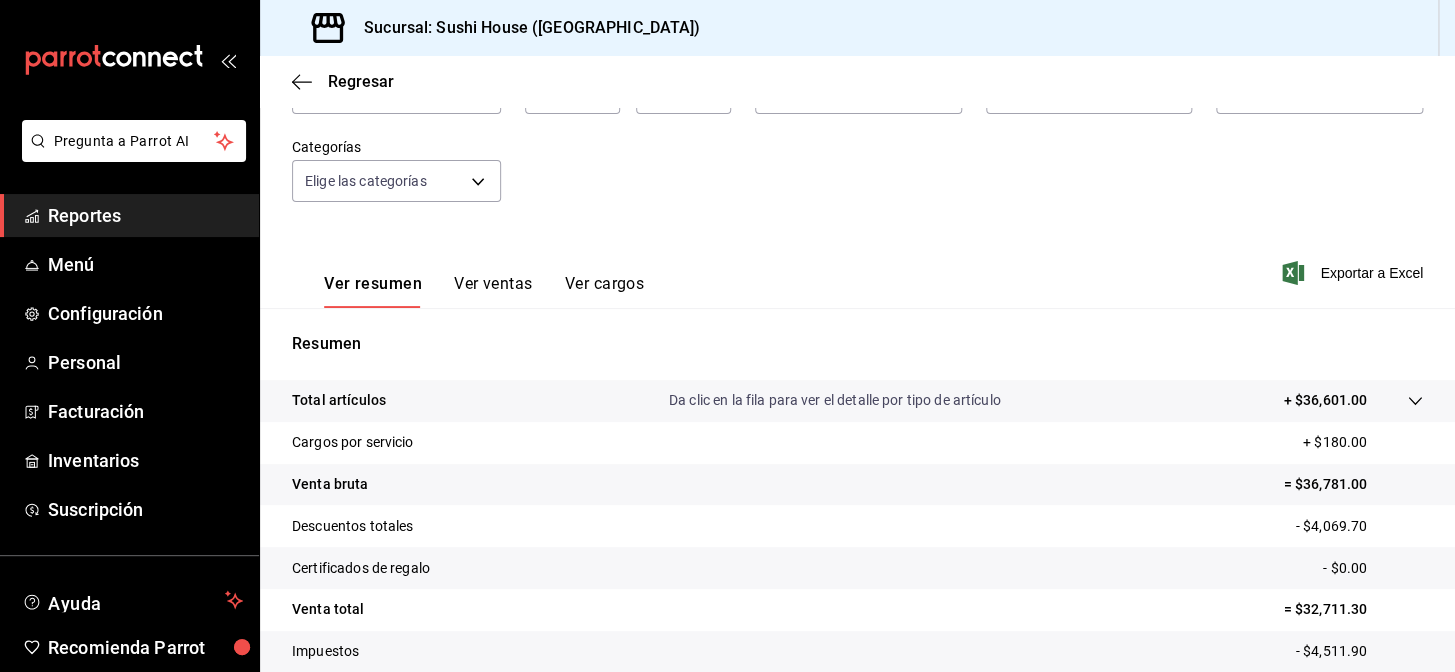 scroll, scrollTop: 0, scrollLeft: 0, axis: both 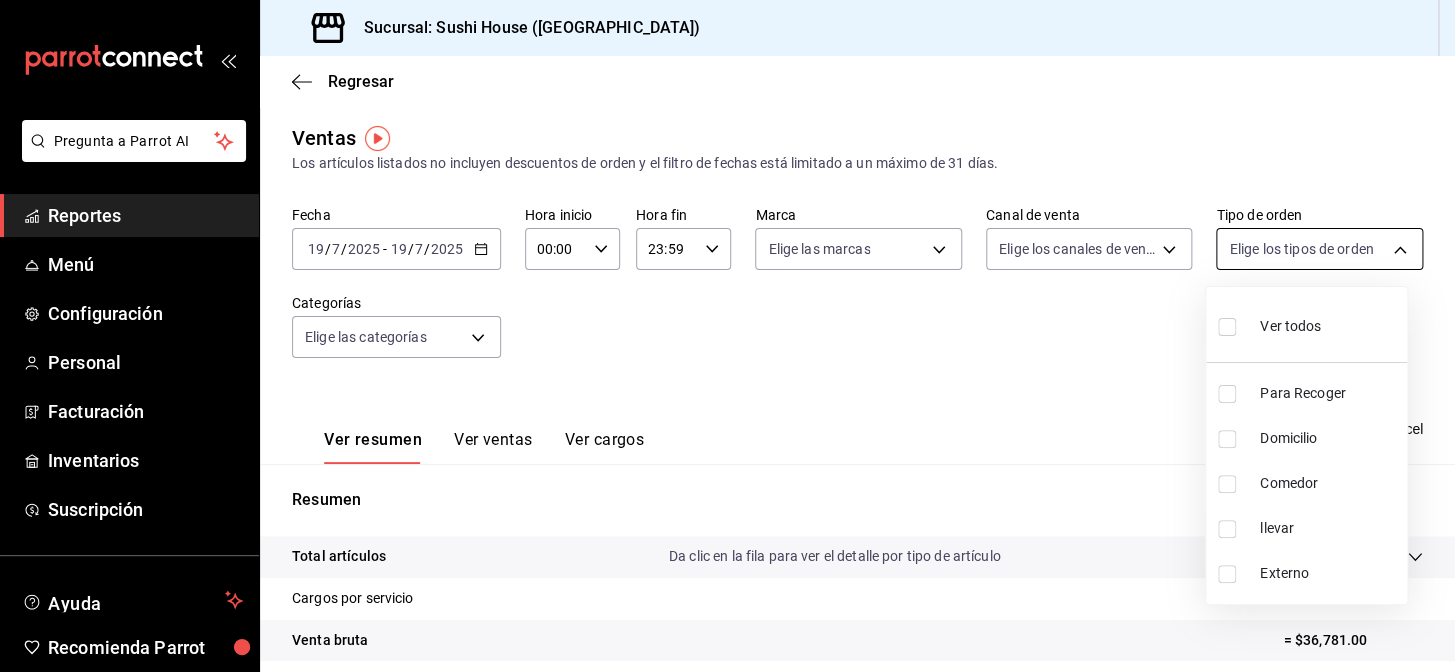 click on "Pregunta a Parrot AI Reportes   Menú   Configuración   Personal   Facturación   Inventarios   Suscripción   Ayuda Recomienda Parrot   Galicia Encargado   Sugerir nueva función   Sucursal: Sushi House ([GEOGRAPHIC_DATA]) Regresar Ventas Los artículos listados no incluyen descuentos de orden y el filtro de fechas está limitado a un máximo de 31 días. Fecha [DATE] [DATE] - [DATE] [DATE] Hora inicio 00:00 Hora inicio Hora fin 23:59 Hora fin Marca Elige las marcas Canal de venta Elige los canales de venta Tipo de orden Elige los tipos de orden Categorías Elige las categorías Ver resumen Ver ventas Ver cargos Exportar a Excel Resumen Total artículos Da clic en la fila para ver el detalle por tipo de artículo + $36,601.00 Cargos por servicio + $180.00 Venta bruta = $36,781.00 Descuentos totales - $4,069.70 Certificados de regalo - $0.00 Venta total = $32,711.30 Impuestos - $4,511.90 Venta neta = $28,199.40 Pregunta a Parrot AI Reportes   Menú   Configuración   Personal   Facturación" at bounding box center (727, 336) 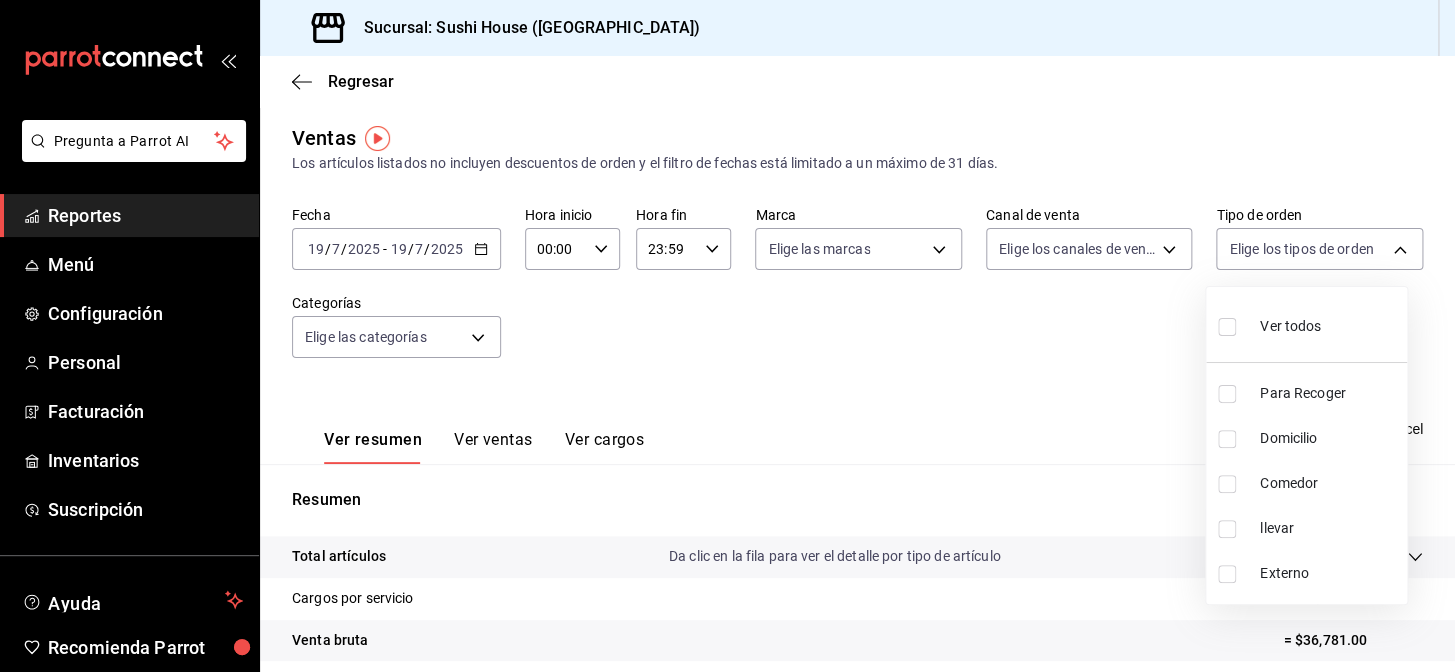 click on "Domicilio" at bounding box center (1306, 438) 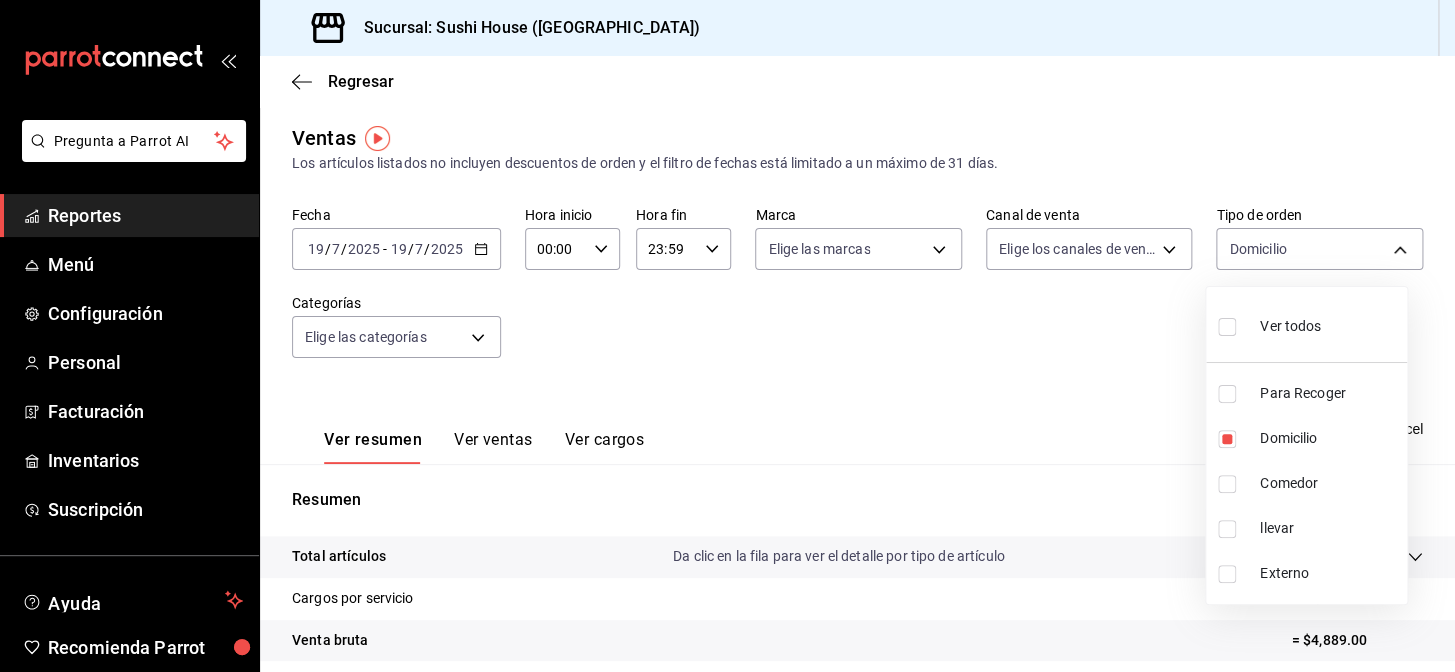 click at bounding box center (727, 336) 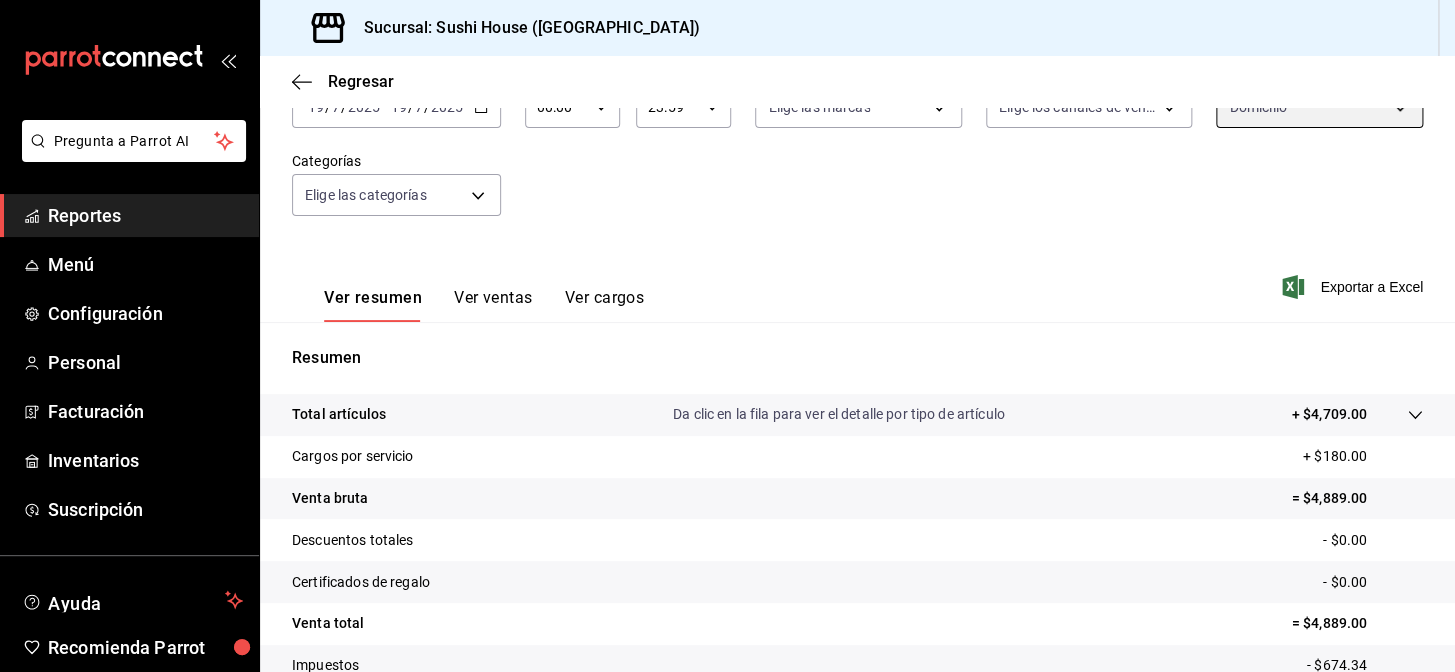 scroll, scrollTop: 272, scrollLeft: 0, axis: vertical 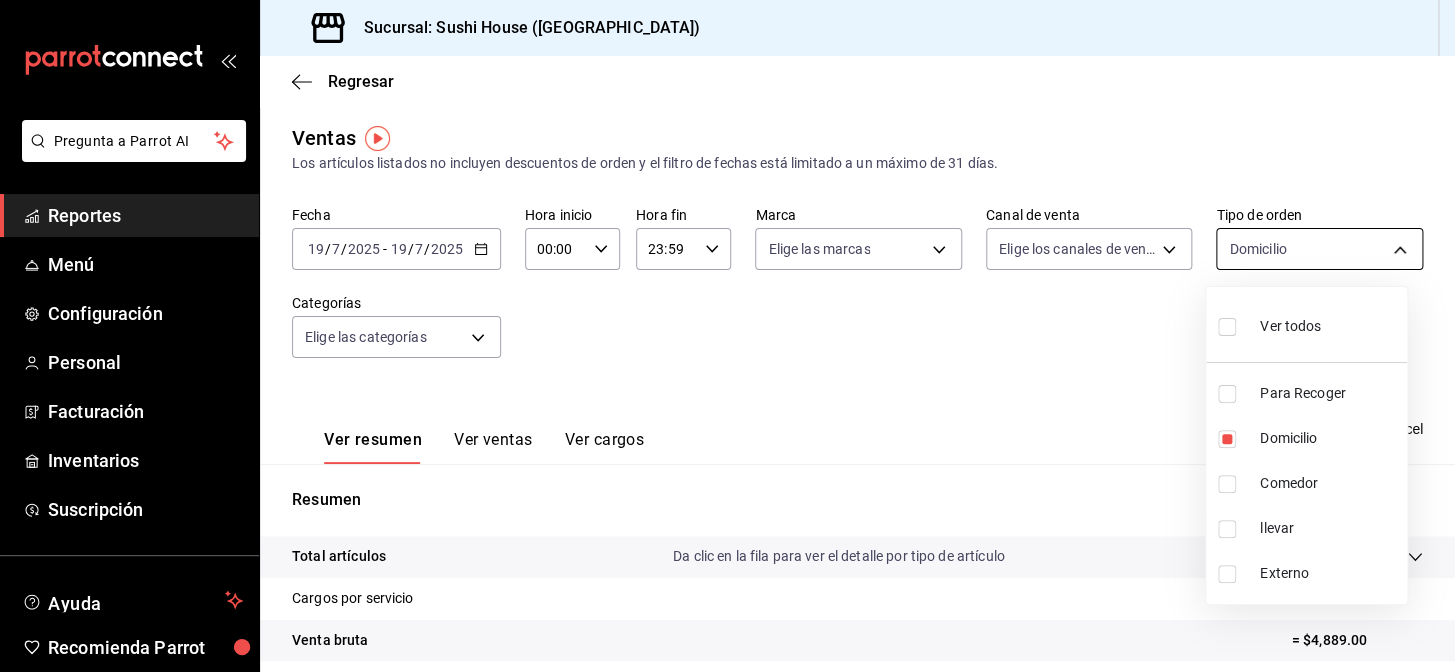 click on "Pregunta a Parrot AI Reportes   Menú   Configuración   Personal   Facturación   Inventarios   Suscripción   Ayuda Recomienda Parrot   Galicia Encargado   Sugerir nueva función   Sucursal: Sushi House ([GEOGRAPHIC_DATA]) Regresar Ventas Los artículos listados no incluyen descuentos de orden y el filtro de fechas está limitado a un máximo de 31 días. Fecha [DATE] [DATE] - [DATE] [DATE] Hora inicio 00:00 Hora inicio Hora fin 23:59 Hora fin Marca Elige las marcas Canal de venta Elige los canales de venta Tipo de orden Domicilio c813e250-a487-4472-927d-f84c1c5aa0d0 Categorías Elige las categorías Ver resumen Ver ventas Ver cargos Exportar a Excel Resumen Total artículos Da clic en la fila para ver el detalle por tipo de artículo + $4,709.00 Cargos por servicio + $180.00 Venta bruta = $4,889.00 Descuentos totales - $0.00 Certificados de regalo - $0.00 Venta total = $4,889.00 Impuestos - $674.34 Venta neta = $4,214.66 Pregunta a Parrot AI Reportes   Menú   Configuración   Personal" at bounding box center (727, 336) 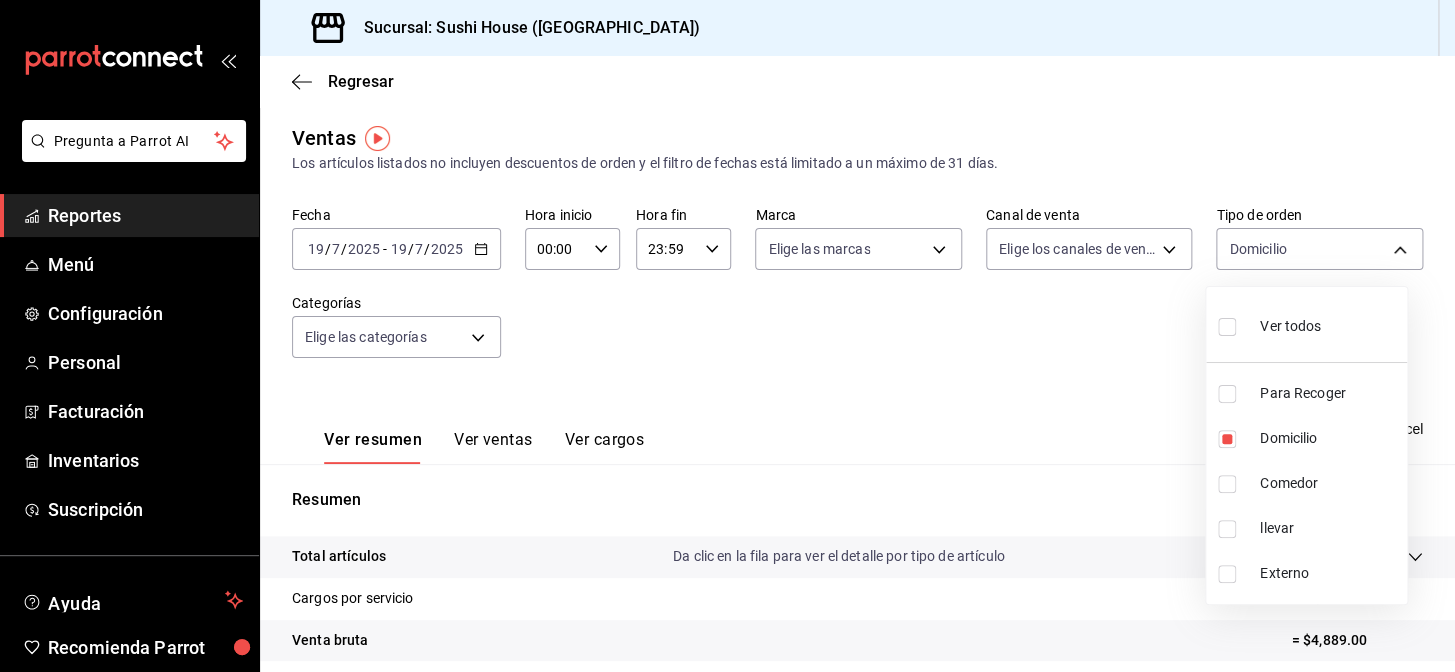 click at bounding box center [1227, 327] 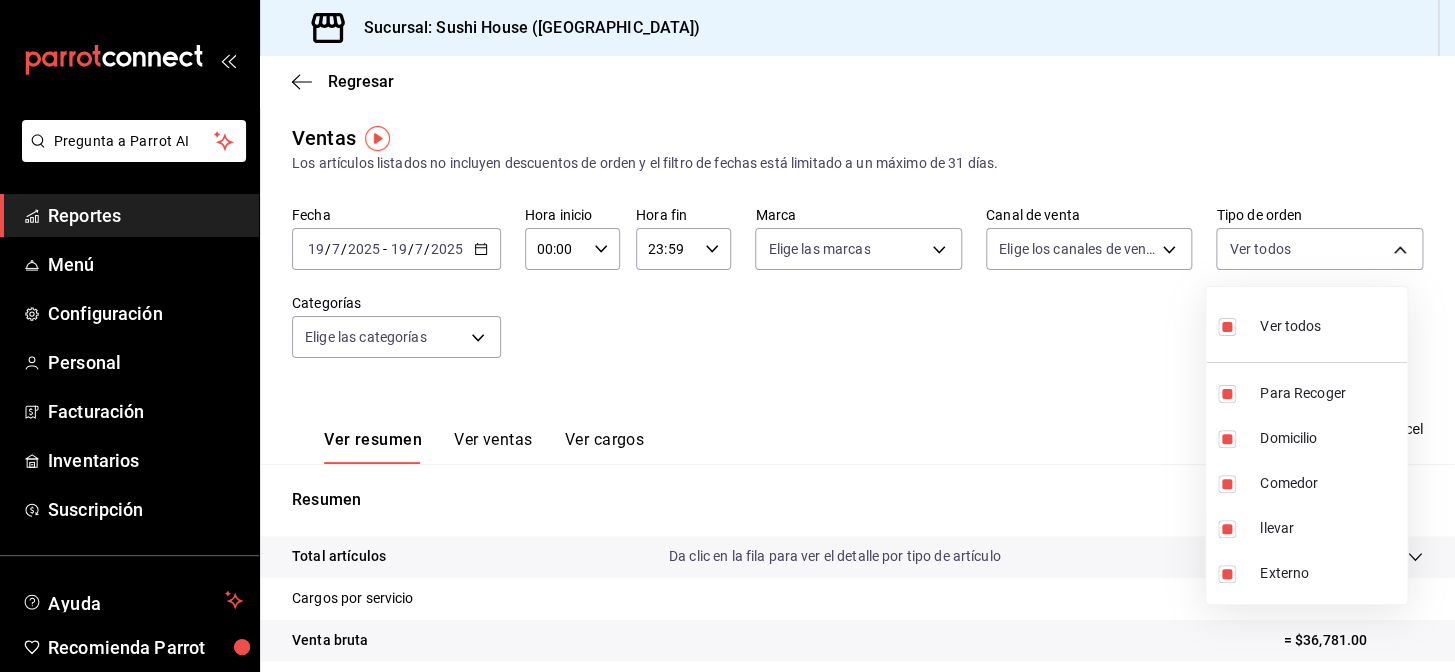 click at bounding box center (727, 336) 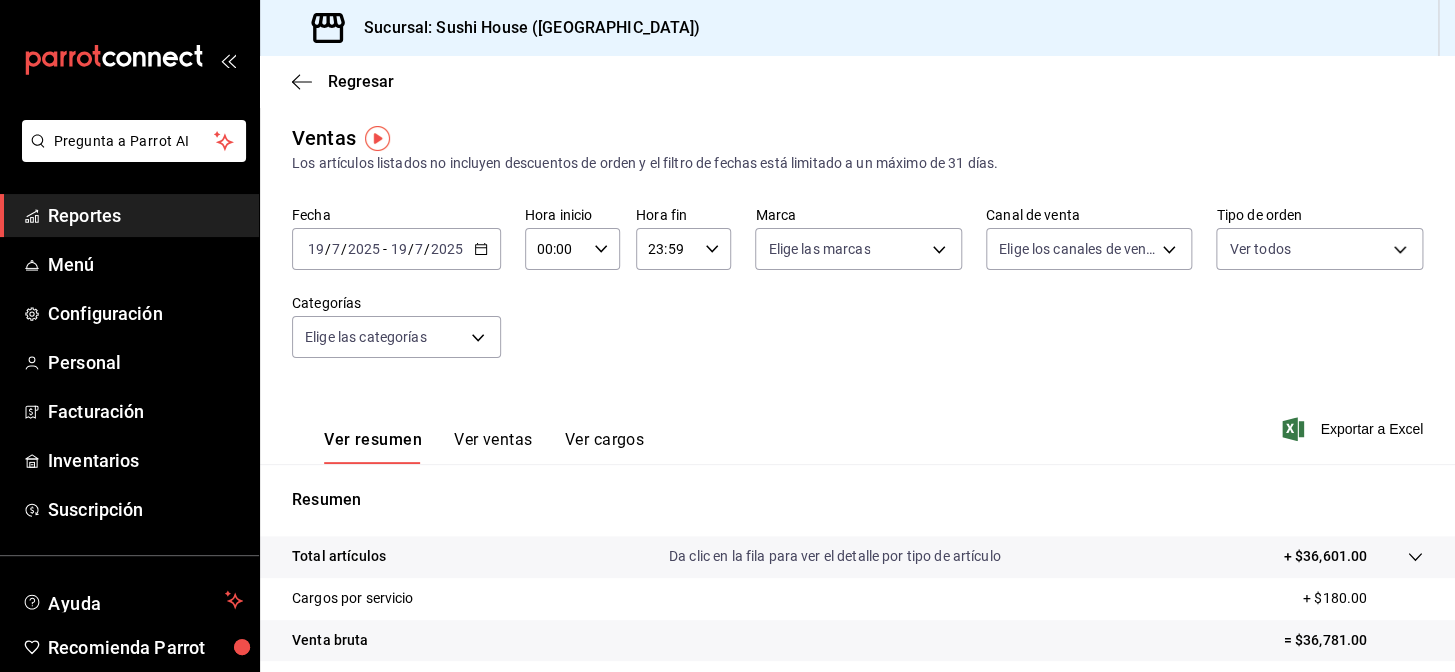 click on "Reportes" at bounding box center [145, 215] 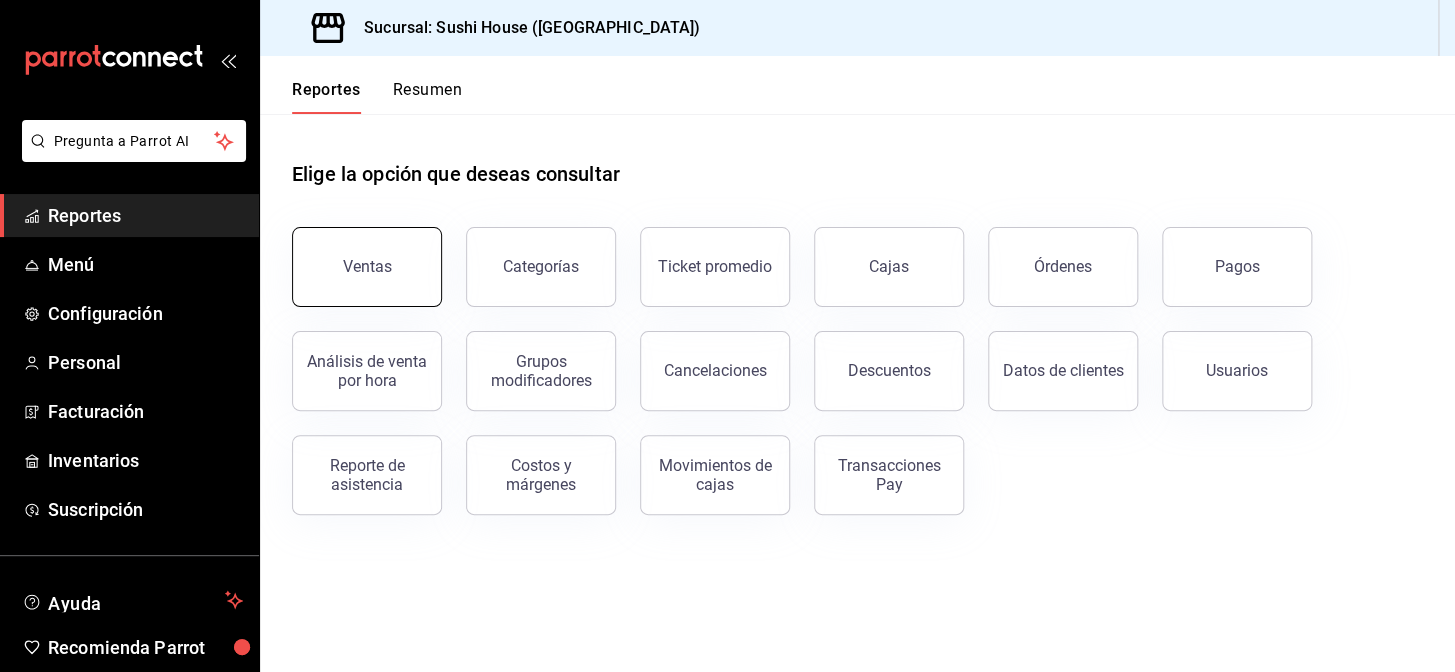 click on "Ventas" at bounding box center (367, 267) 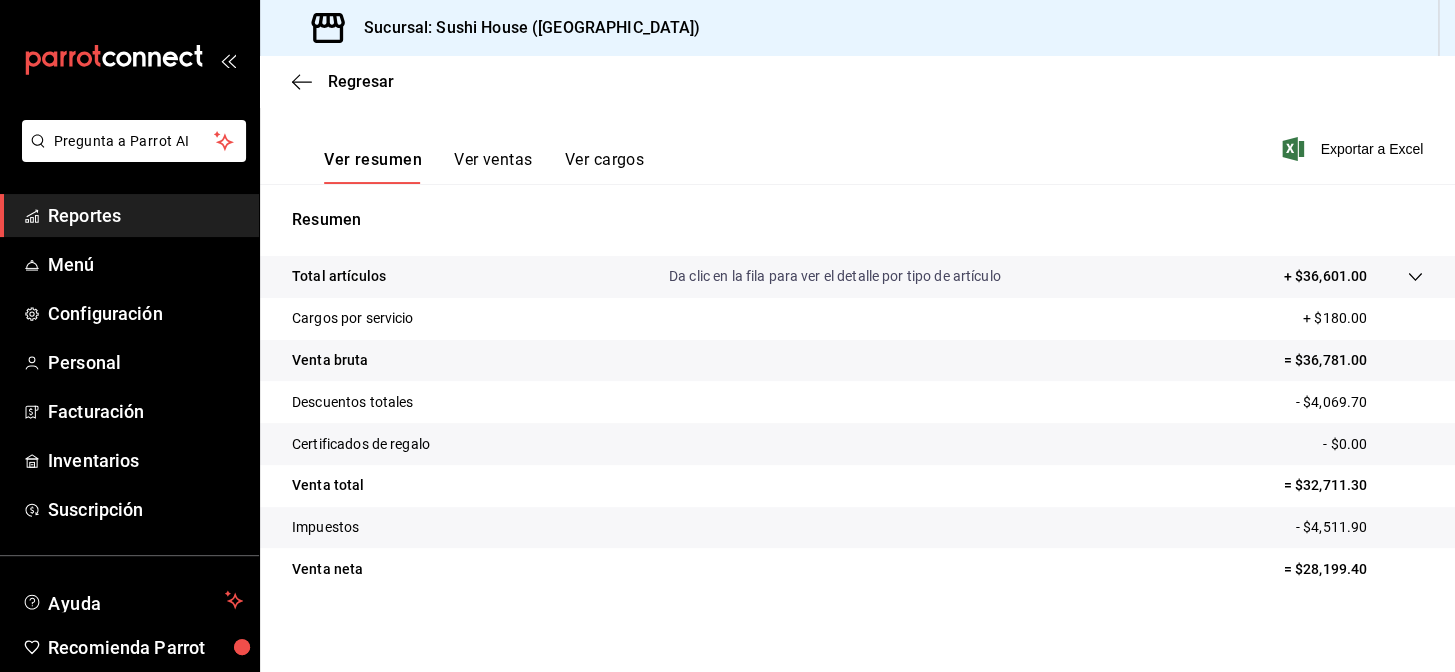 scroll, scrollTop: 286, scrollLeft: 0, axis: vertical 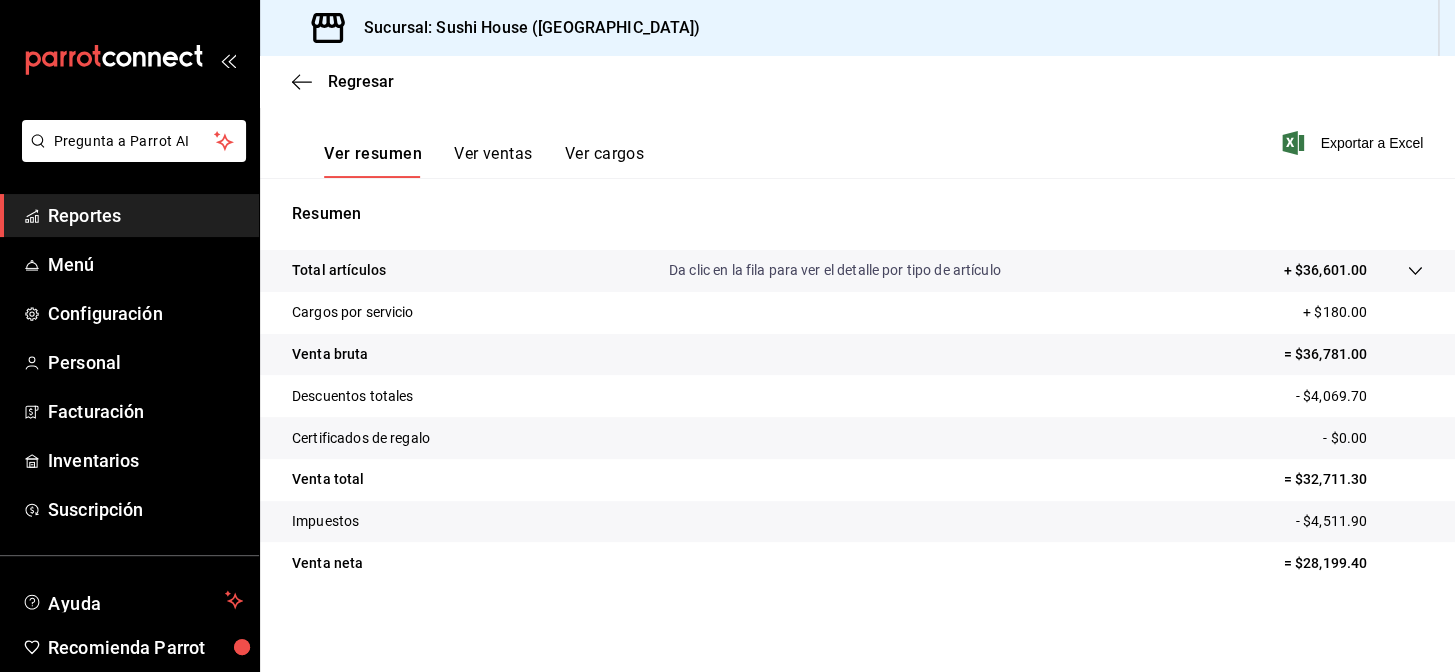 click on "Reportes" at bounding box center [145, 215] 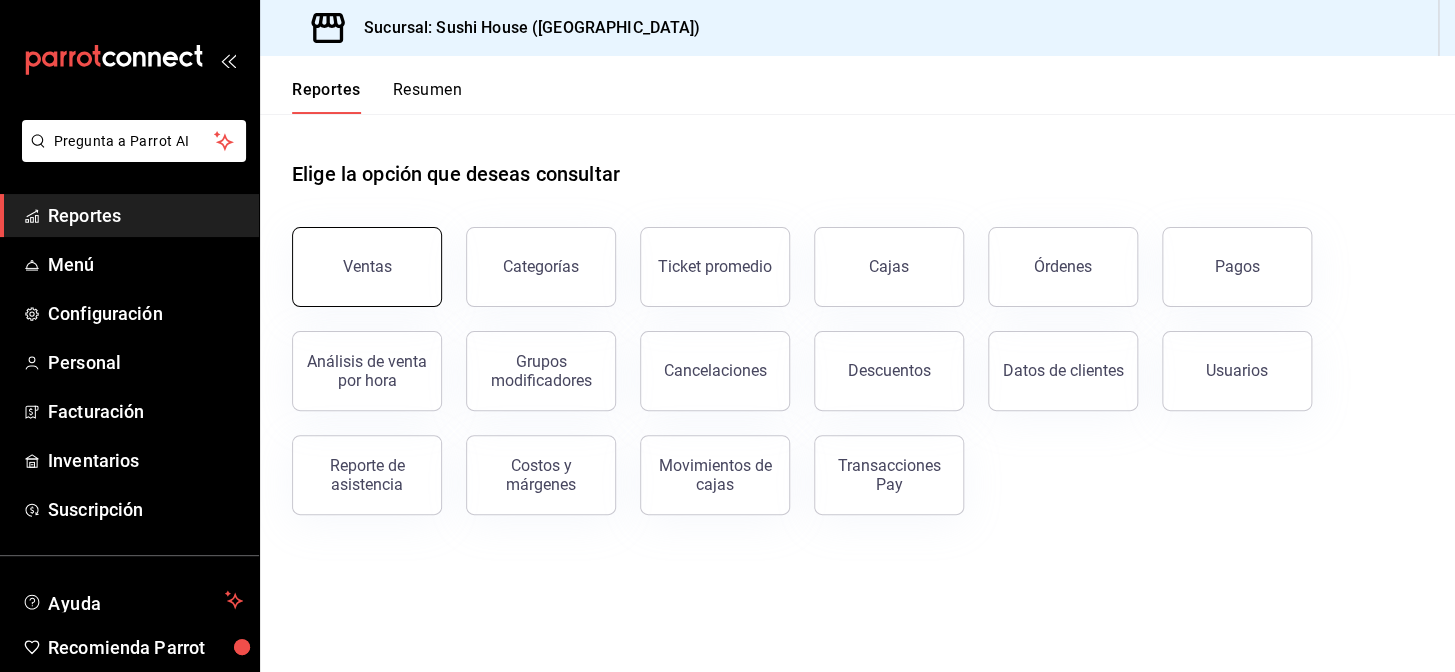 click on "Ventas" at bounding box center [367, 267] 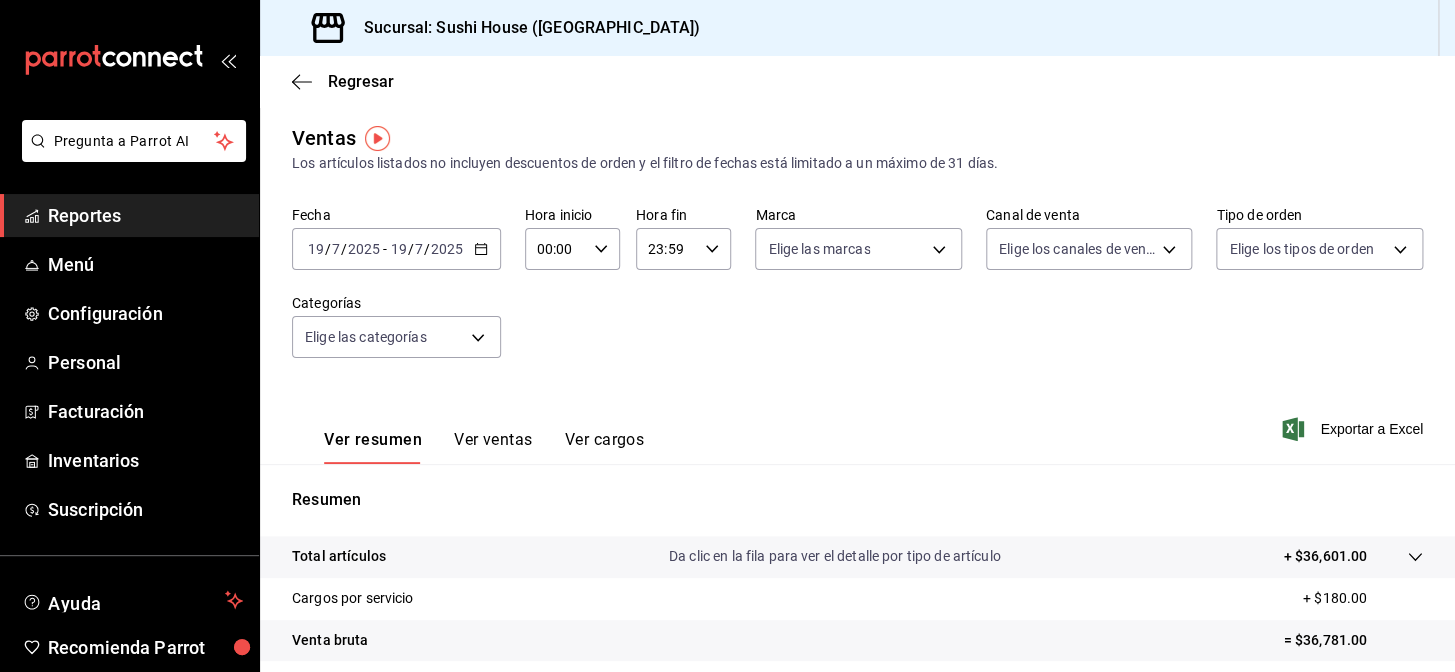 click on "Fecha [DATE] [DATE] - [DATE] [DATE] Hora inicio 00:00 Hora inicio Hora fin 23:59 Hora fin Marca Elige las marcas Canal de venta Elige los canales de venta Tipo de orden Elige los tipos de orden Categorías Elige las categorías" at bounding box center (857, 294) 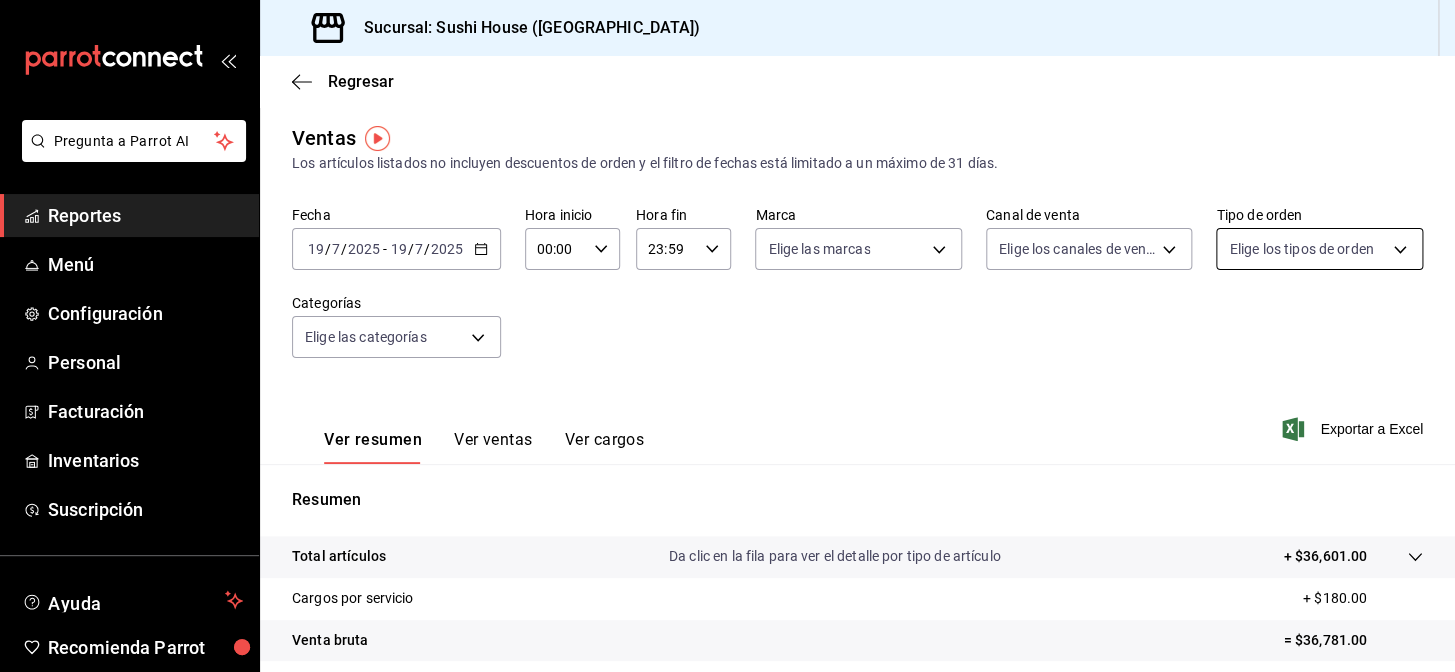 click on "Pregunta a Parrot AI Reportes   Menú   Configuración   Personal   Facturación   Inventarios   Suscripción   Ayuda Recomienda Parrot   Galicia Encargado   Sugerir nueva función   Sucursal: Sushi House ([GEOGRAPHIC_DATA]) Regresar Ventas Los artículos listados no incluyen descuentos de orden y el filtro de fechas está limitado a un máximo de 31 días. Fecha [DATE] [DATE] - [DATE] [DATE] Hora inicio 00:00 Hora inicio Hora fin 23:59 Hora fin Marca Elige las marcas Canal de venta Elige los canales de venta Tipo de orden Elige los tipos de orden Categorías Elige las categorías Ver resumen Ver ventas Ver cargos Exportar a Excel Resumen Total artículos Da clic en la fila para ver el detalle por tipo de artículo + $36,601.00 Cargos por servicio + $180.00 Venta bruta = $36,781.00 Descuentos totales - $4,069.70 Certificados de regalo - $0.00 Venta total = $32,711.30 Impuestos - $4,511.90 Venta neta = $28,199.40 Pregunta a Parrot AI Reportes   Menú   Configuración   Personal   Facturación" at bounding box center [727, 336] 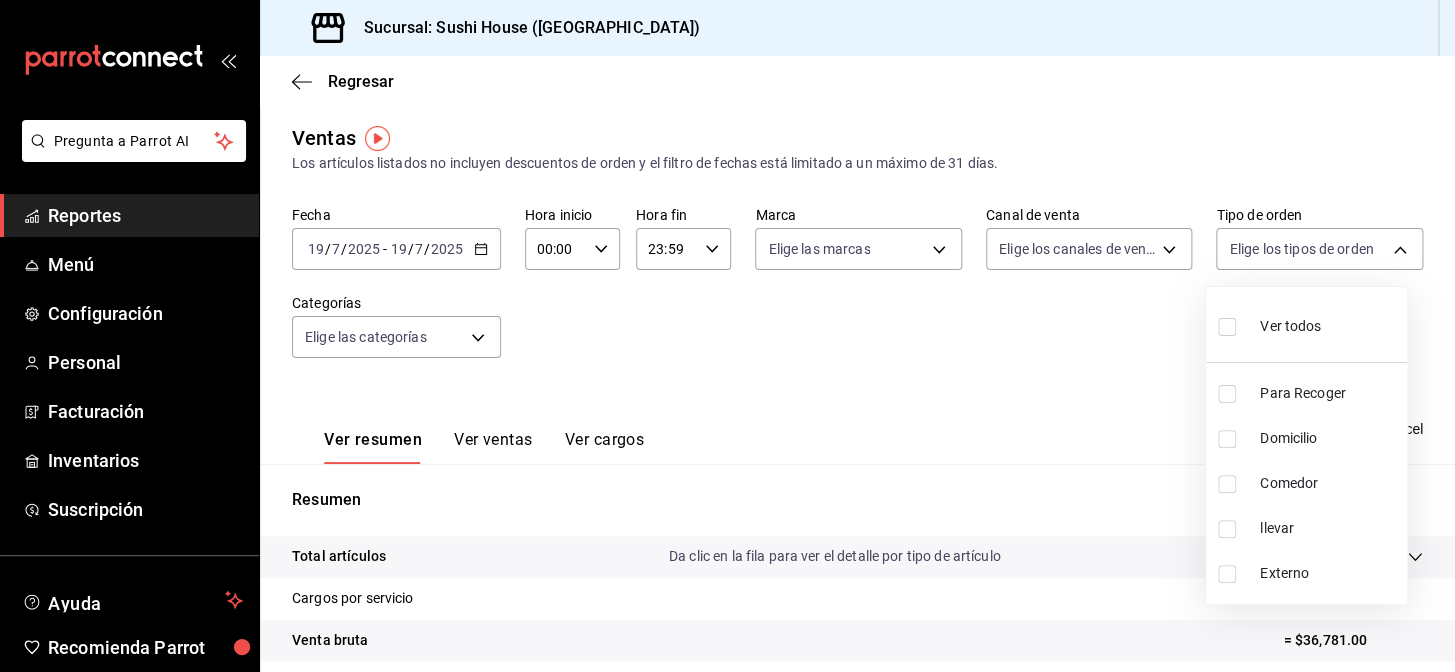 click at bounding box center [727, 336] 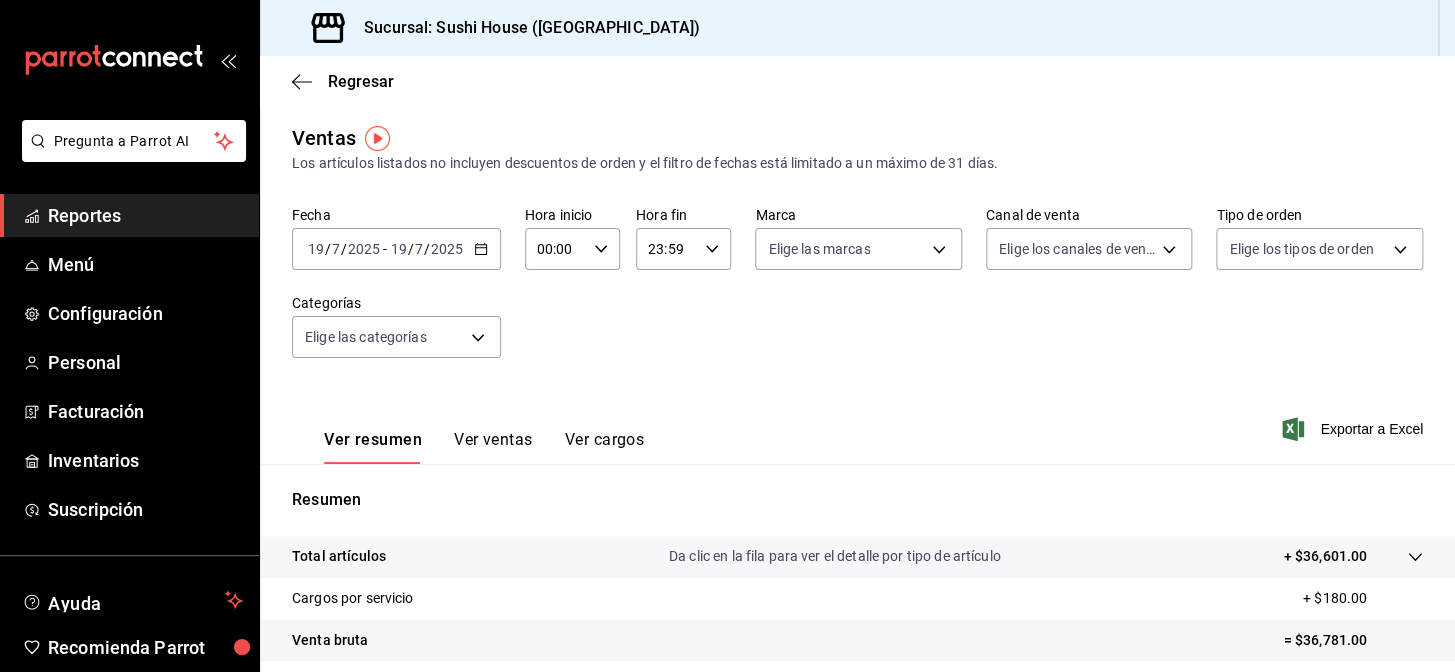 click on "Ver todos Para Recoger Domicilio Comedor llevar Externo" at bounding box center (727, 336) 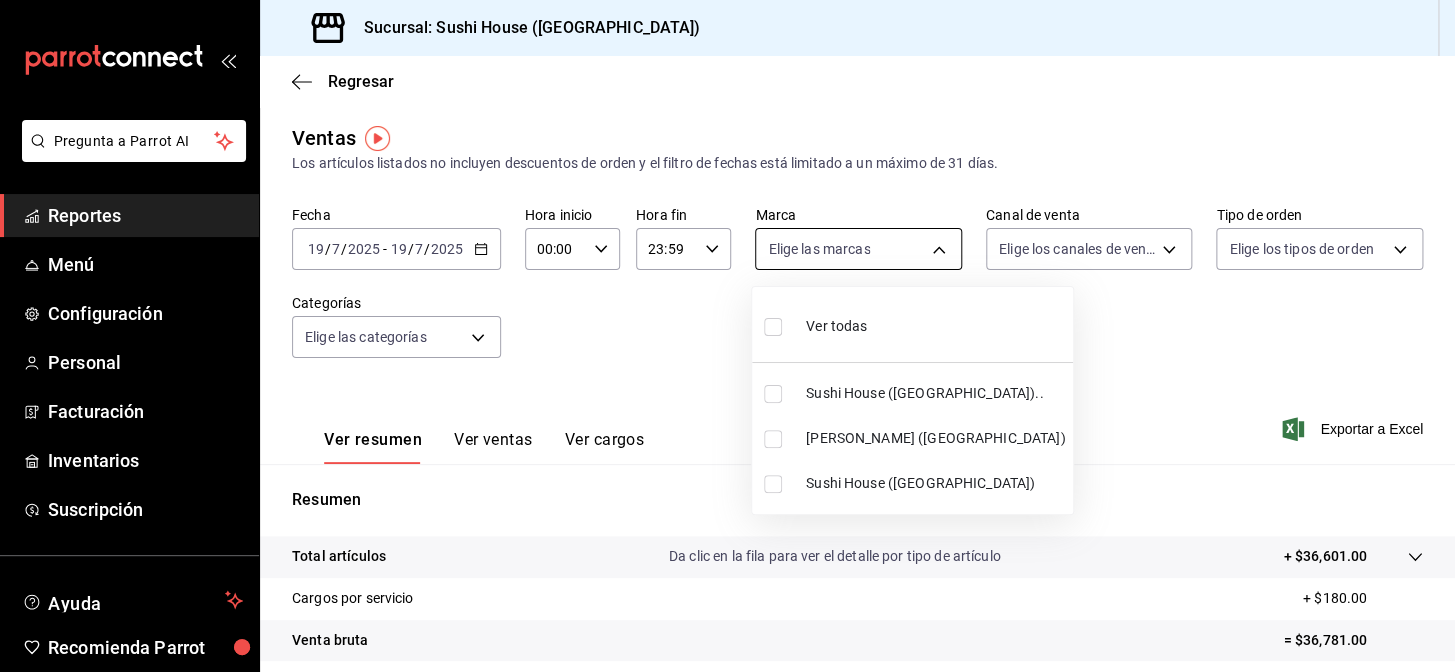 click on "Pregunta a Parrot AI Reportes   Menú   Configuración   Personal   Facturación   Inventarios   Suscripción   Ayuda Recomienda Parrot   Galicia Encargado   Sugerir nueva función   Sucursal: Sushi House ([GEOGRAPHIC_DATA]) Regresar Ventas Los artículos listados no incluyen descuentos de orden y el filtro de fechas está limitado a un máximo de 31 días. Fecha [DATE] [DATE] - [DATE] [DATE] Hora inicio 00:00 Hora inicio Hora fin 23:59 Hora fin Marca Elige las marcas Canal de venta Elige los canales de venta Tipo de orden Elige los tipos de orden Categorías Elige las categorías Ver resumen Ver ventas Ver cargos Exportar a Excel Resumen Total artículos Da clic en la fila para ver el detalle por tipo de artículo + $36,601.00 Cargos por servicio + $180.00 Venta bruta = $36,781.00 Descuentos totales - $4,069.70 Certificados de regalo - $0.00 Venta total = $32,711.30 Impuestos - $4,511.90 Venta neta = $28,199.40 Pregunta a Parrot AI Reportes   Menú   Configuración   Personal   Facturación" at bounding box center [727, 336] 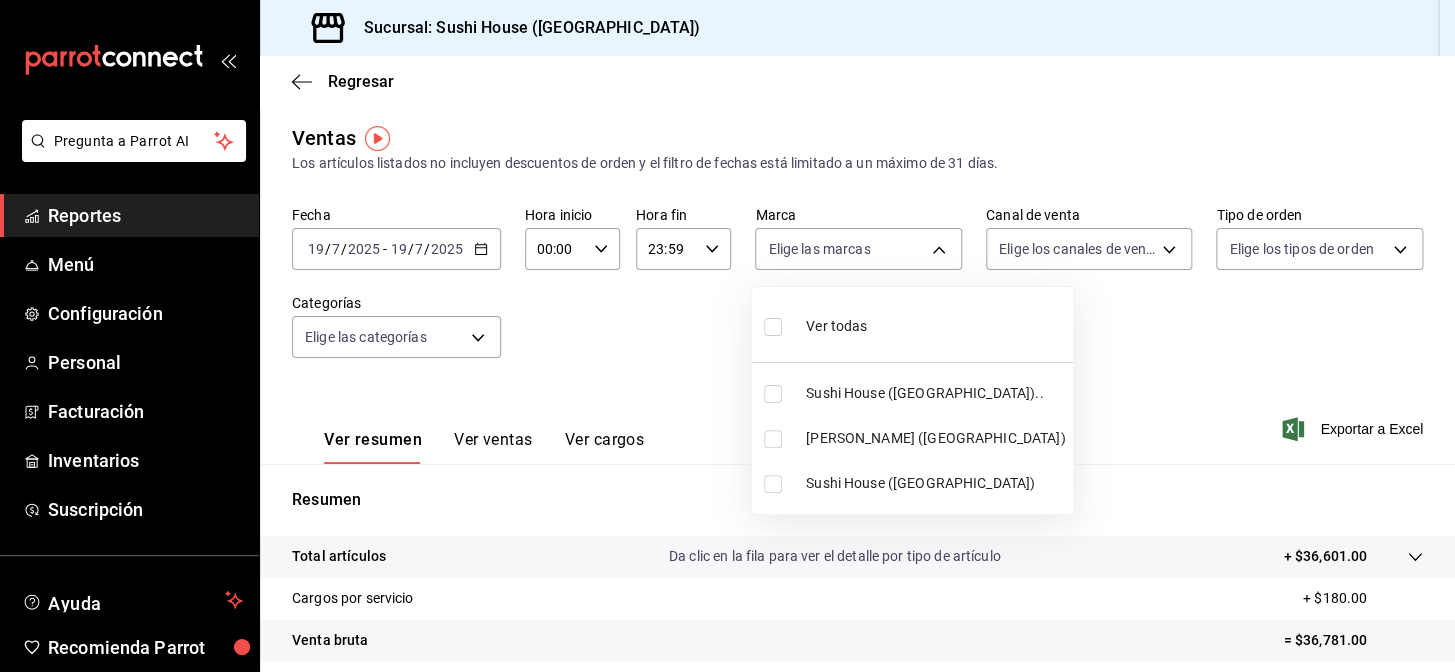 click at bounding box center [773, 394] 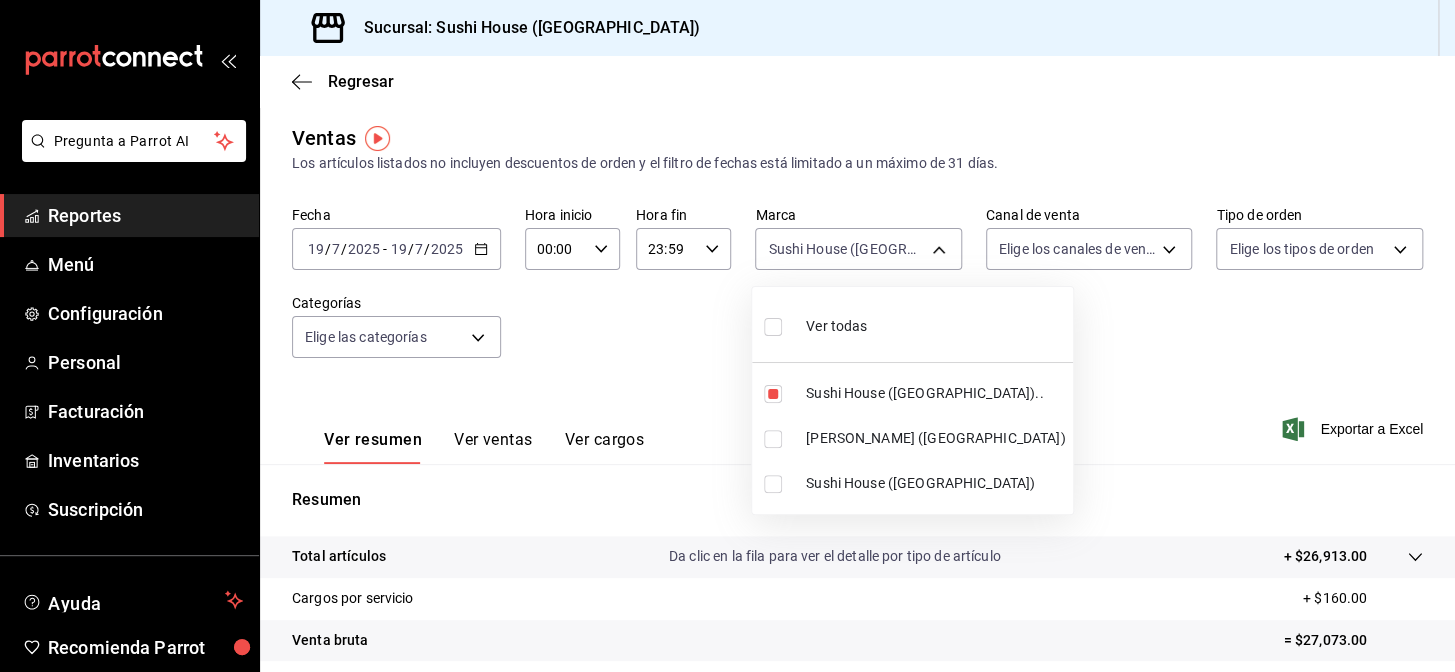 click at bounding box center [773, 484] 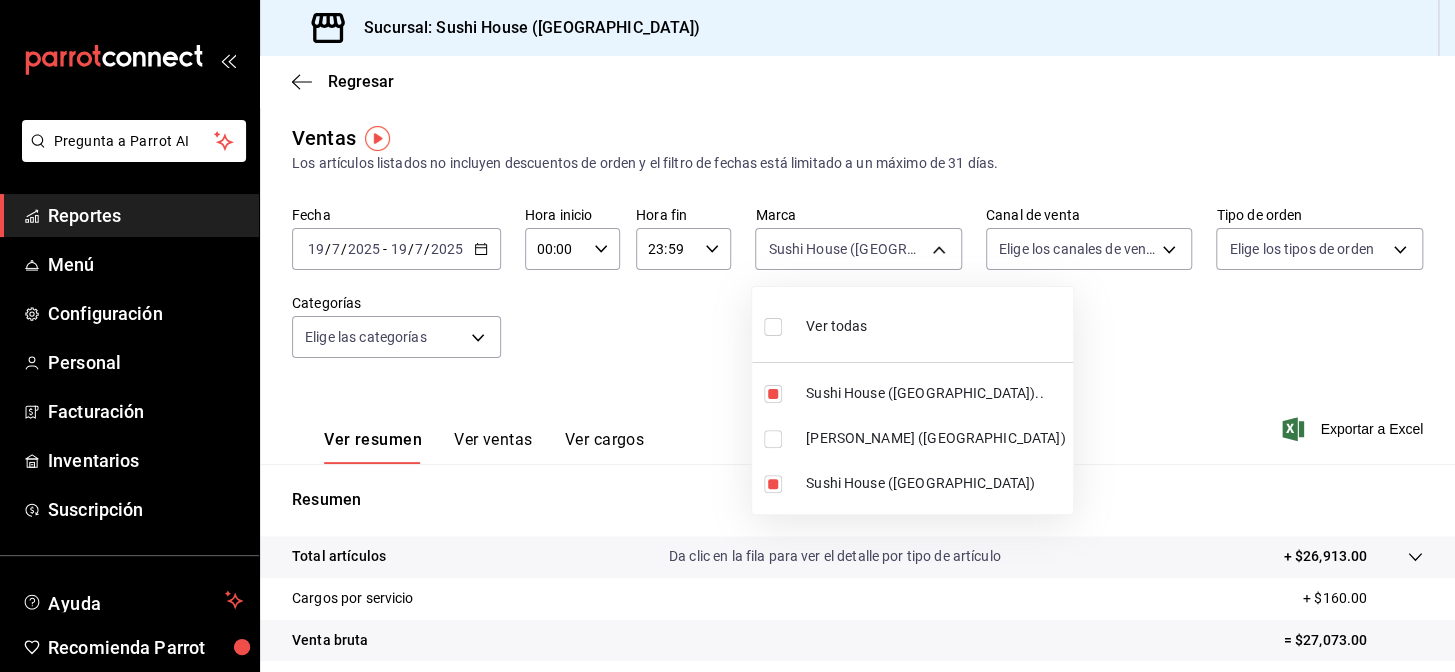 click at bounding box center [727, 336] 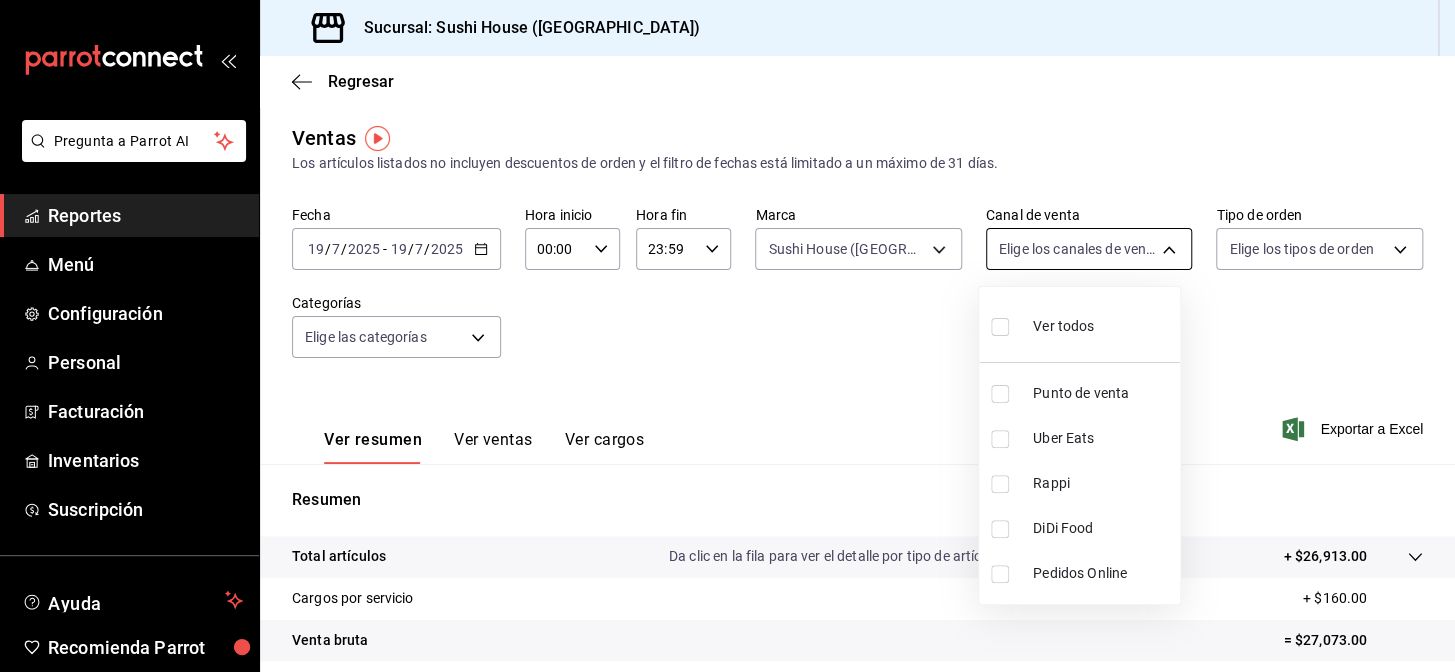 click on "Pregunta a Parrot AI Reportes   Menú   Configuración   Personal   Facturación   Inventarios   Suscripción   Ayuda Recomienda Parrot   Galicia Encargado   Sugerir nueva función   Sucursal: Sushi House ([GEOGRAPHIC_DATA]) Regresar Ventas Los artículos listados no incluyen descuentos de orden y el filtro de fechas está limitado a un máximo de 31 días. Fecha [DATE] [DATE] - [DATE] [DATE] Hora inicio 00:00 Hora inicio Hora fin 23:59 Hora fin Marca Sushi House ([GEOGRAPHIC_DATA]).., [GEOGRAPHIC_DATA] ([GEOGRAPHIC_DATA]) 7dc1bbcc-c854-438a-98a7-f6be28febd34,fc9d632e-e170-447e-9cd5-70bd0bb3e59f Canal de venta Elige los canales de venta Tipo de orden Elige los tipos de orden Categorías Elige las categorías Ver resumen Ver ventas Ver cargos Exportar a Excel Resumen Total artículos Da clic en la fila para ver el detalle por tipo de artículo + $26,913.00 Cargos por servicio + $160.00 Venta bruta = $27,073.00 Descuentos totales - $2,287.55 Certificados de regalo - $0.00 Venta total = $24,785.45 Impuestos - $3,418.68" at bounding box center [727, 336] 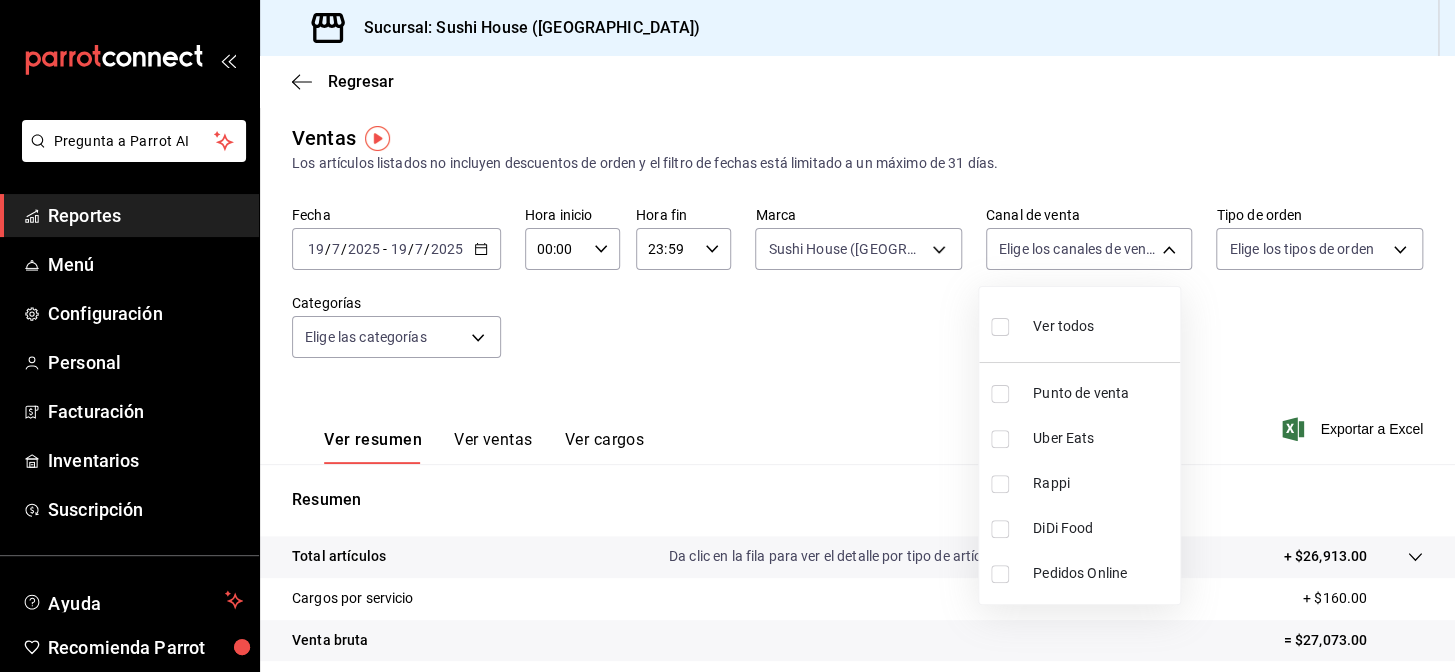 click at bounding box center [1000, 484] 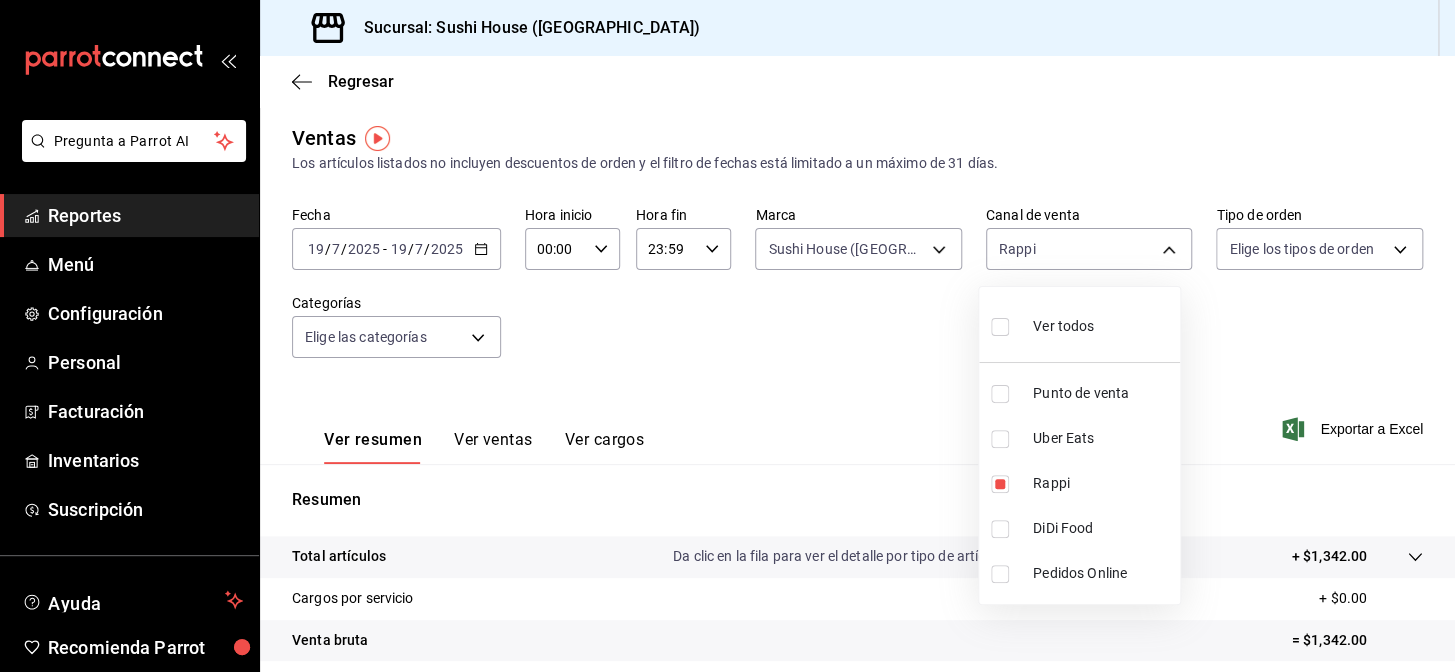 click at bounding box center (727, 336) 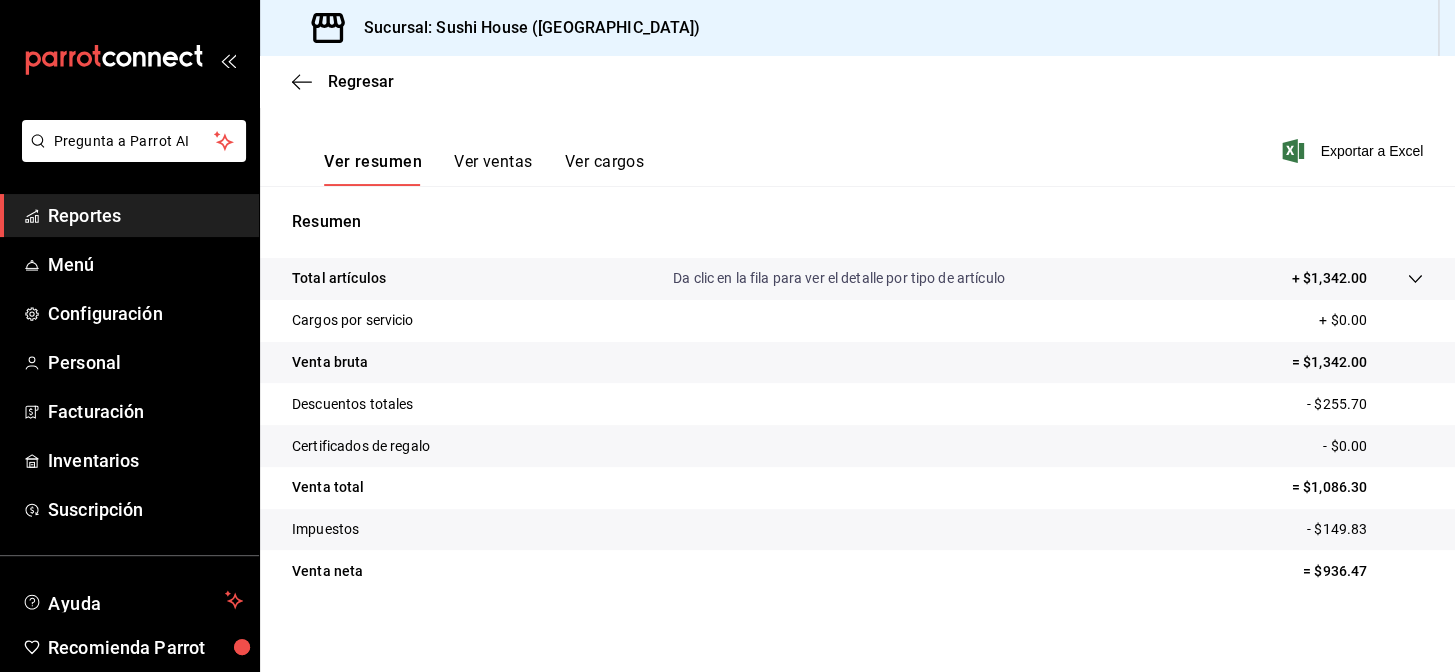 scroll, scrollTop: 286, scrollLeft: 0, axis: vertical 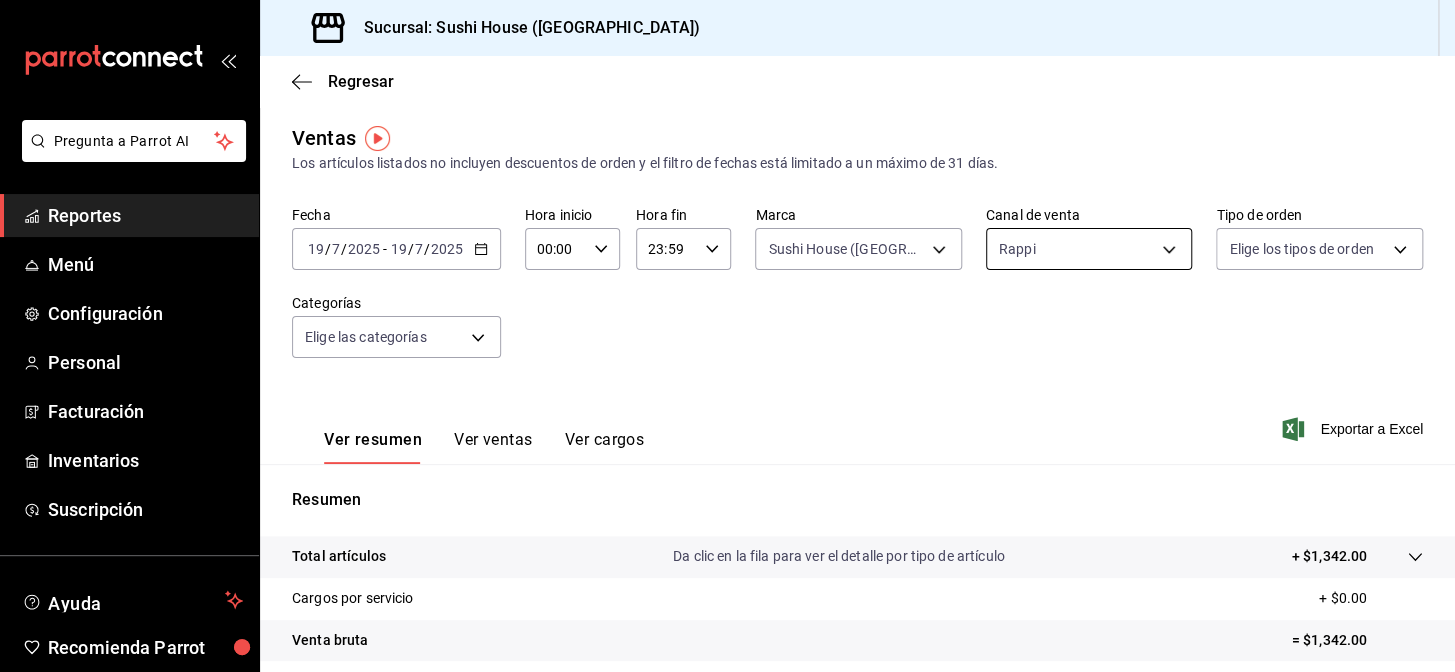 click on "Pregunta a Parrot AI Reportes   Menú   Configuración   Personal   Facturación   Inventarios   Suscripción   Ayuda Recomienda Parrot   Galicia Encargado   Sugerir nueva función   Sucursal: Sushi House ([GEOGRAPHIC_DATA]) Regresar Ventas Los artículos listados no incluyen descuentos de orden y el filtro de fechas está limitado a un máximo de 31 días. Fecha [DATE] [DATE] - [DATE] [DATE] Hora inicio 00:00 Hora inicio Hora fin 23:59 Hora fin Marca Sushi House ([GEOGRAPHIC_DATA]).., [GEOGRAPHIC_DATA] ([GEOGRAPHIC_DATA]) 7dc1bbcc-c854-438a-98a7-f6be28febd34,fc9d632e-e170-447e-9cd5-70bd0bb3e59f Canal de venta Rappi RAPPI Tipo de orden Elige los tipos de orden Categorías Elige las categorías Ver resumen Ver ventas Ver cargos Exportar a Excel Resumen Total artículos Da clic en la fila para ver el detalle por tipo de artículo + $1,342.00 Cargos por servicio + $0.00 Venta bruta = $1,342.00 Descuentos totales - $255.70 Certificados de regalo - $0.00 Venta total = $1,086.30 Impuestos - $149.83 Venta neta = $936.47 Reportes" at bounding box center (727, 336) 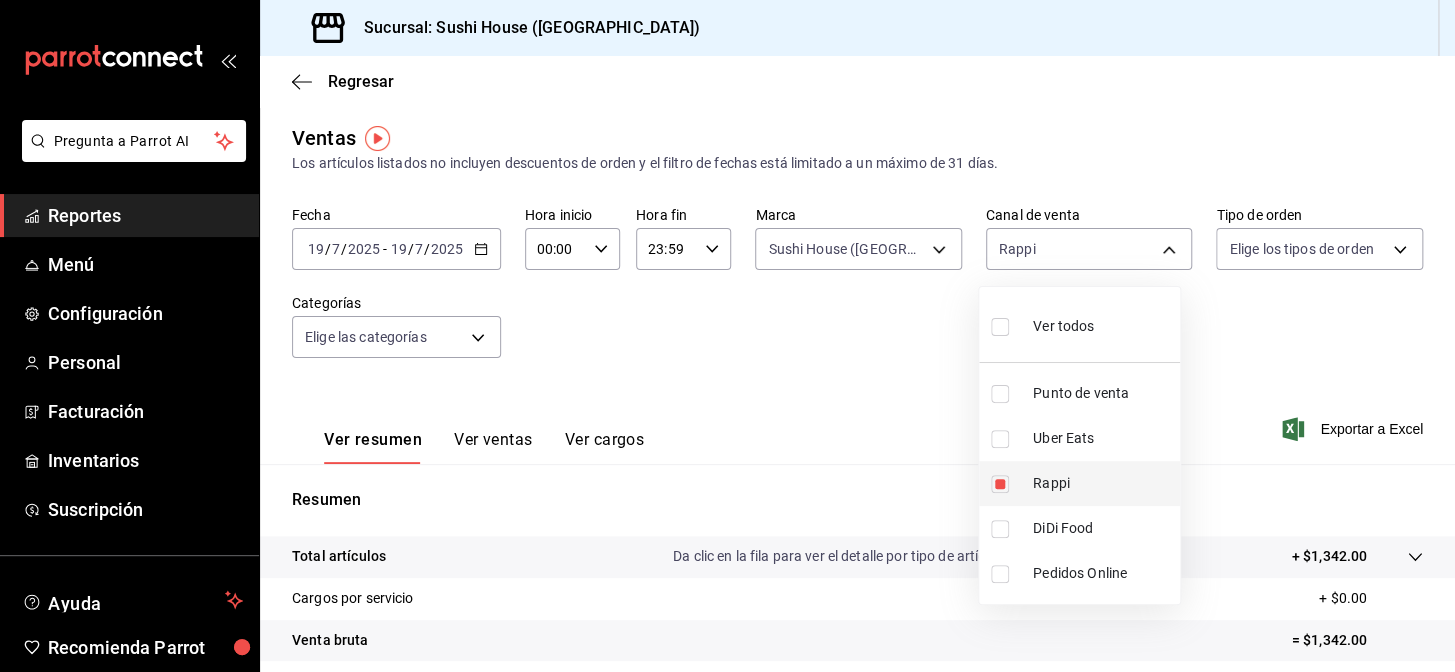 click at bounding box center [1000, 484] 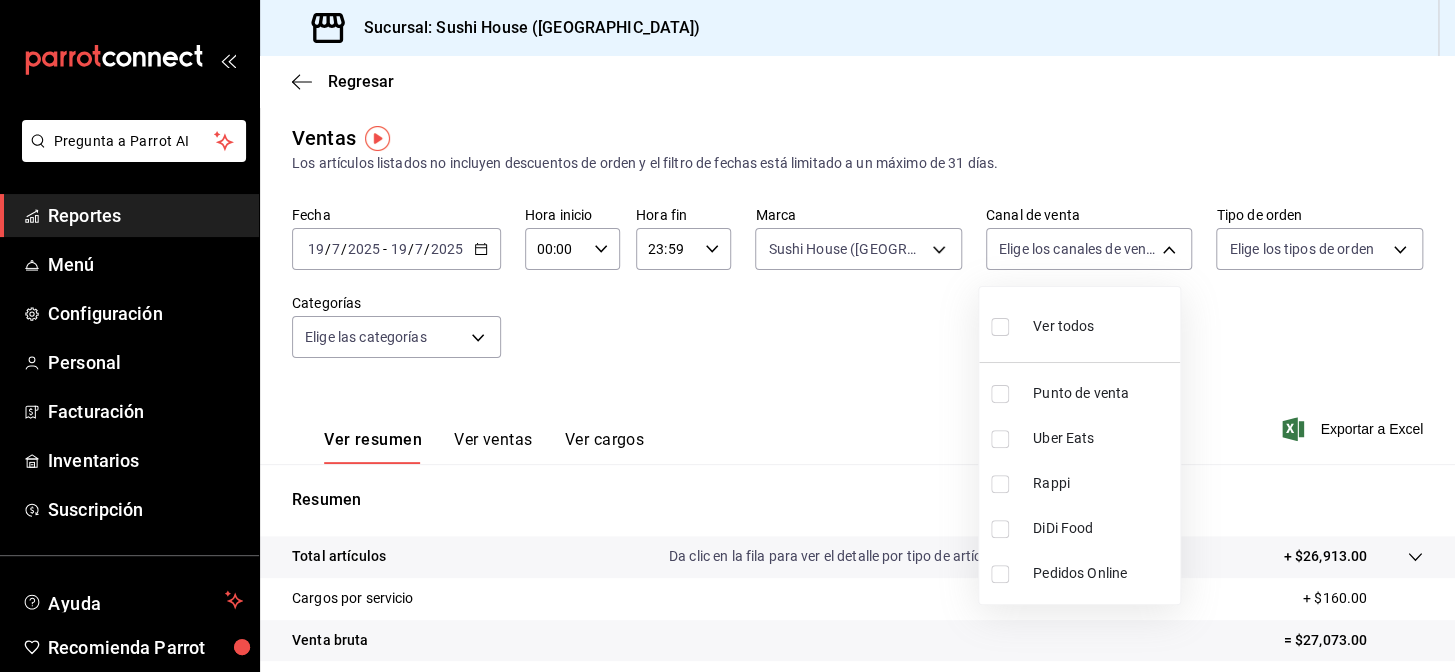 click at bounding box center (1000, 529) 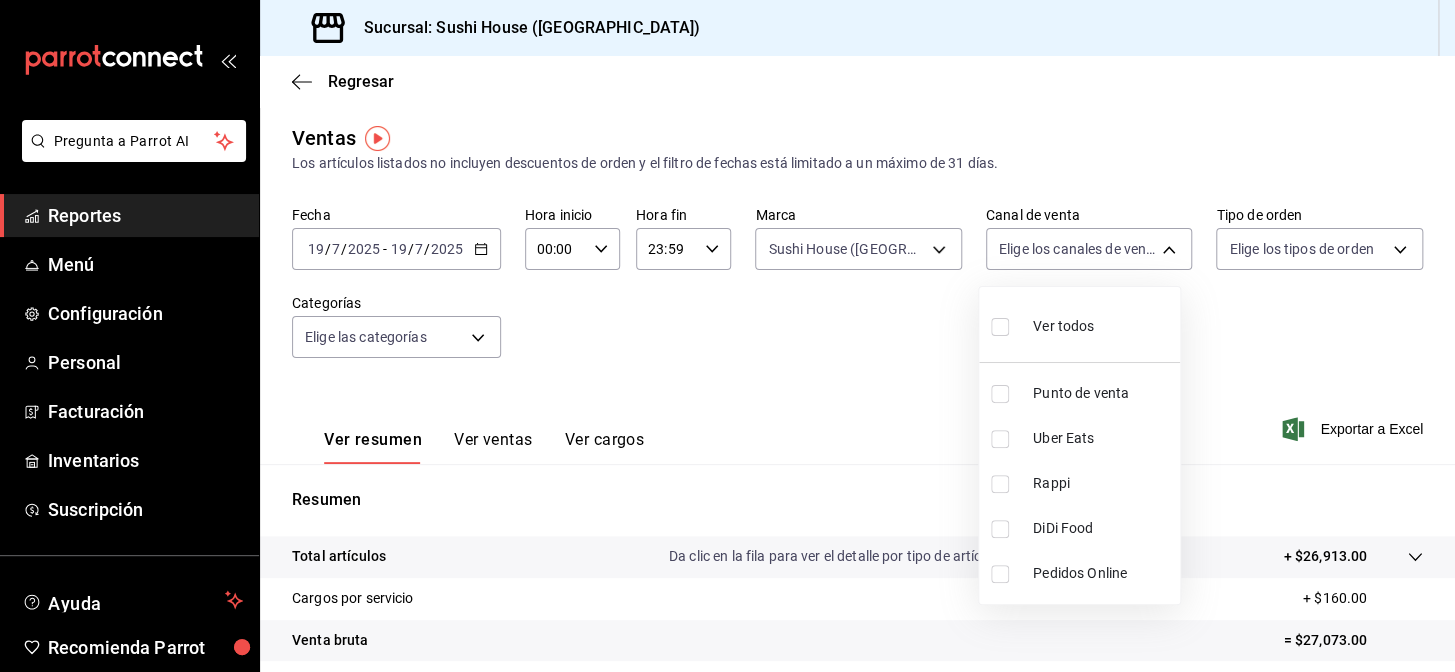 type on "DIDI_FOOD" 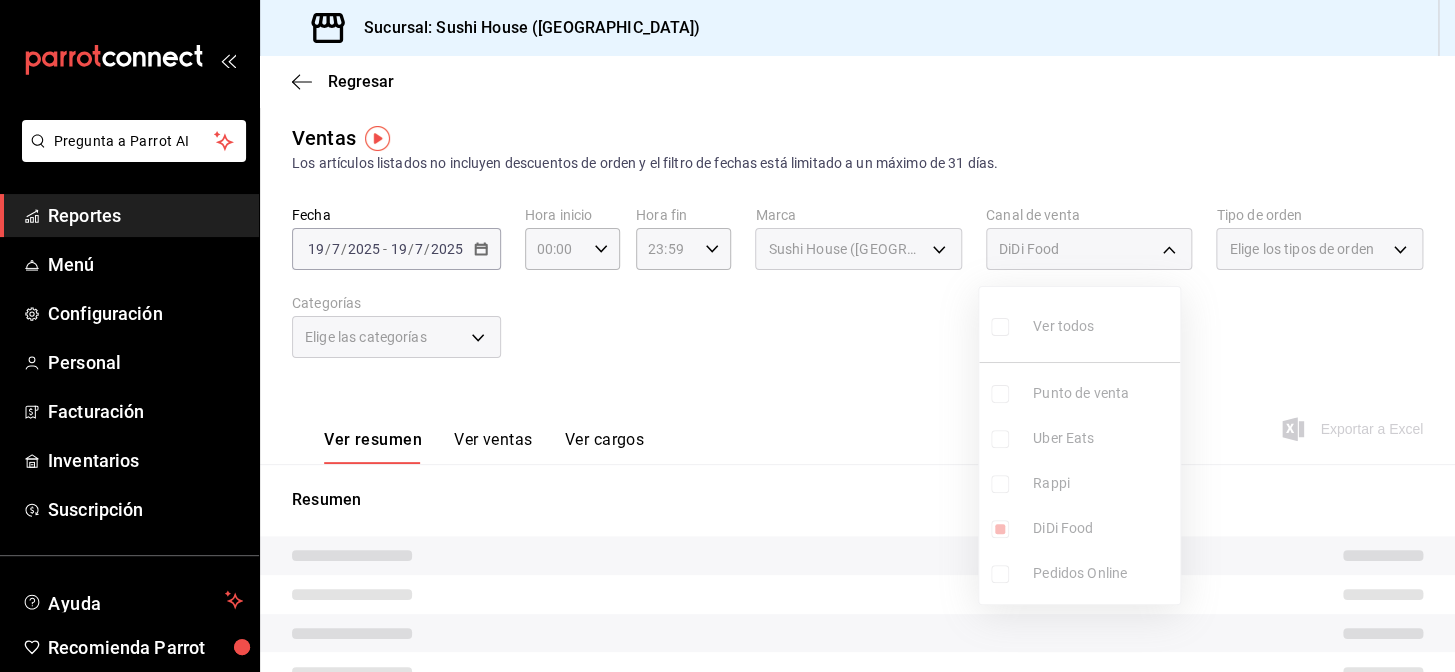 click at bounding box center (727, 336) 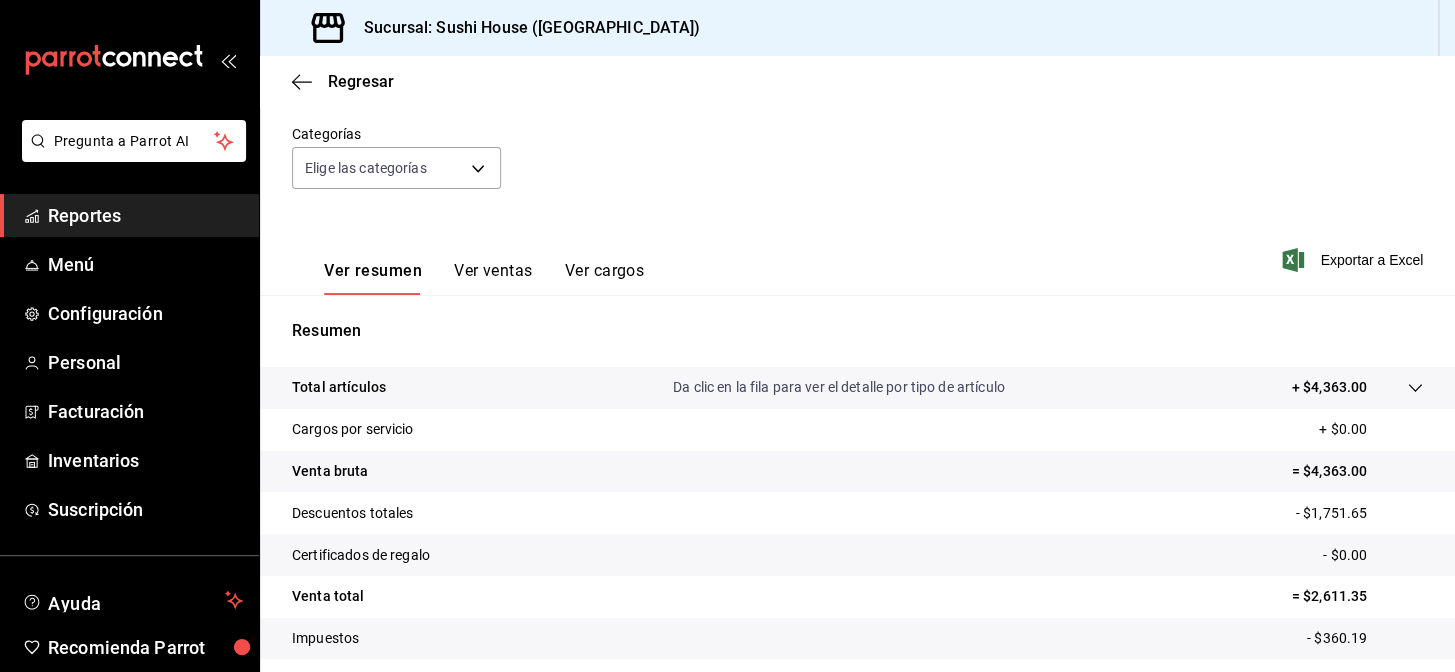 scroll, scrollTop: 0, scrollLeft: 0, axis: both 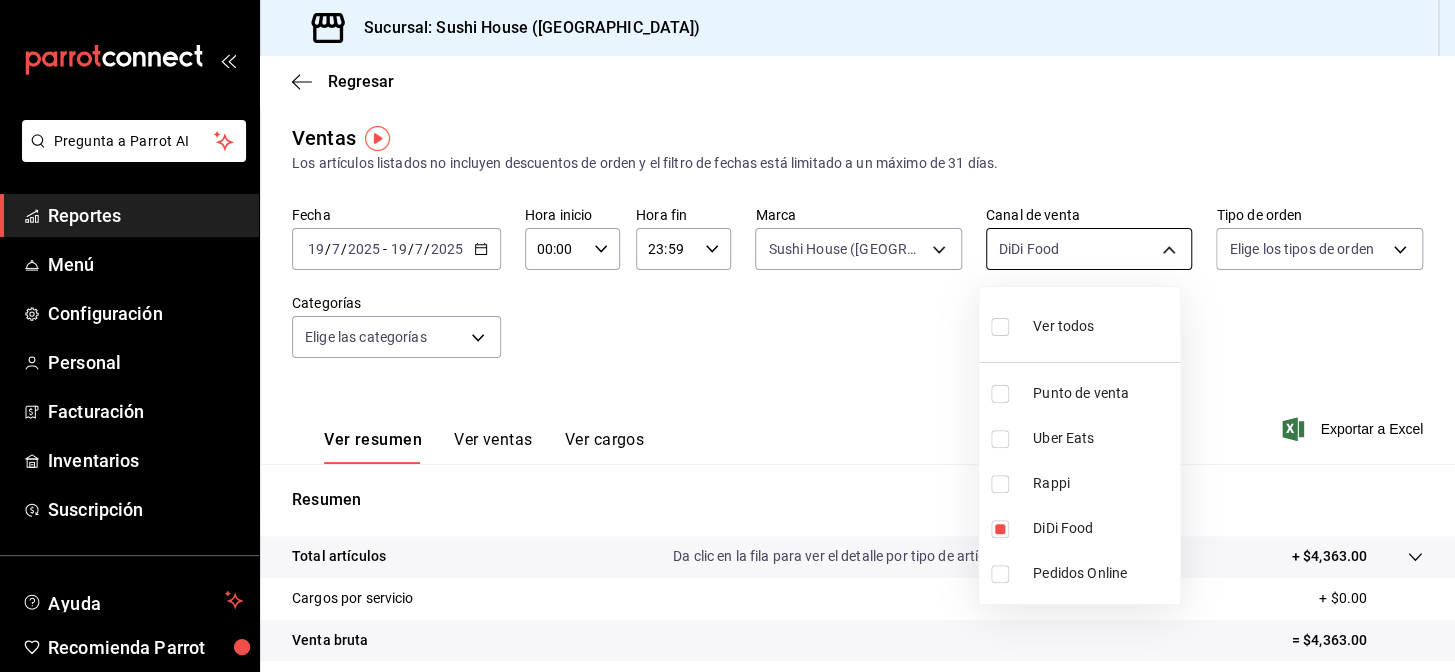 click on "Pregunta a Parrot AI Reportes   Menú   Configuración   Personal   Facturación   Inventarios   Suscripción   Ayuda Recomienda Parrot   Galicia Encargado   Sugerir nueva función   Sucursal: Sushi House ([GEOGRAPHIC_DATA]) Regresar Ventas Los artículos listados no incluyen descuentos de orden y el filtro de fechas está limitado a un máximo de 31 días. Fecha [DATE] [DATE] - [DATE] [DATE] Hora inicio 00:00 Hora inicio Hora fin 23:59 Hora fin Marca Sushi House ([GEOGRAPHIC_DATA]).., [GEOGRAPHIC_DATA] ([GEOGRAPHIC_DATA]) 7dc1bbcc-c854-438a-98a7-f6be28febd34,fc9d632e-e170-447e-9cd5-70bd0bb3e59f Canal de venta DiDi Food DIDI_FOOD Tipo de orden Elige los tipos de orden Categorías Elige las categorías Ver resumen Ver ventas Ver cargos Exportar a Excel Resumen Total artículos Da clic en la fila para ver el detalle por tipo de artículo + $4,363.00 Cargos por servicio + $0.00 Venta bruta = $4,363.00 Descuentos totales - $1,751.65 Certificados de regalo - $0.00 Venta total = $2,611.35 Impuestos - $360.19 Venta neta Reportes" at bounding box center (727, 336) 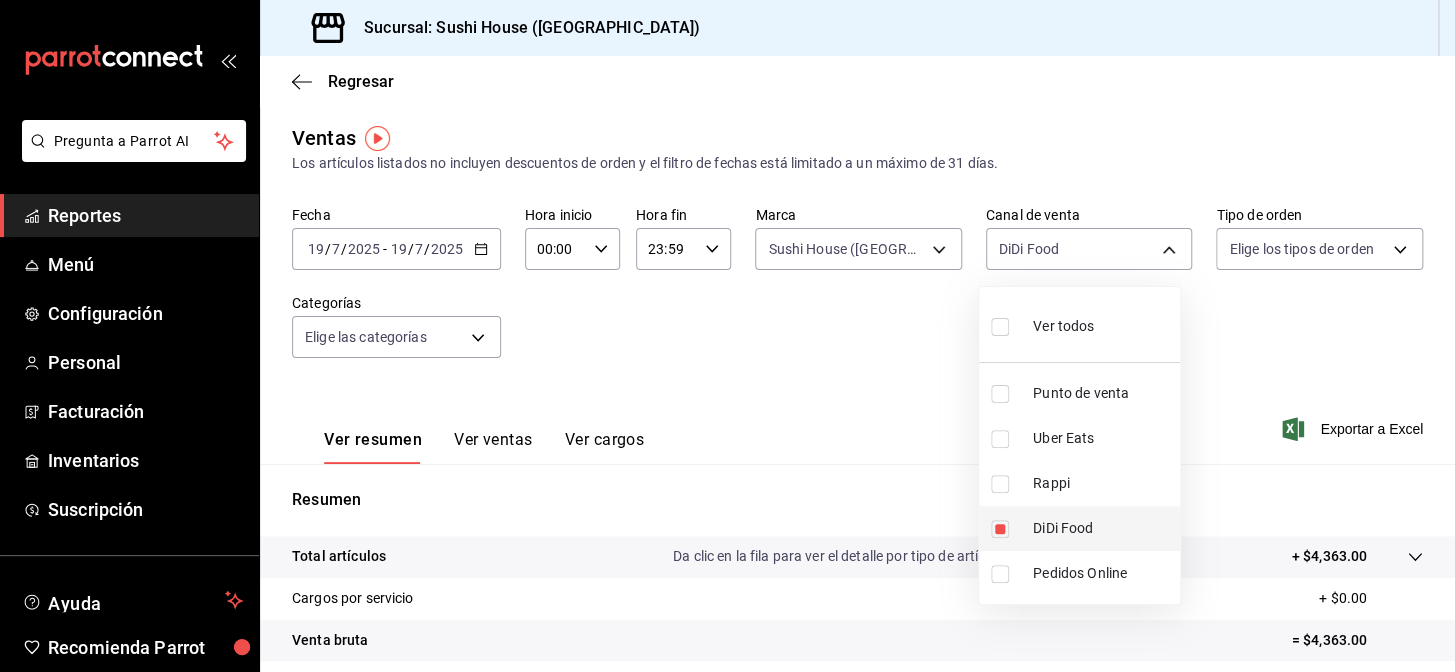 click at bounding box center (1000, 529) 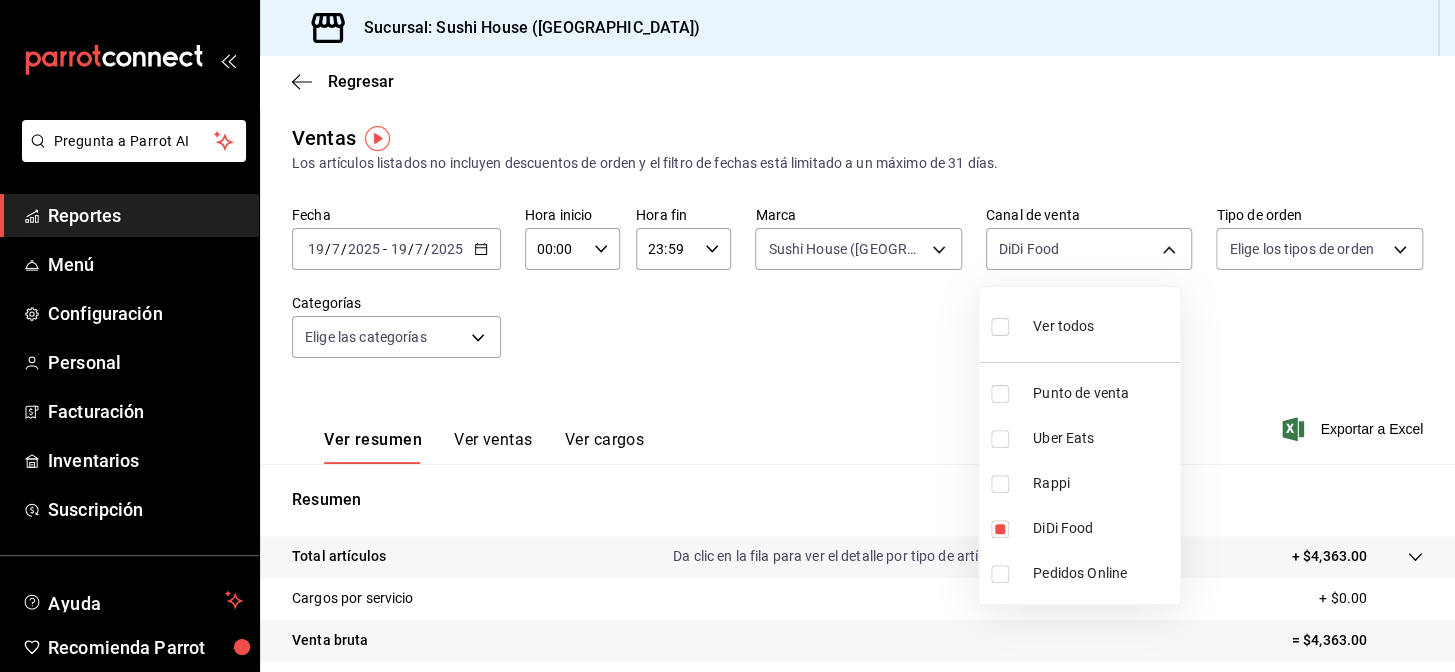 type 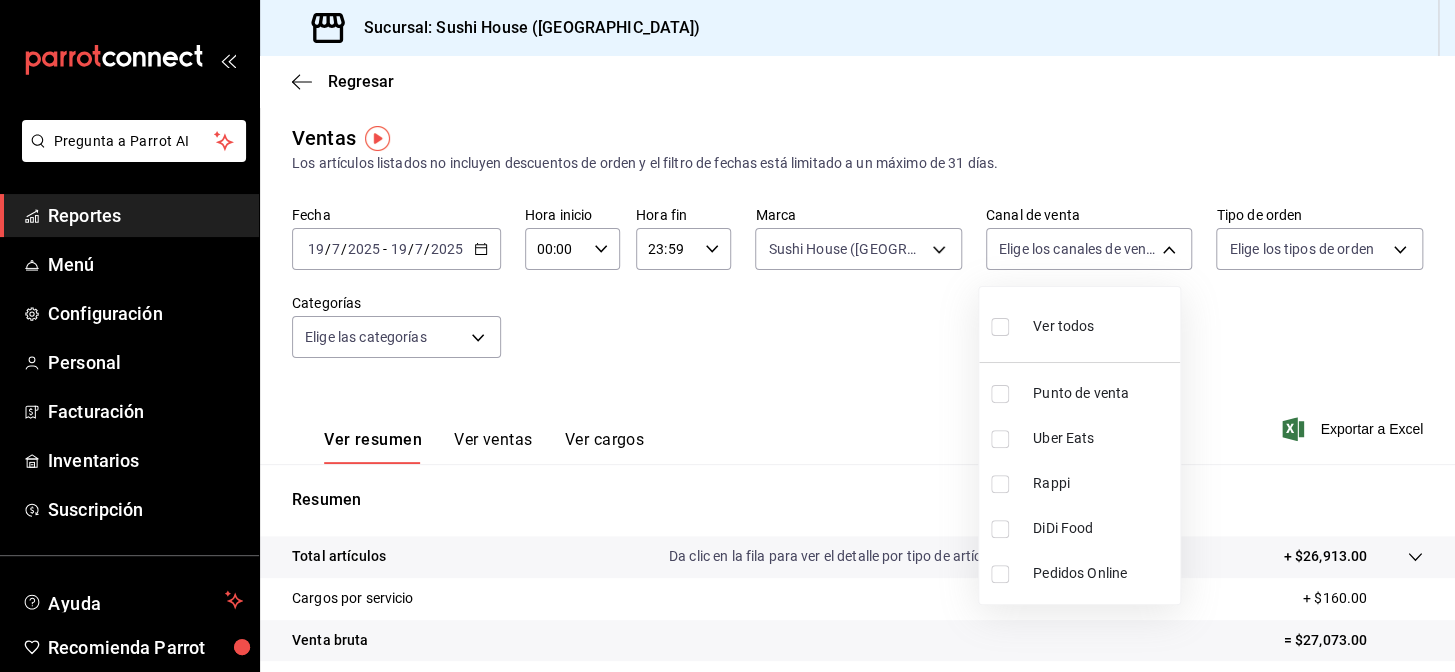 click at bounding box center [1000, 439] 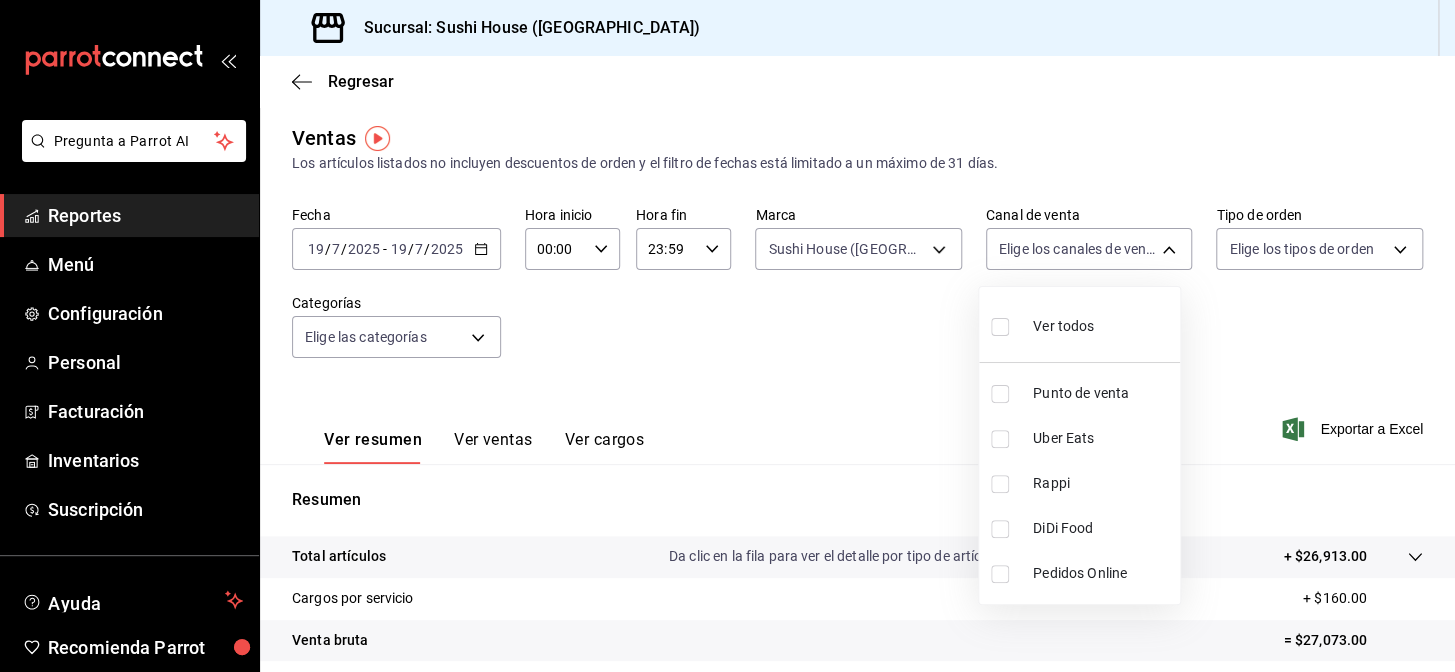 type on "UBER_EATS" 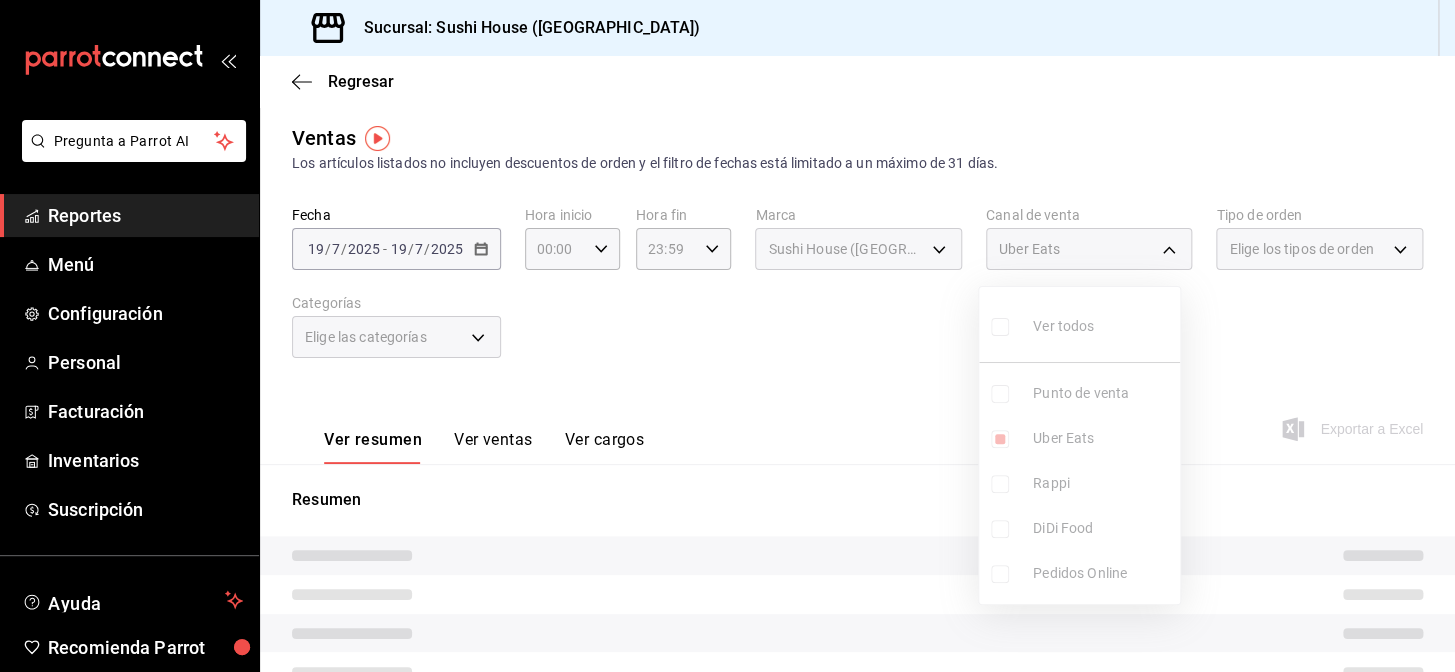 click at bounding box center (727, 336) 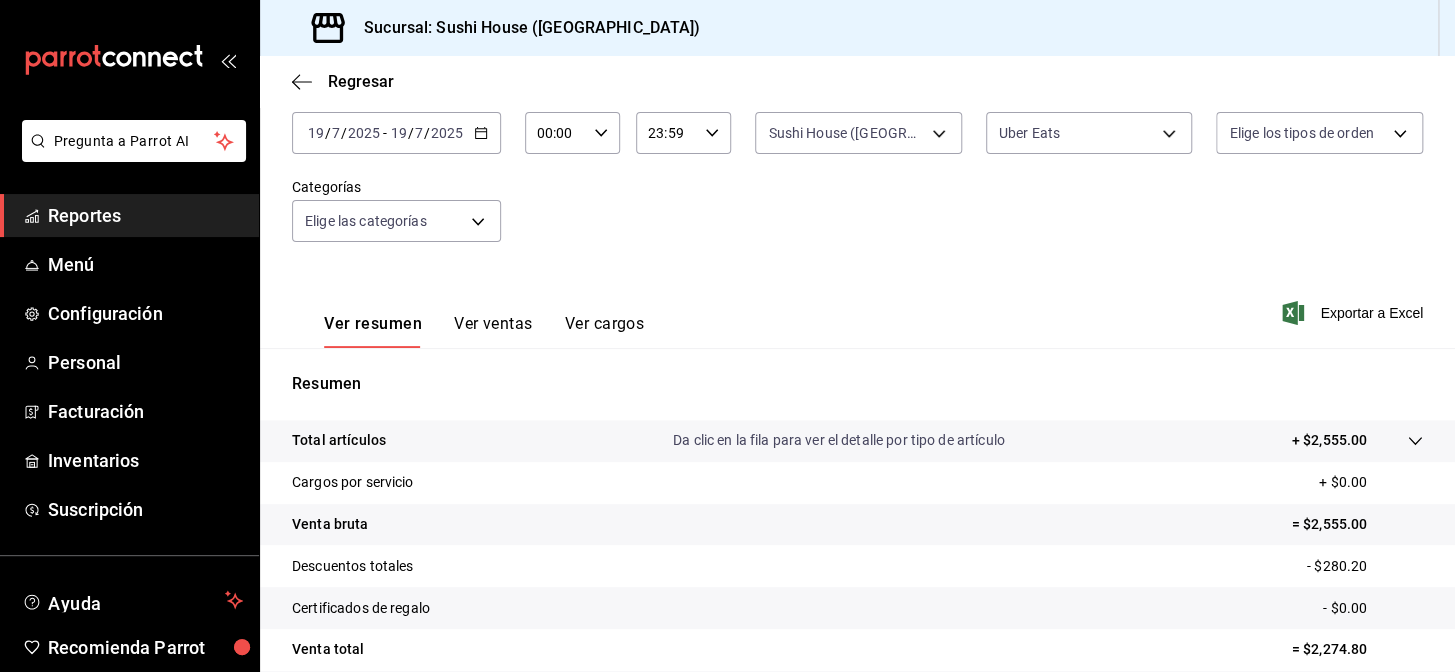 scroll, scrollTop: 0, scrollLeft: 0, axis: both 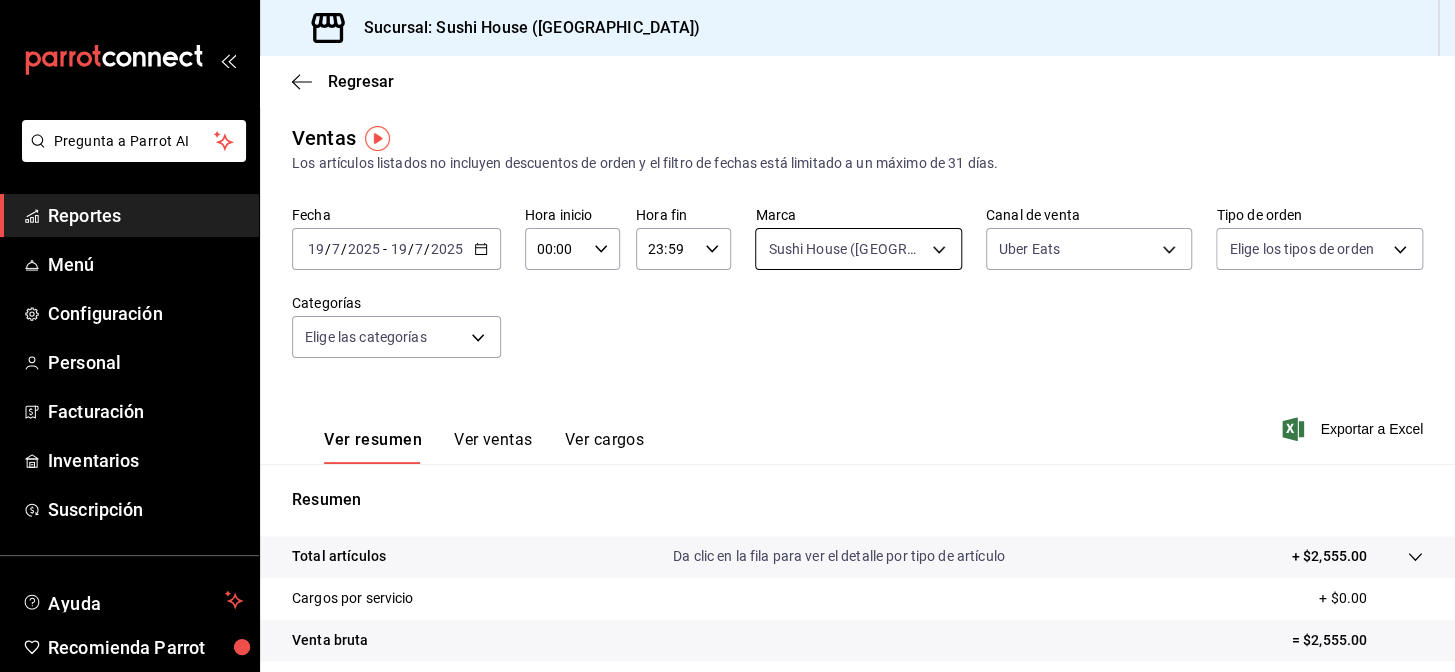 click on "Pregunta a Parrot AI Reportes   Menú   Configuración   Personal   Facturación   Inventarios   Suscripción   Ayuda Recomienda Parrot   Galicia Encargado   Sugerir nueva función   Sucursal: Sushi House ([GEOGRAPHIC_DATA]) Regresar Ventas Los artículos listados no incluyen descuentos de orden y el filtro de fechas está limitado a un máximo de 31 días. Fecha [DATE] [DATE] - [DATE] [DATE] Hora inicio 00:00 Hora inicio Hora fin 23:59 Hora fin Marca Sushi House ([GEOGRAPHIC_DATA]).., [GEOGRAPHIC_DATA] ([GEOGRAPHIC_DATA]) 7dc1bbcc-c854-438a-98a7-f6be28febd34,fc9d632e-e170-447e-9cd5-70bd0bb3e59f Canal de venta Uber Eats UBER_EATS Tipo de orden Elige los tipos de orden Categorías Elige las categorías Ver resumen Ver ventas Ver cargos Exportar a Excel Resumen Total artículos Da clic en la fila para ver el detalle por tipo de artículo + $2,555.00 Cargos por servicio + $0.00 Venta bruta = $2,555.00 Descuentos totales - $280.20 Certificados de regalo - $0.00 Venta total = $2,274.80 Impuestos - $313.77 Venta neta = $1,961.03" at bounding box center (727, 336) 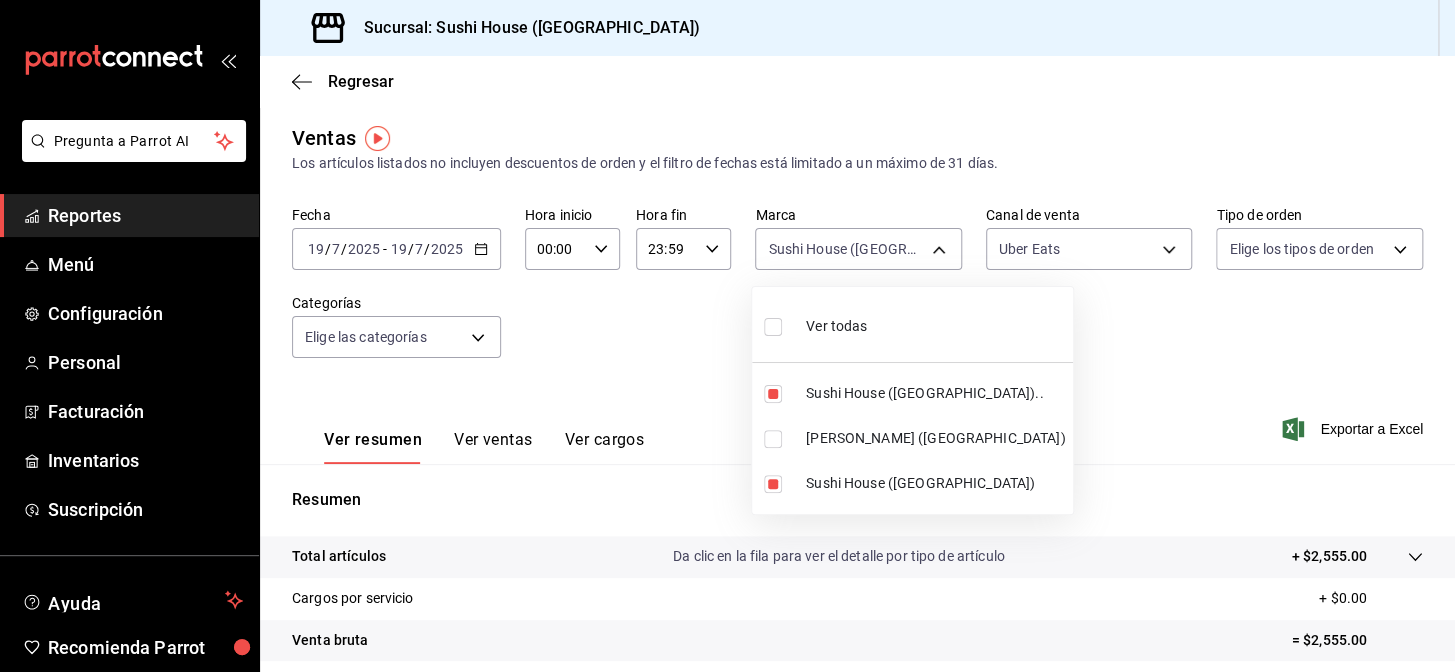 click on "Sushi House ([GEOGRAPHIC_DATA]).." at bounding box center (912, 393) 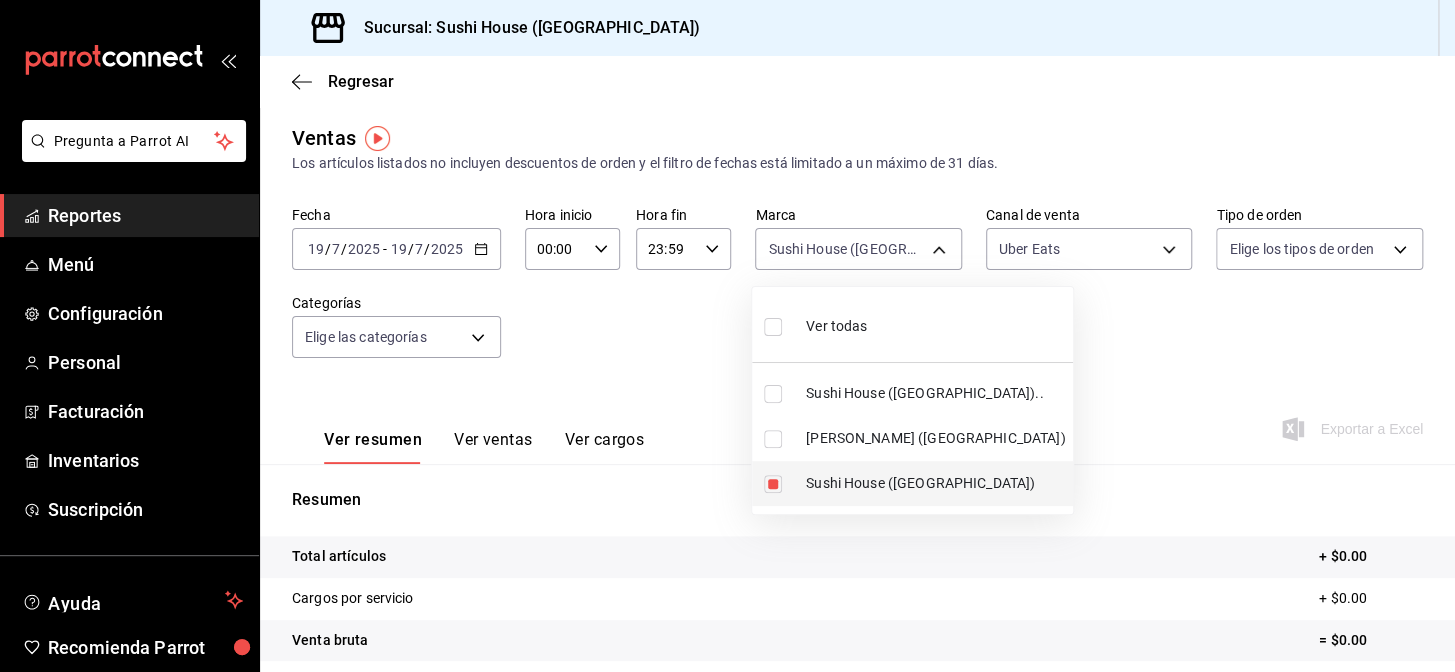 click at bounding box center [773, 484] 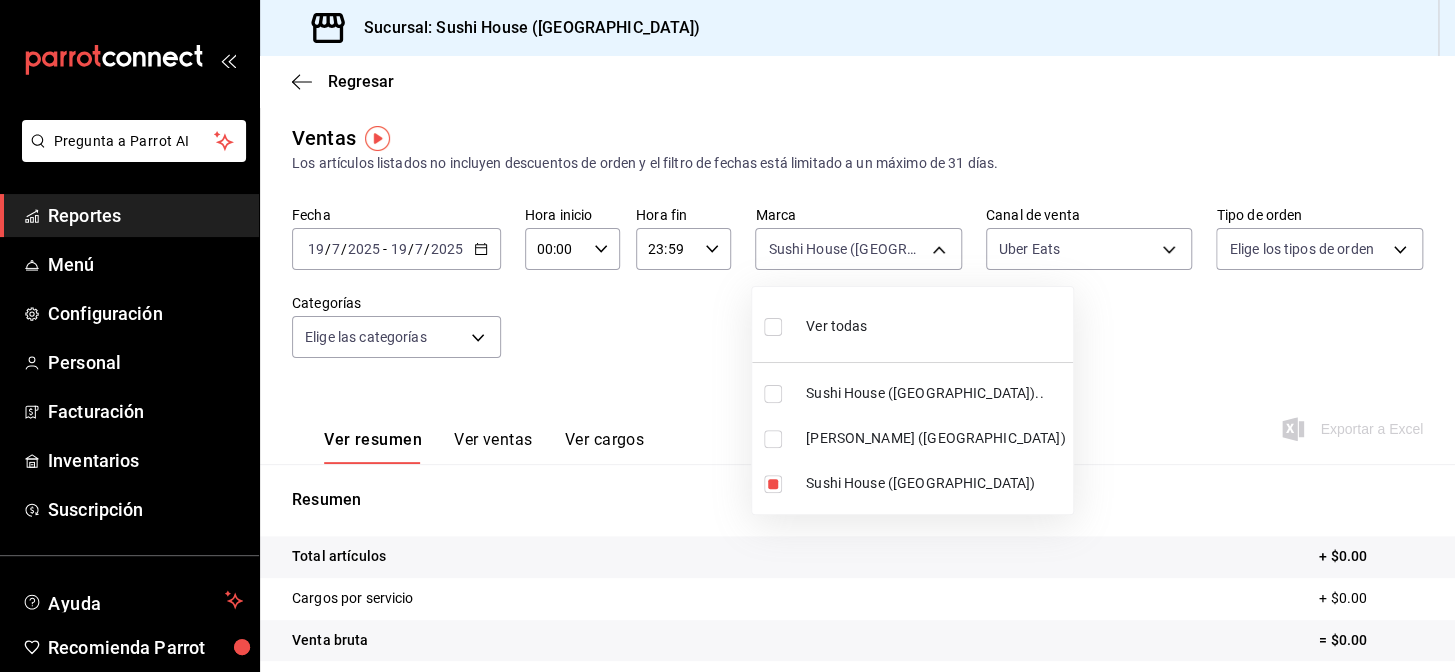 type 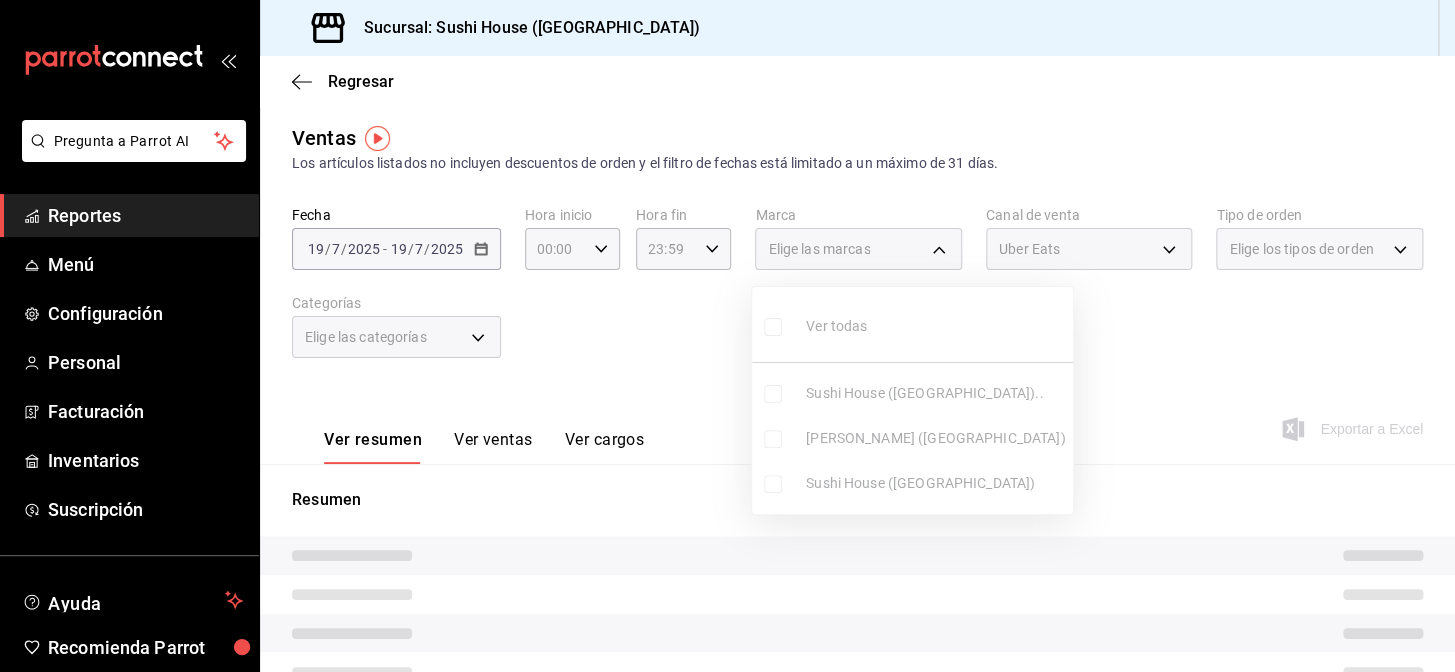 click on "Ver todas Sushi House ([GEOGRAPHIC_DATA]).. Genki Poke ([GEOGRAPHIC_DATA]) [GEOGRAPHIC_DATA] ([GEOGRAPHIC_DATA])" at bounding box center [912, 400] 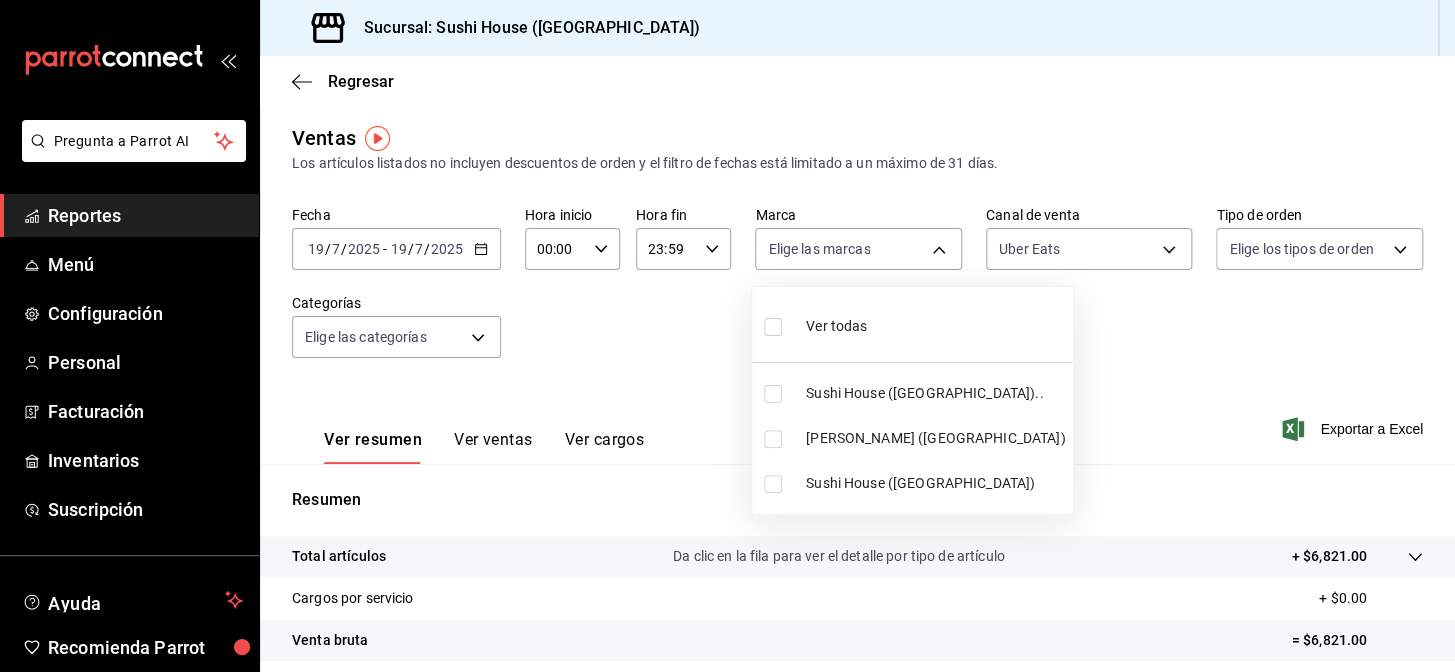 click at bounding box center (773, 439) 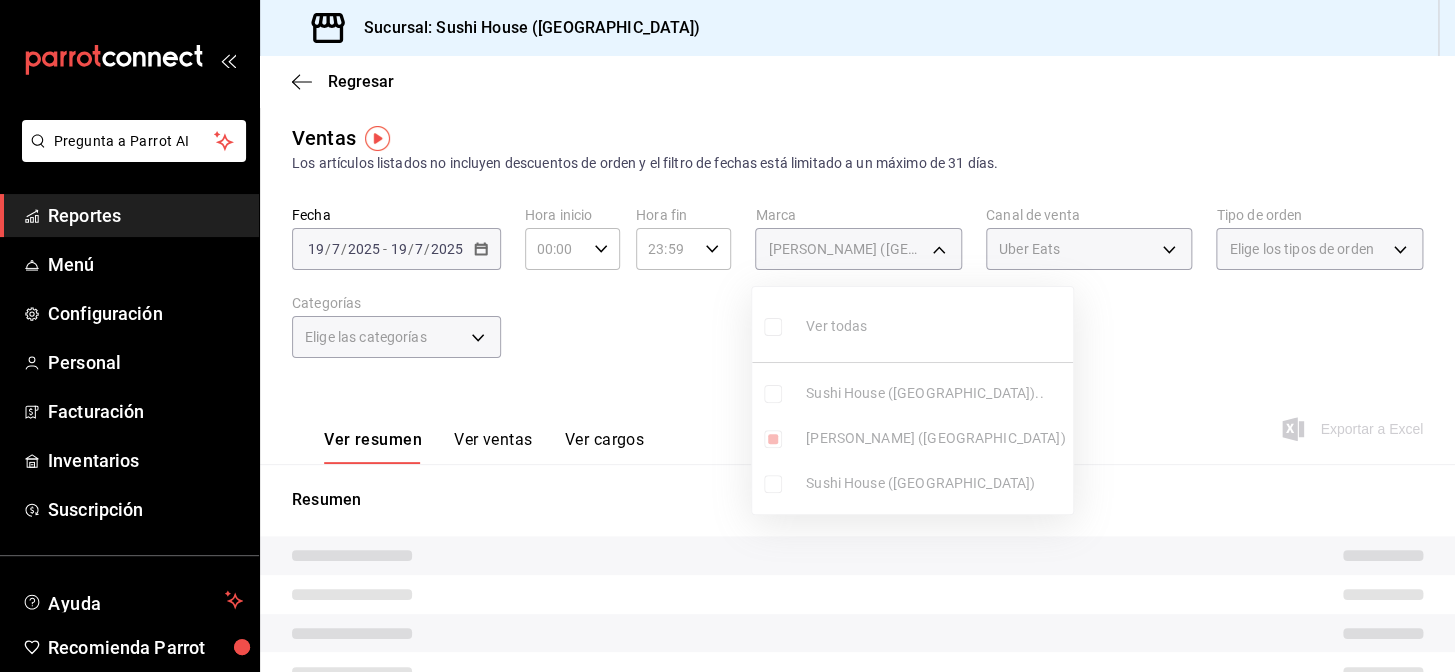 click at bounding box center (727, 336) 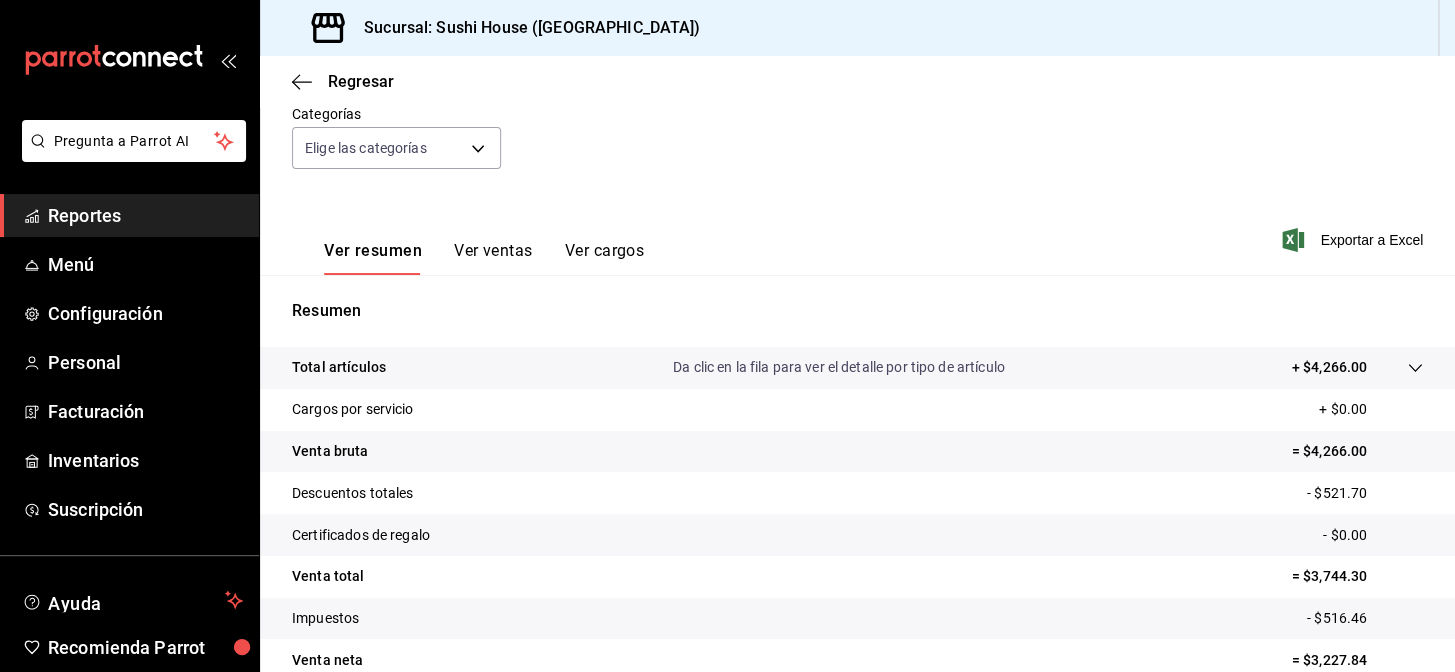 scroll, scrollTop: 286, scrollLeft: 0, axis: vertical 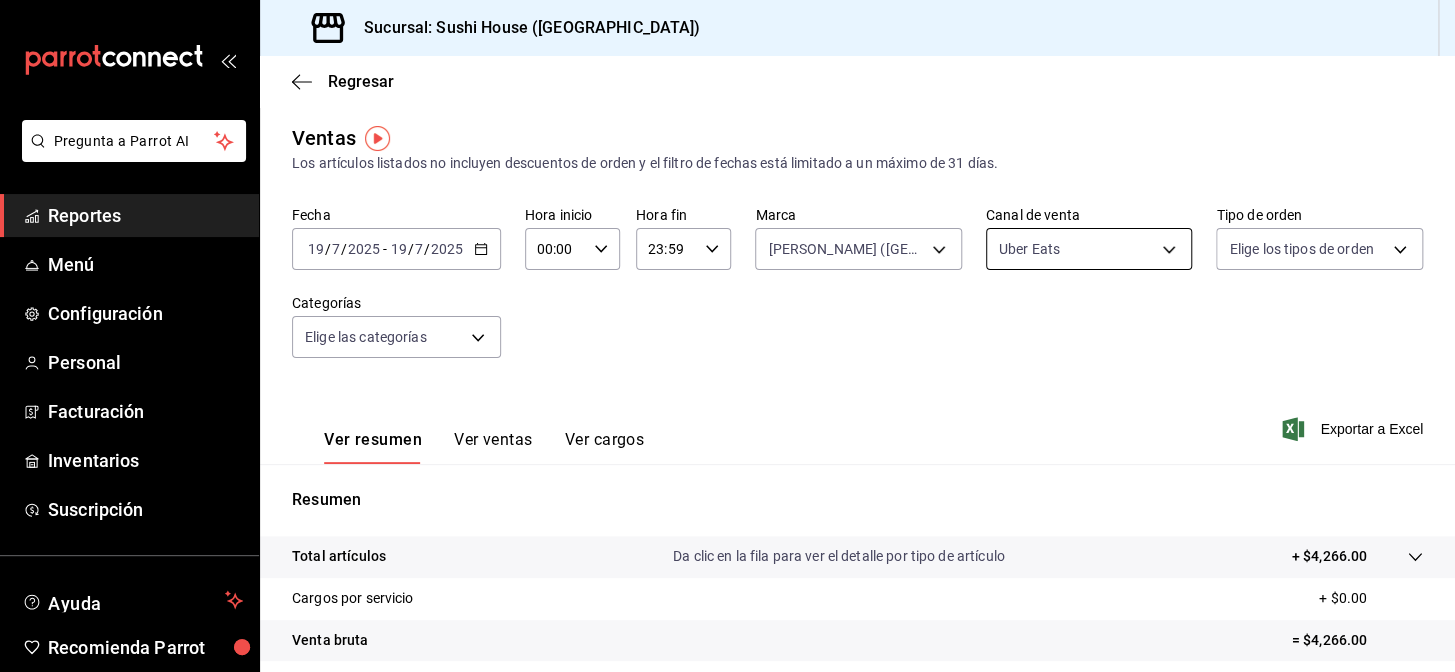 click on "Pregunta a Parrot AI Reportes   Menú   Configuración   Personal   Facturación   Inventarios   Suscripción   Ayuda Recomienda Parrot   Galicia Encargado   Sugerir nueva función   Sucursal: Sushi House ([GEOGRAPHIC_DATA]) Regresar Ventas Los artículos listados no incluyen descuentos de orden y el filtro de fechas está limitado a un máximo de 31 días. Fecha [DATE] [DATE] - [DATE] [DATE] Hora inicio 00:00 Hora inicio Hora fin 23:59 Hora fin Marca Genki Poke ([GEOGRAPHIC_DATA]) 74f618c1-62af-4f1c-9f59-932c5bb3cccb Canal de venta Uber Eats UBER_EATS Tipo de orden Elige los tipos de orden Categorías Elige las categorías Ver resumen Ver ventas Ver cargos Exportar a Excel Resumen Total artículos Da clic en la fila para ver el detalle por tipo de artículo + $4,266.00 Cargos por servicio + $0.00 Venta bruta = $4,266.00 Descuentos totales - $521.70 Certificados de regalo - $0.00 Venta total = $3,744.30 Impuestos - $516.46 Venta neta = $3,227.84 Pregunta a Parrot AI Reportes   Menú   Configuración" at bounding box center [727, 336] 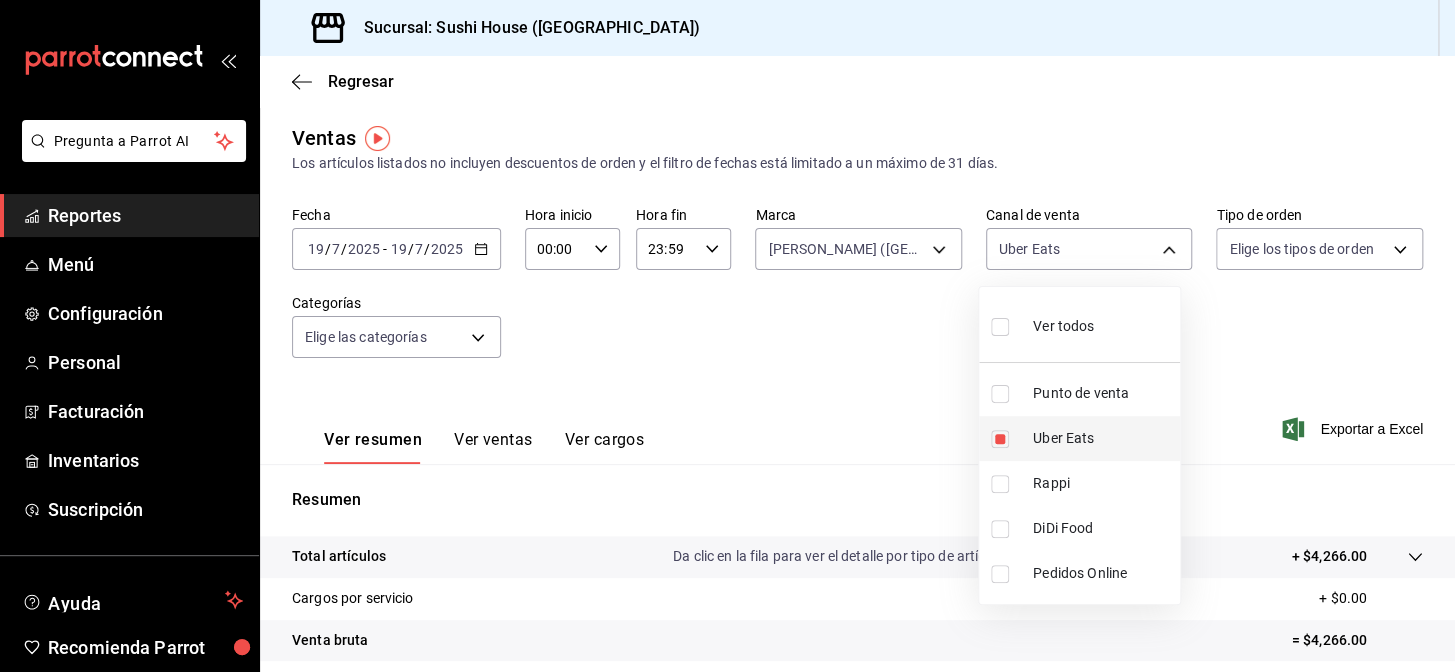 click at bounding box center (1000, 439) 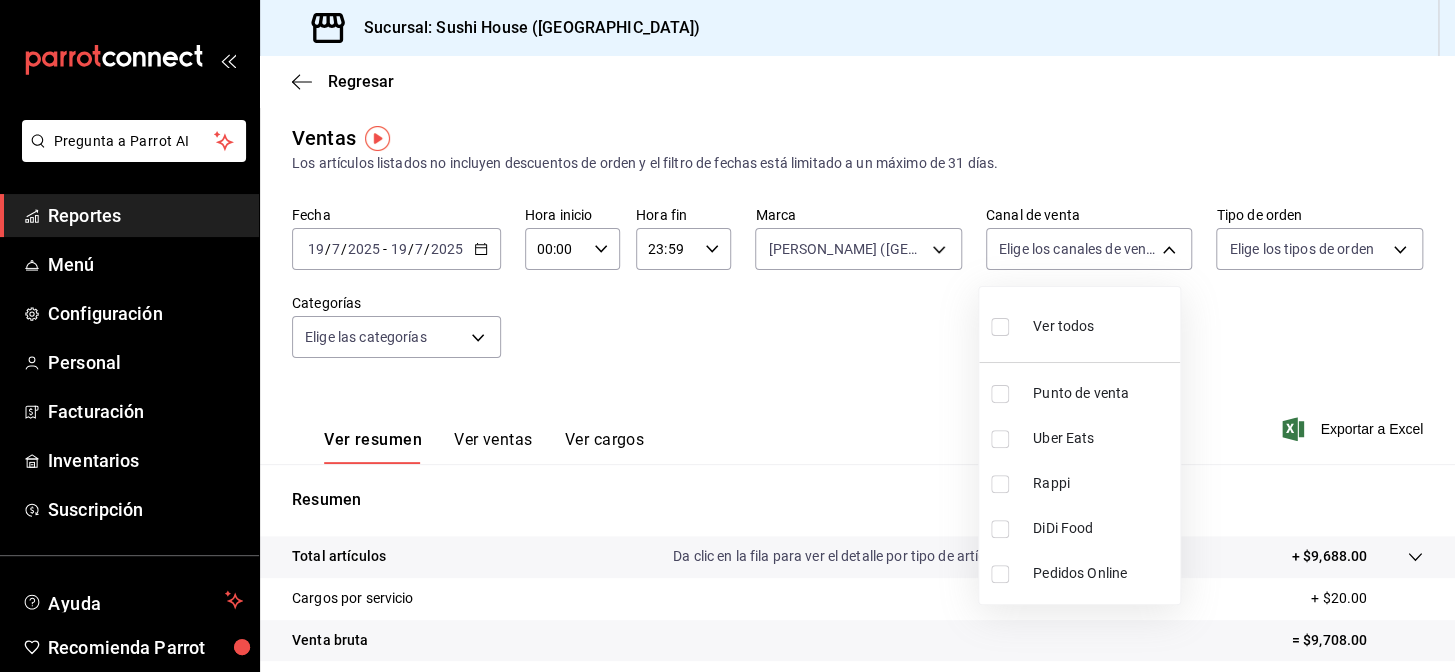 click at bounding box center (1000, 484) 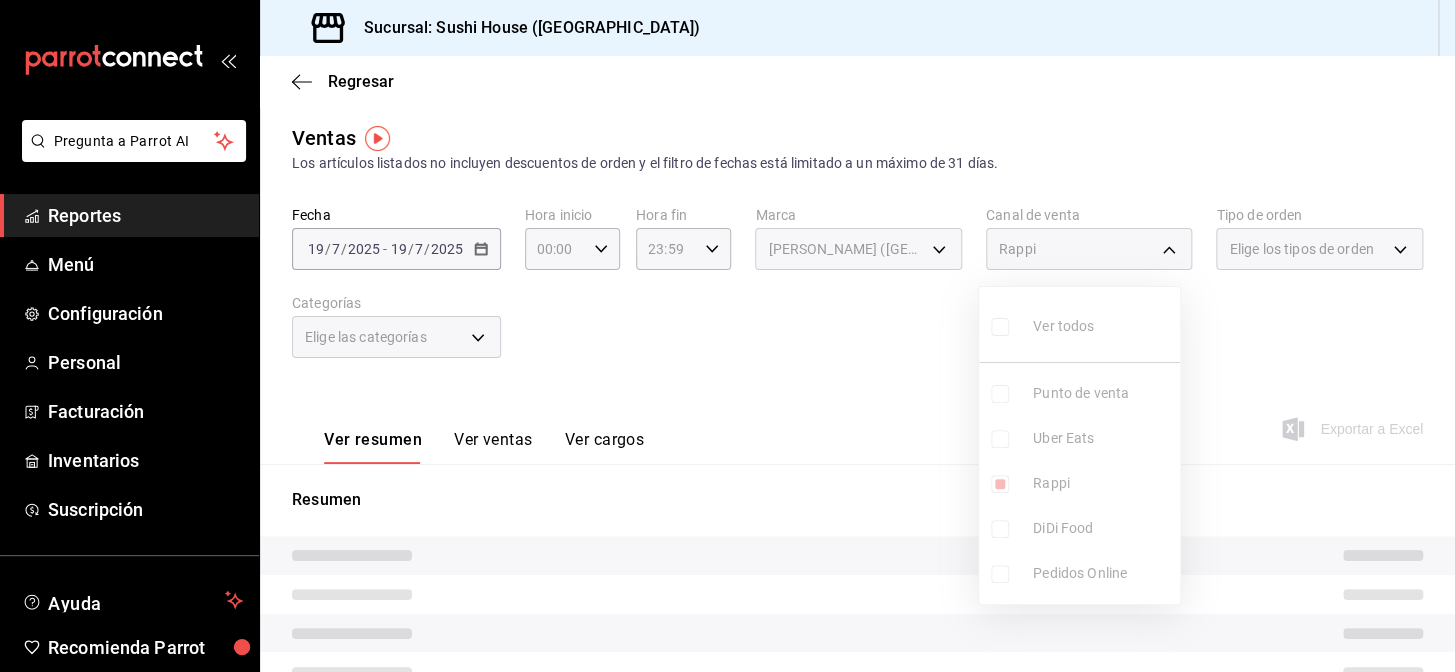 click at bounding box center [727, 336] 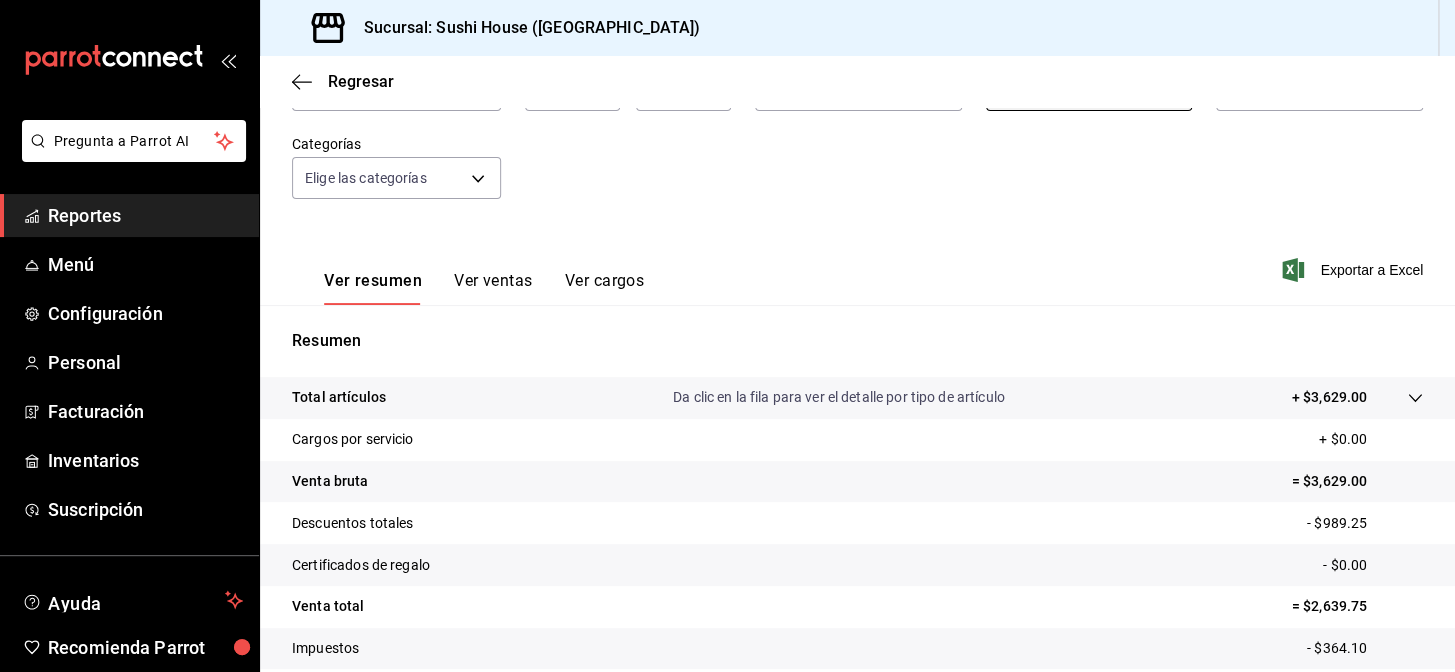 scroll, scrollTop: 286, scrollLeft: 0, axis: vertical 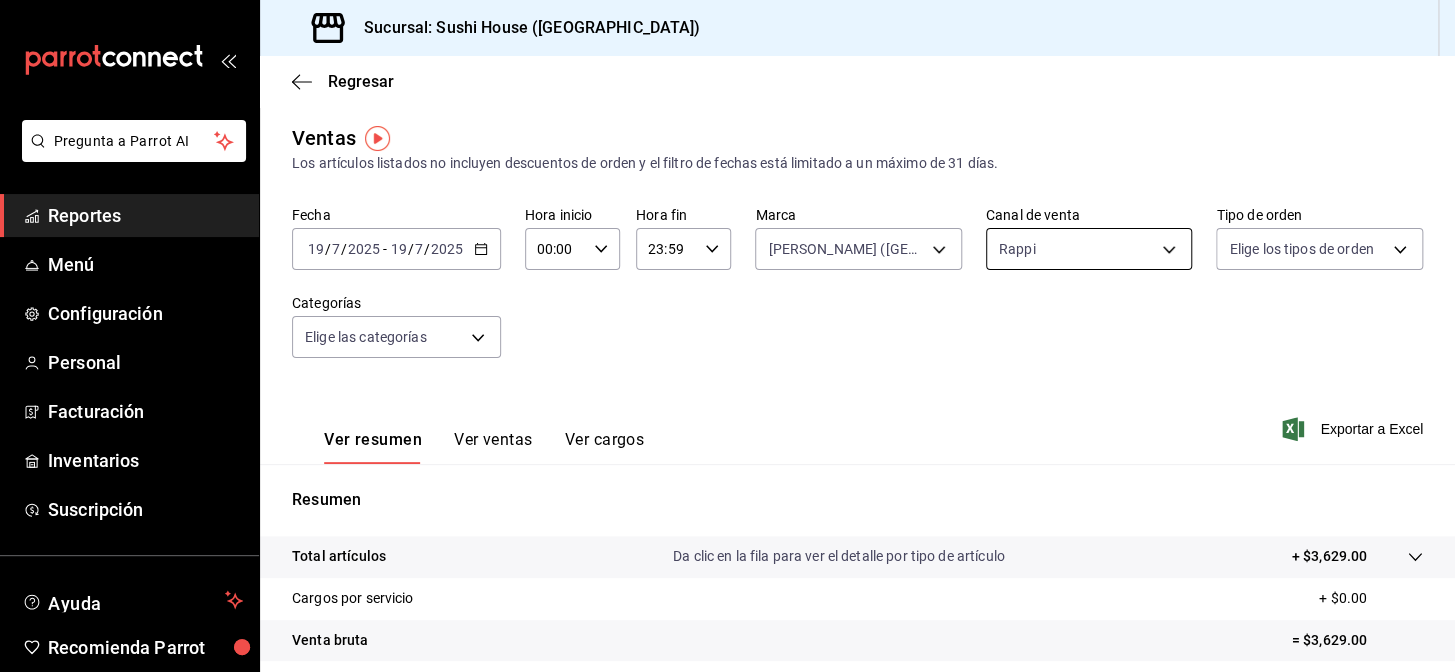 click on "Pregunta a Parrot AI Reportes   Menú   Configuración   Personal   Facturación   Inventarios   Suscripción   Ayuda Recomienda Parrot   Galicia Encargado   Sugerir nueva función   Sucursal: Sushi House ([GEOGRAPHIC_DATA]) Regresar Ventas Los artículos listados no incluyen descuentos de orden y el filtro de fechas está limitado a un máximo de 31 días. Fecha [DATE] [DATE] - [DATE] [DATE] Hora inicio 00:00 Hora inicio Hora fin 23:59 Hora fin Marca Genki Poke ([GEOGRAPHIC_DATA]) 74f618c1-62af-4f1c-9f59-932c5bb3cccb Canal de venta Rappi RAPPI Tipo de orden Elige los tipos de orden Categorías Elige las categorías Ver resumen Ver ventas Ver cargos Exportar a Excel Resumen Total artículos Da clic en la fila para ver el detalle por tipo de artículo + $3,629.00 Cargos por servicio + $0.00 Venta bruta = $3,629.00 Descuentos totales - $989.25 Certificados de regalo - $0.00 Venta total = $2,639.75 Impuestos - $364.10 Venta neta = $2,275.65 Pregunta a Parrot AI Reportes   Menú   Configuración   Personal" at bounding box center (727, 336) 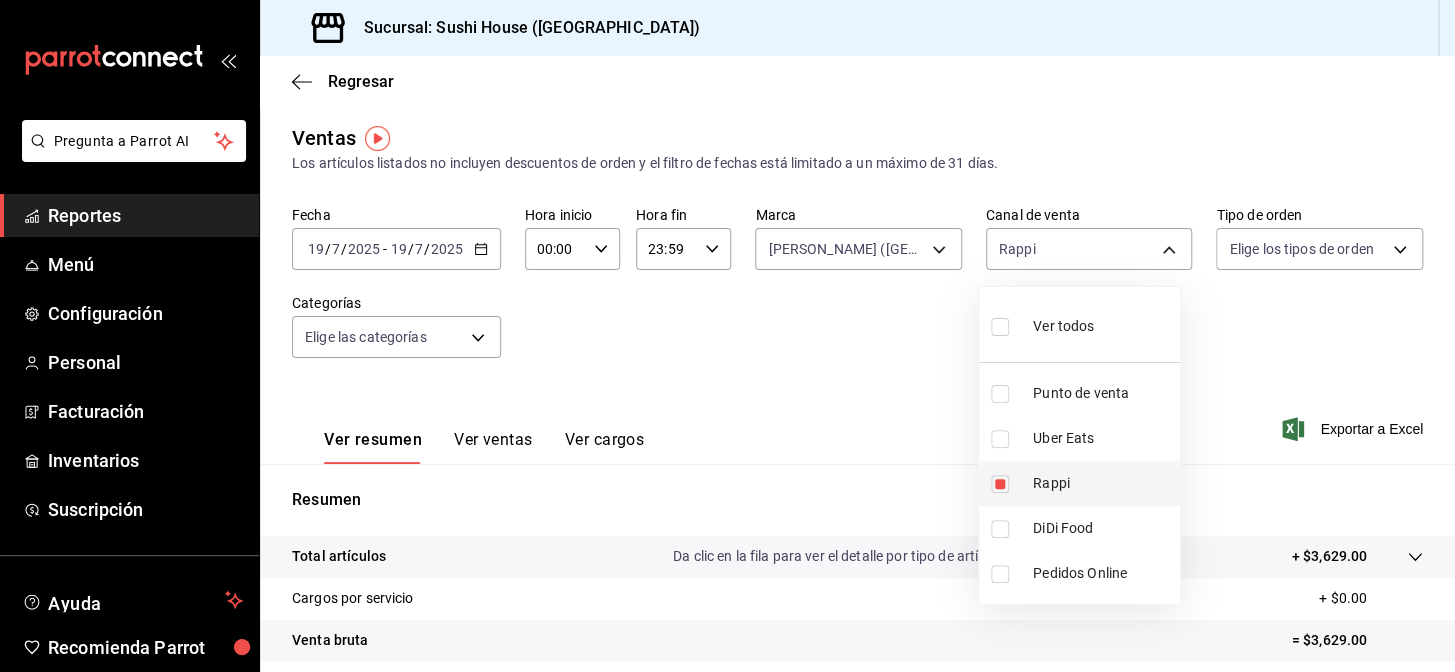 click at bounding box center (1000, 484) 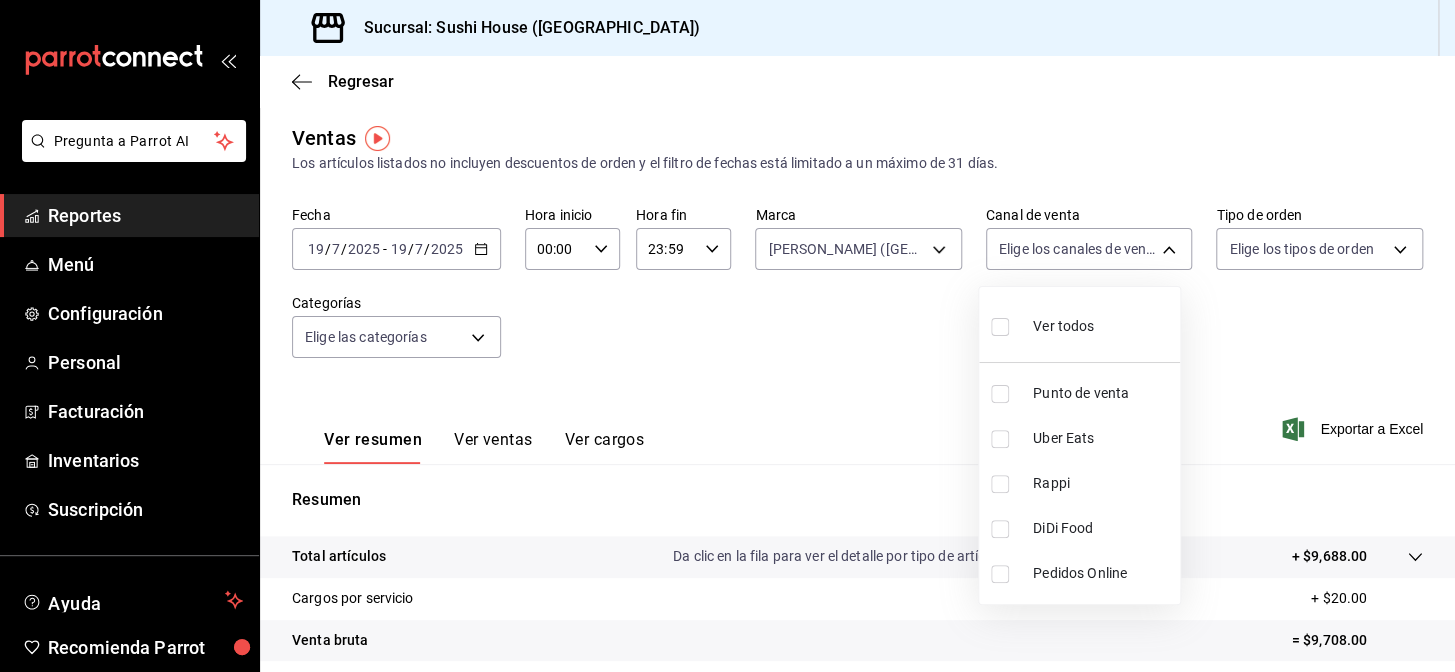 click on "DiDi Food" at bounding box center (1079, 528) 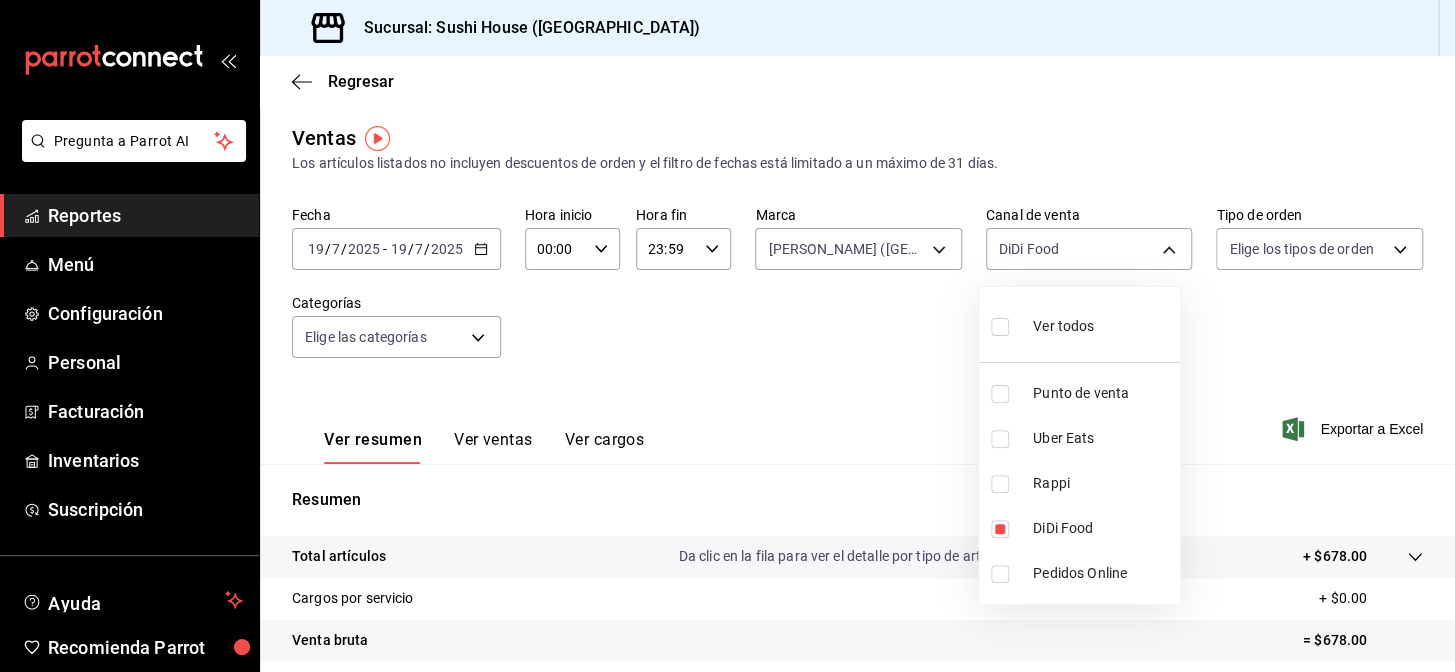 click at bounding box center (727, 336) 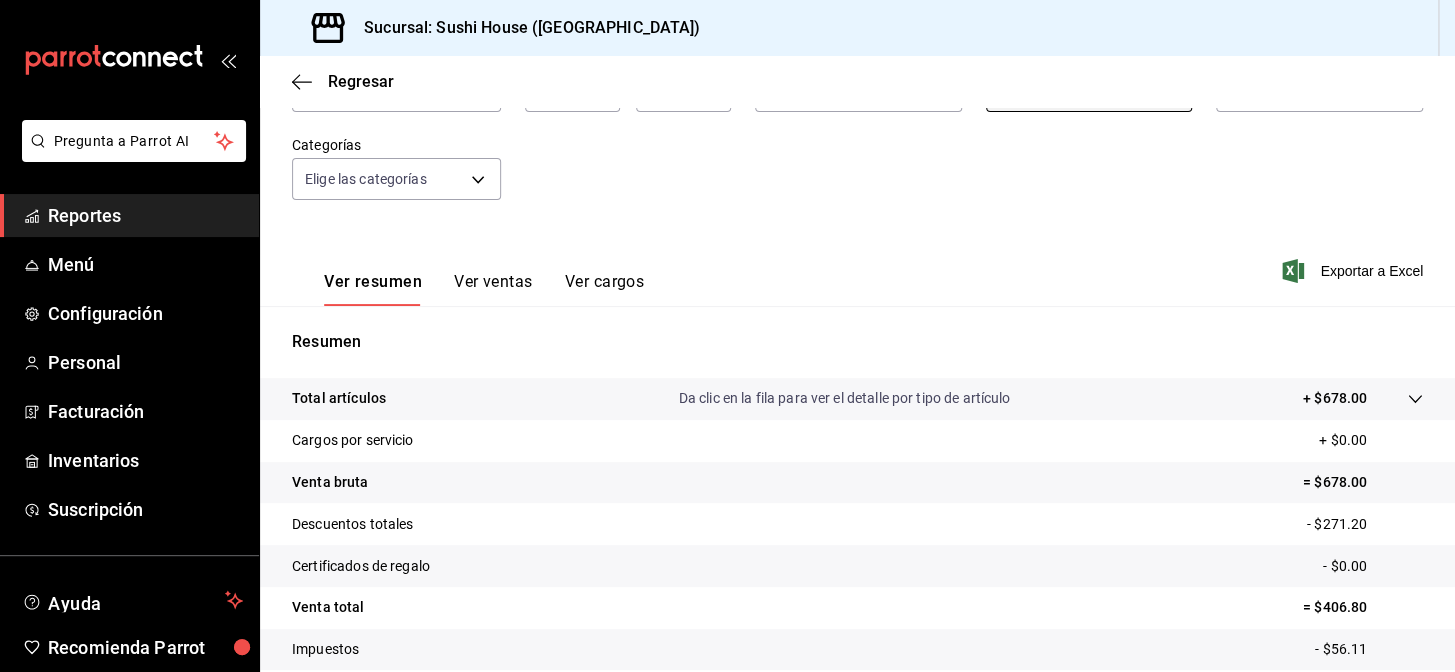 scroll, scrollTop: 272, scrollLeft: 0, axis: vertical 